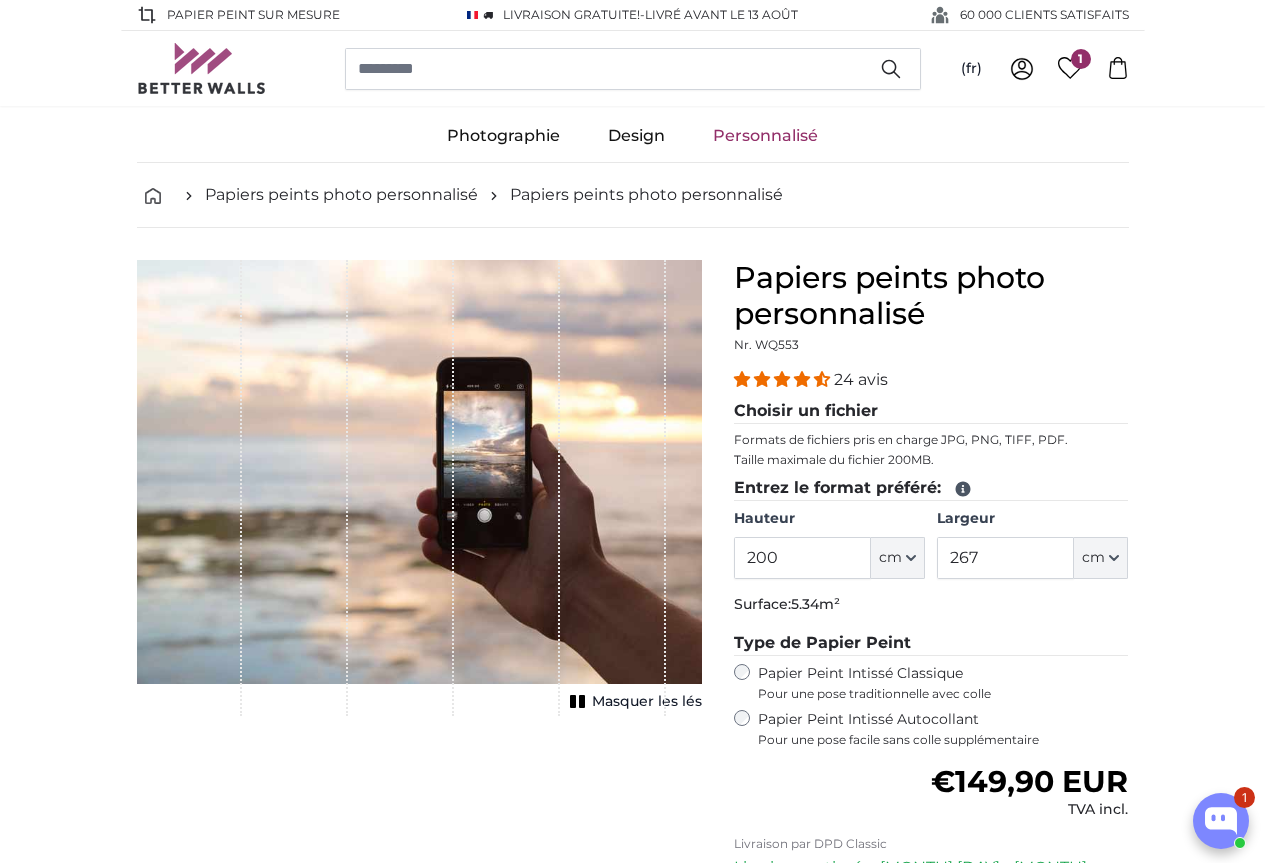 scroll, scrollTop: 0, scrollLeft: 0, axis: both 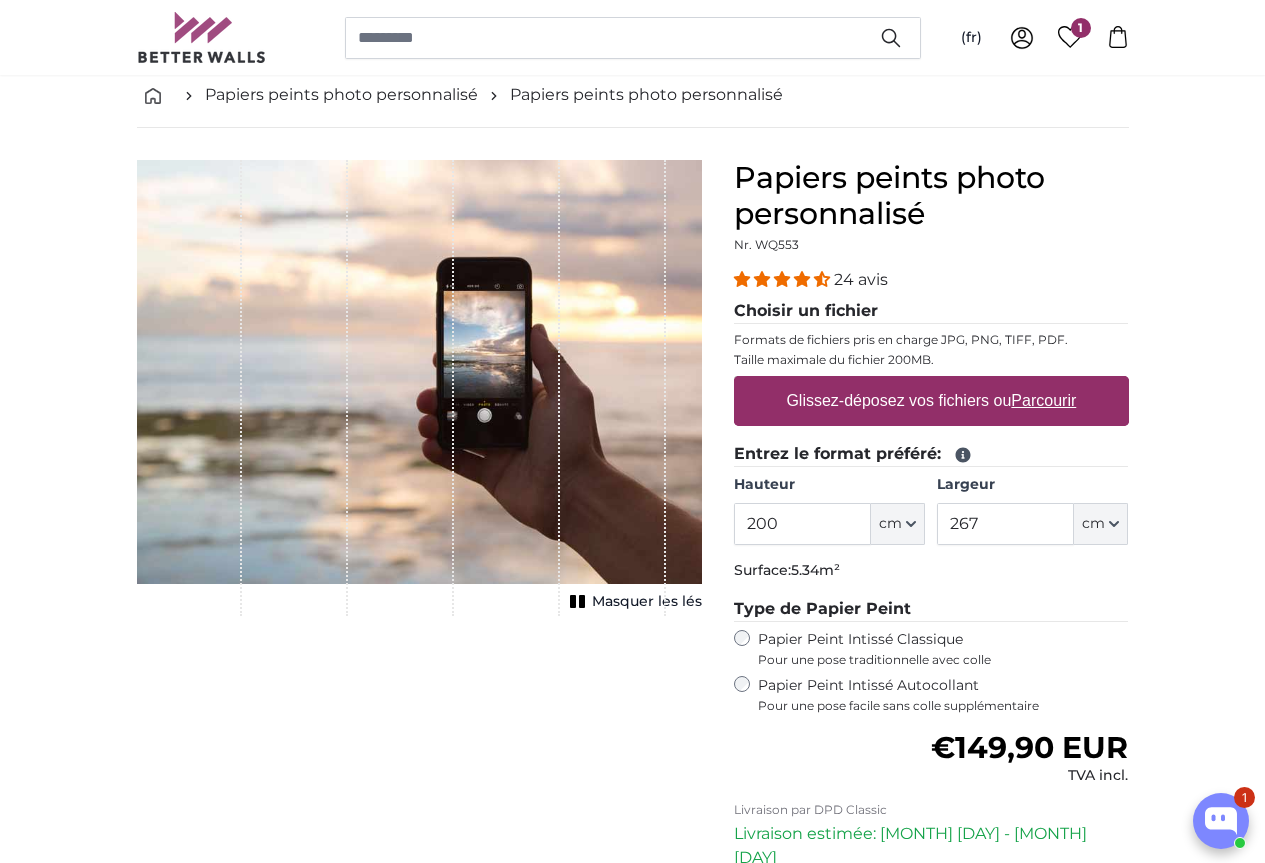click on "Parcourir" at bounding box center (1043, 400) 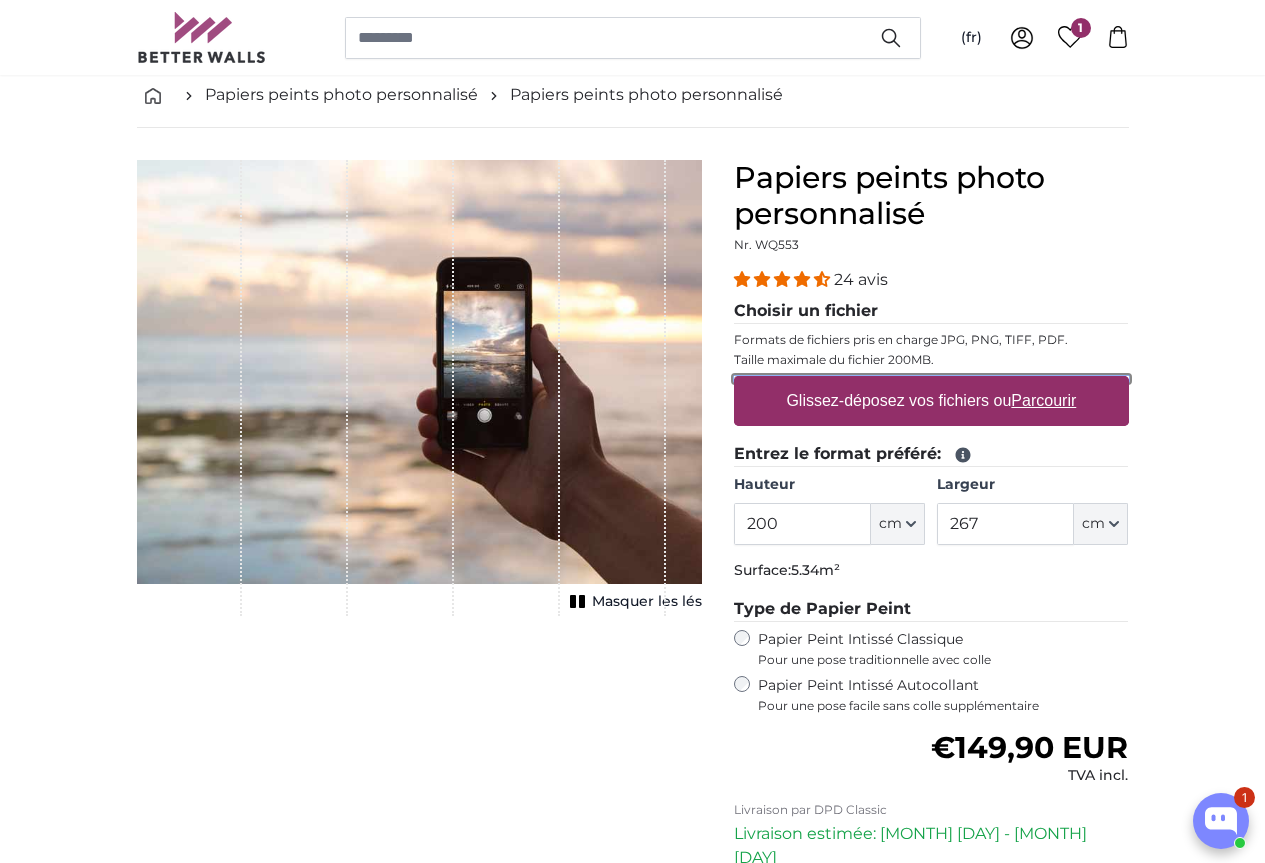 type on "**********" 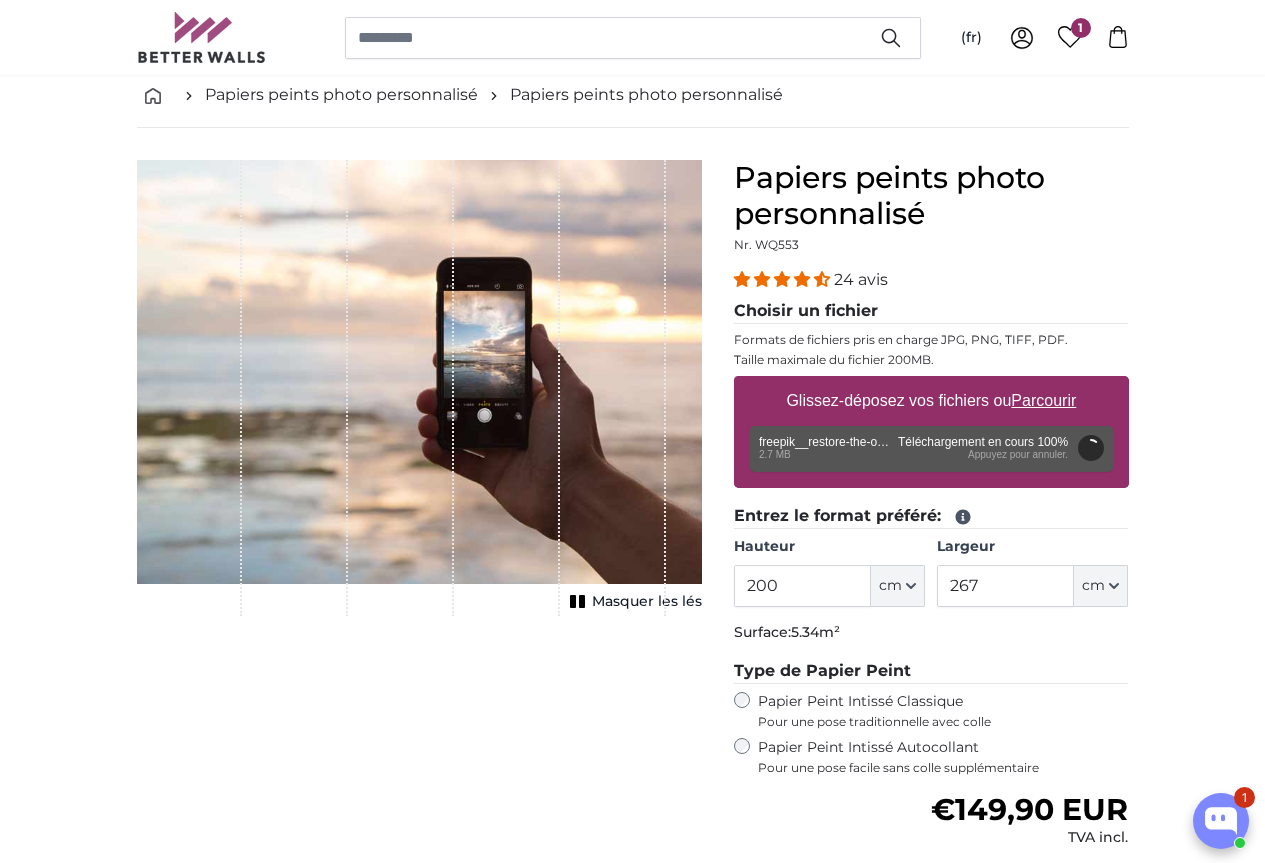 type on "66" 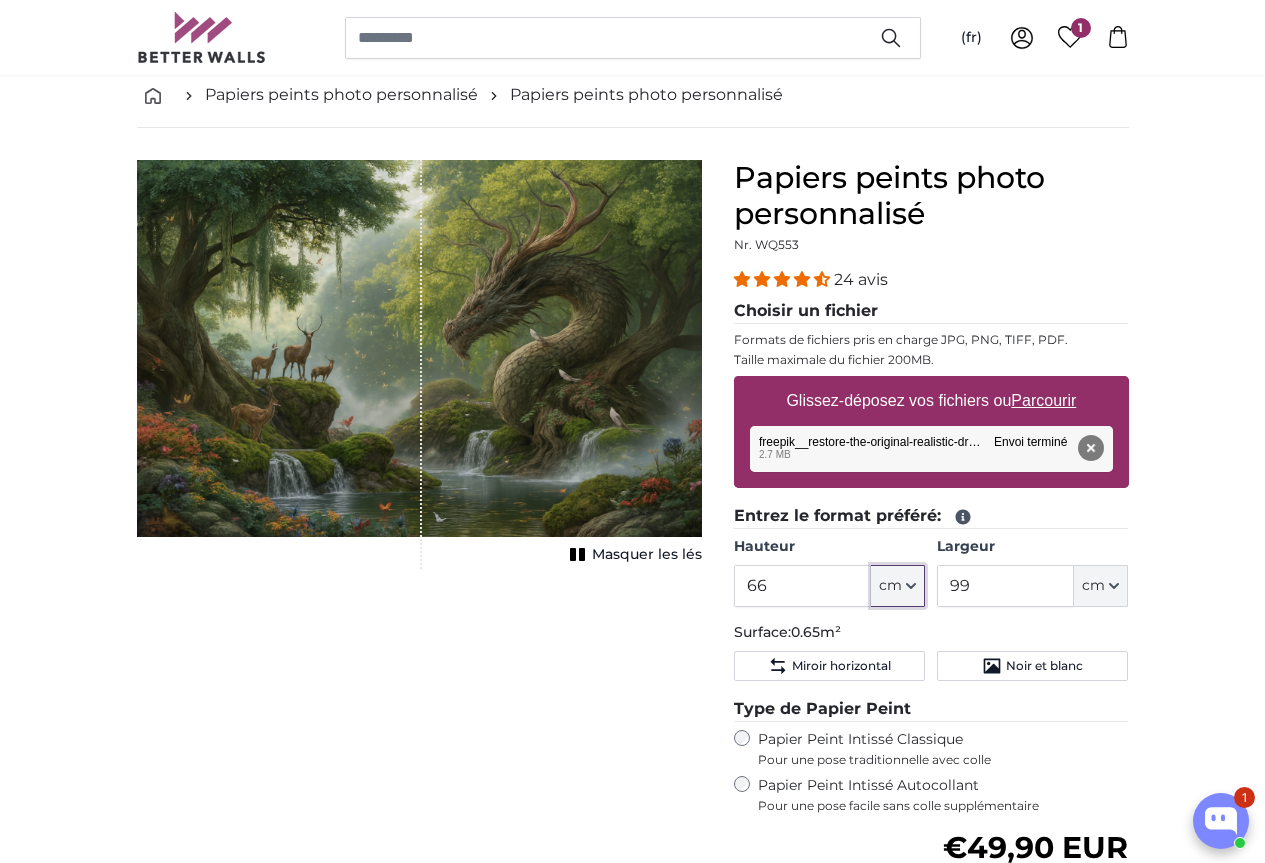 click on "cm" 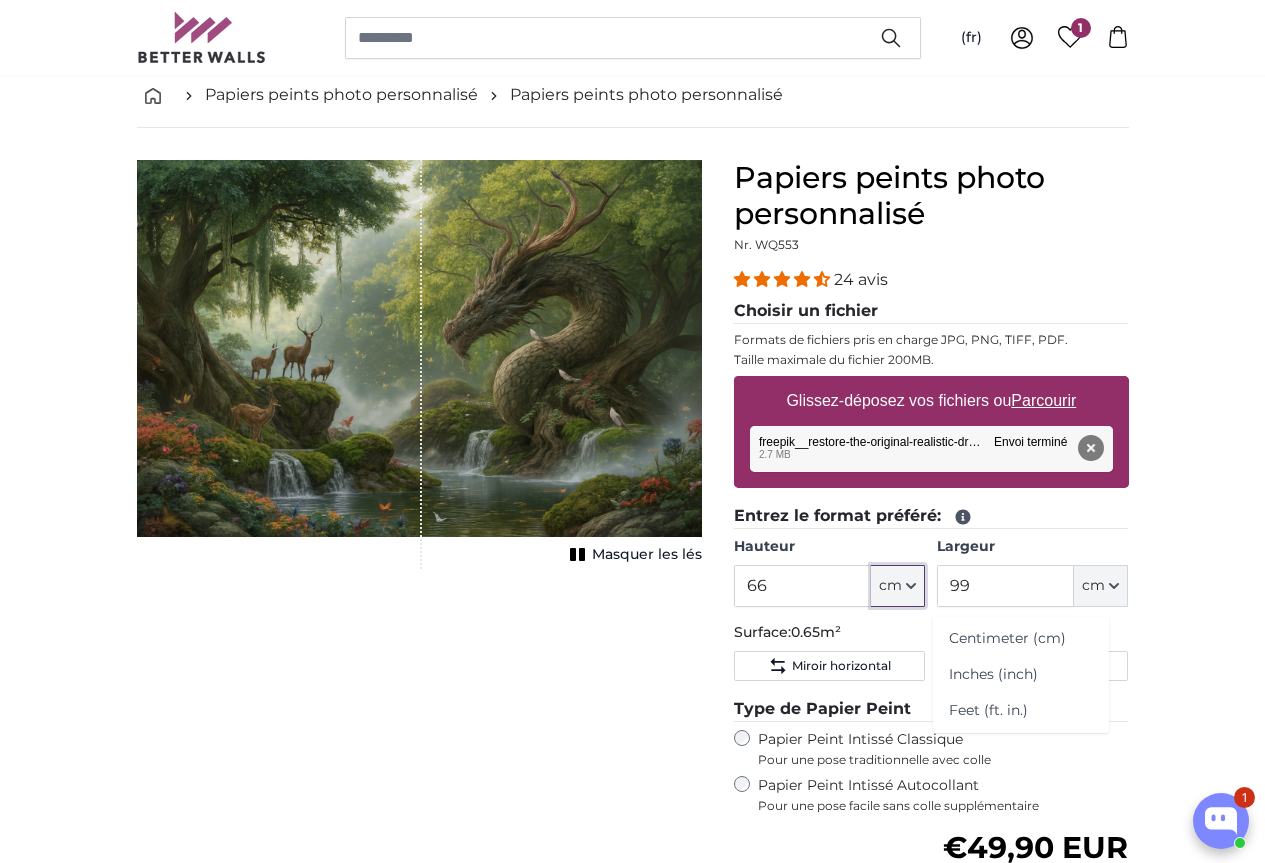 click on "cm" 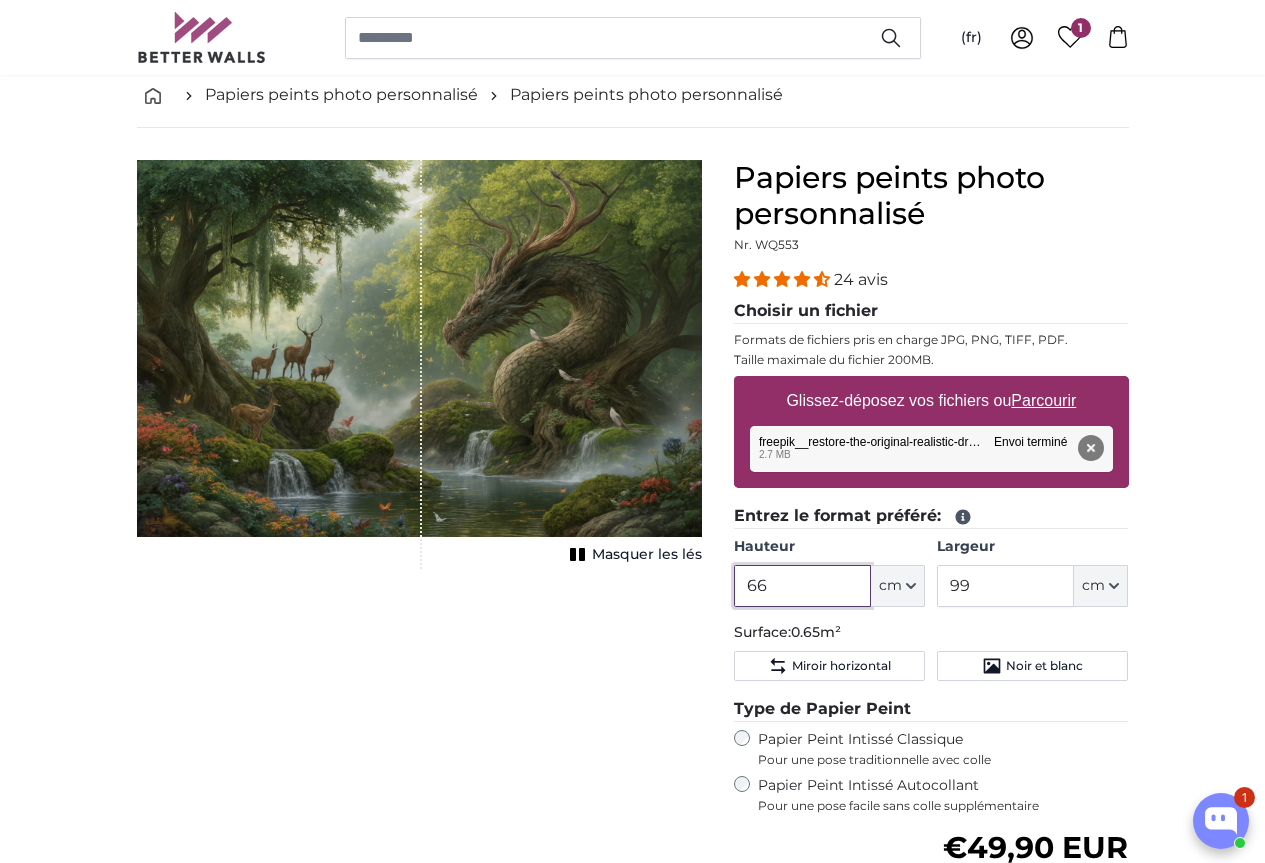 click on "66" at bounding box center [802, 586] 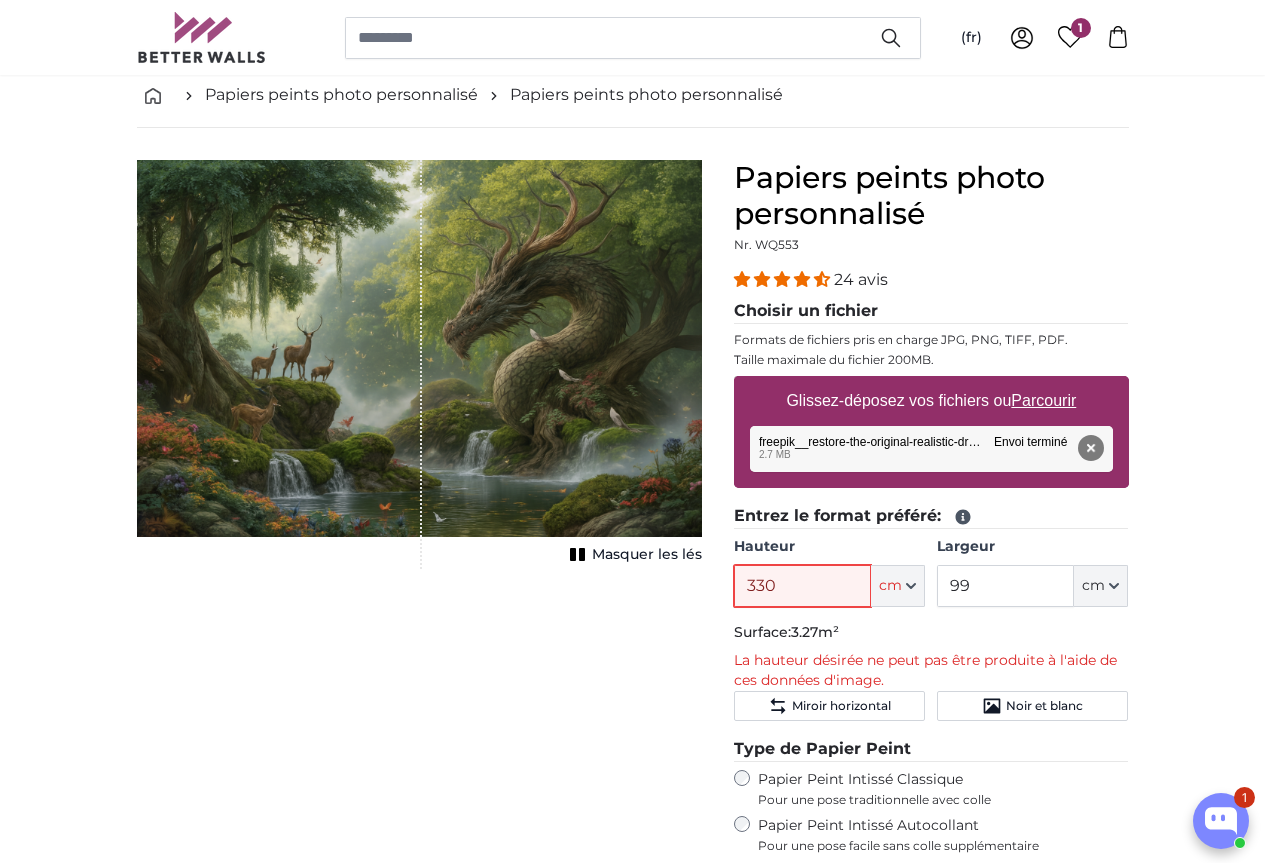 type on "330" 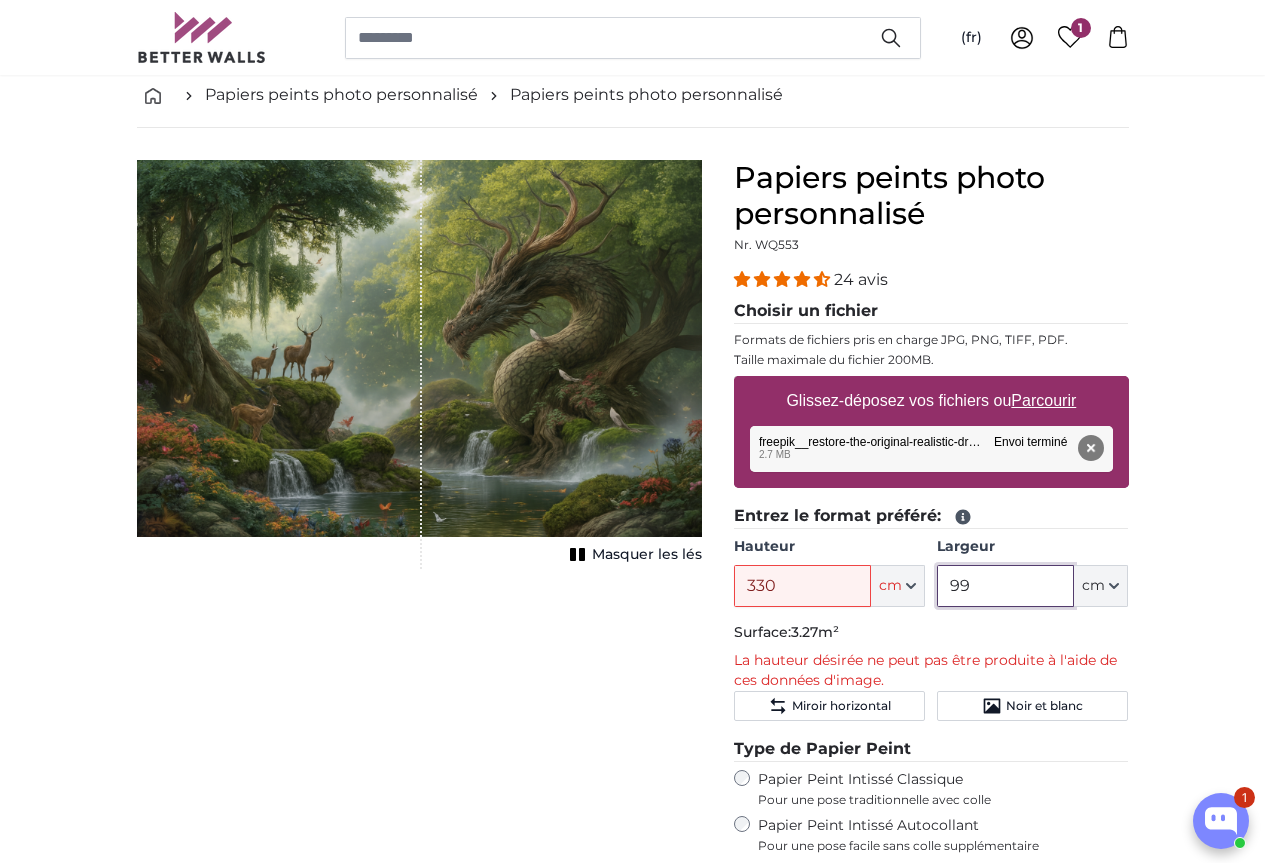click on "99" at bounding box center [1005, 586] 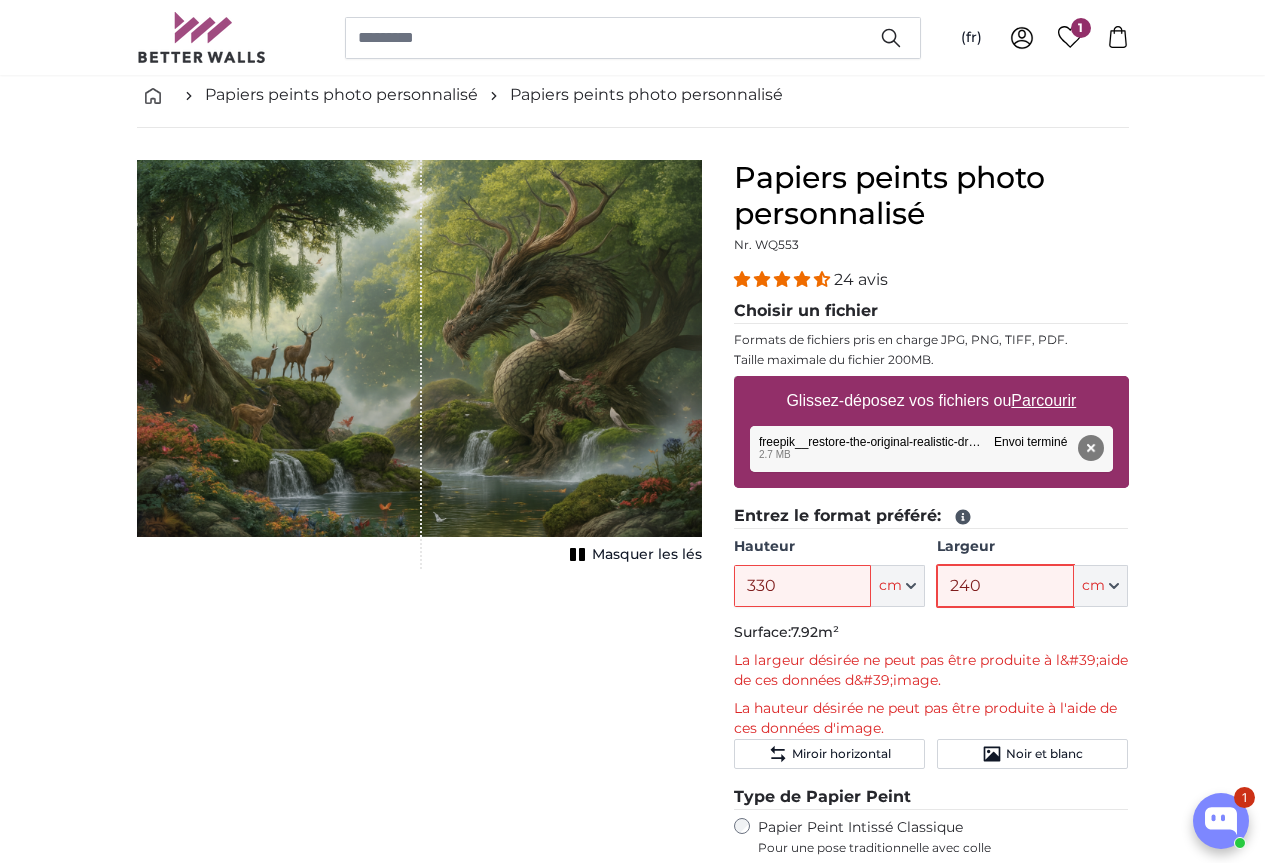 type on "240" 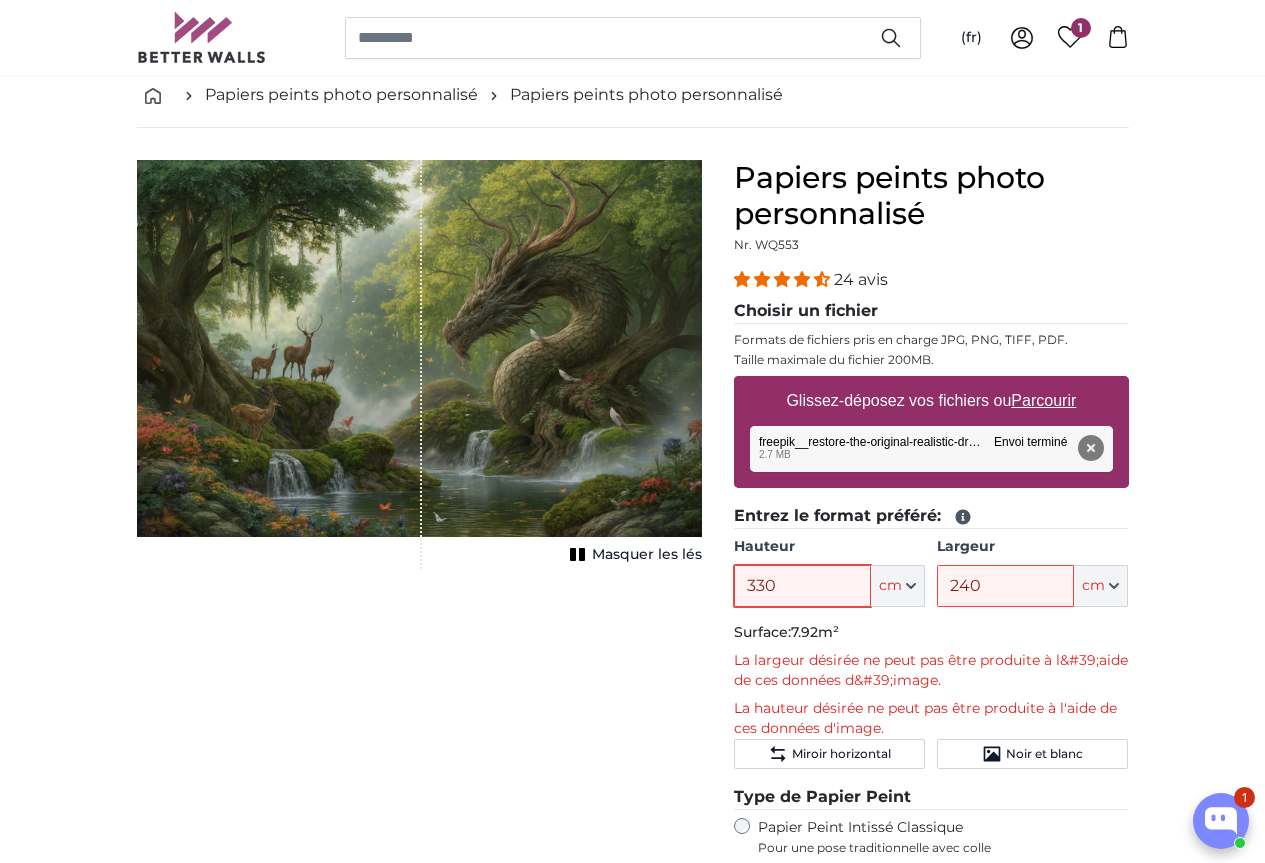 drag, startPoint x: 938, startPoint y: 594, endPoint x: 790, endPoint y: 586, distance: 148.21606 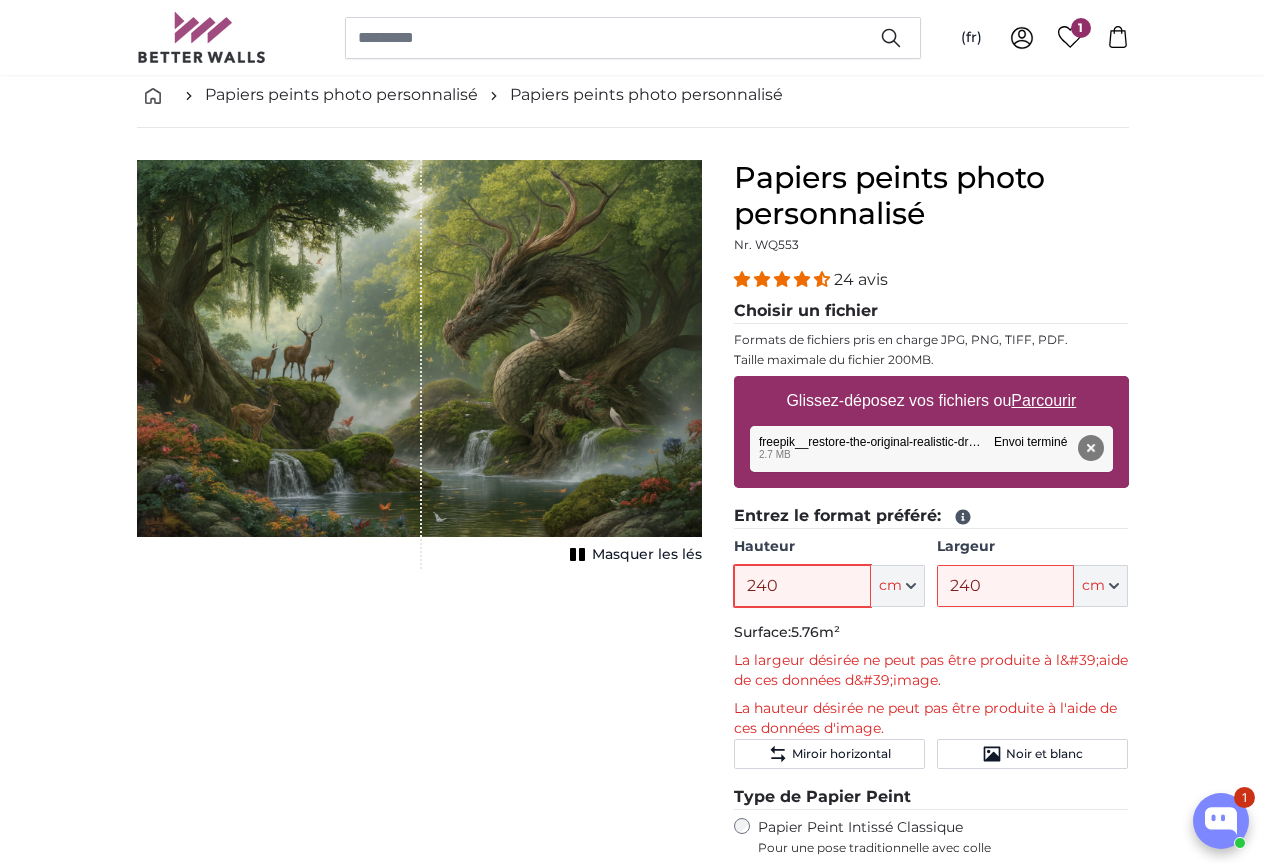 type on "240" 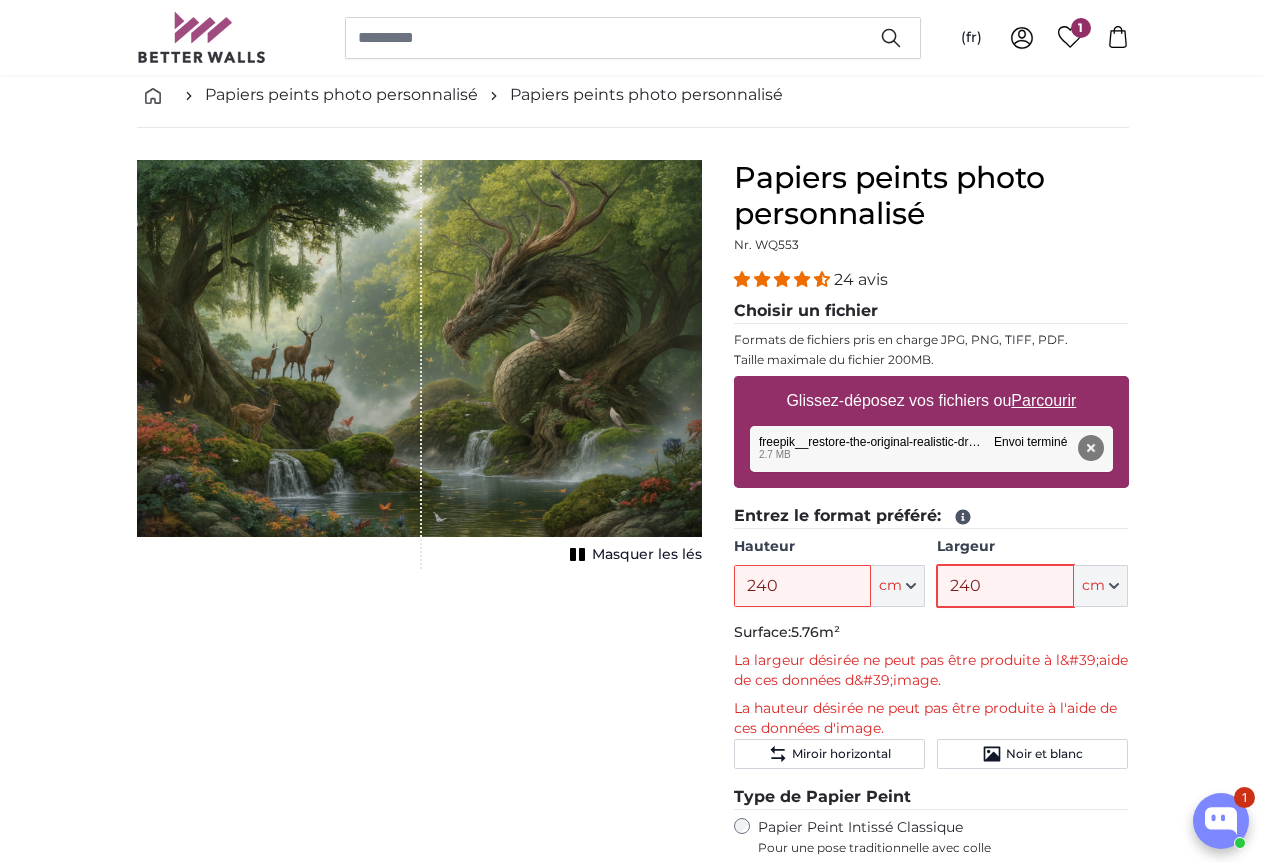 click on "240" at bounding box center (1005, 586) 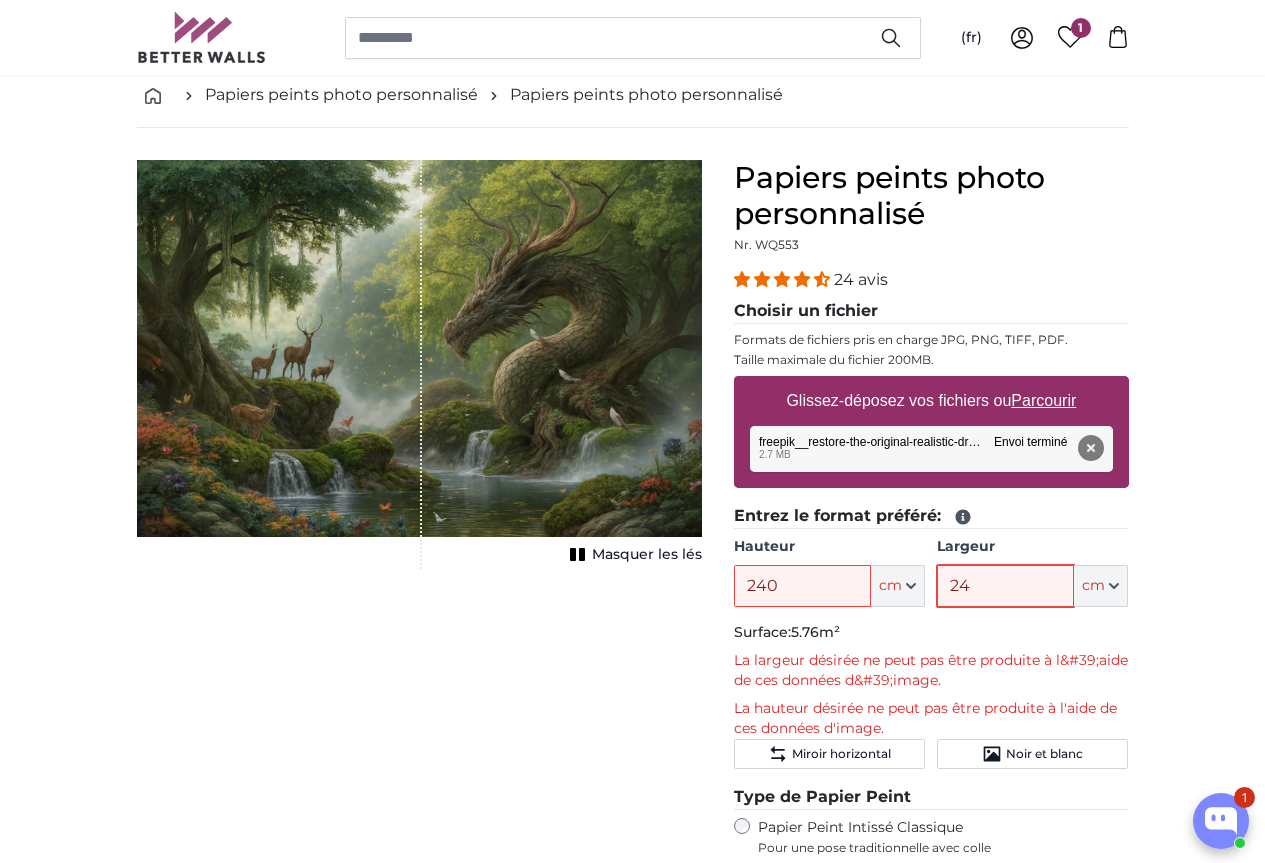 type on "2" 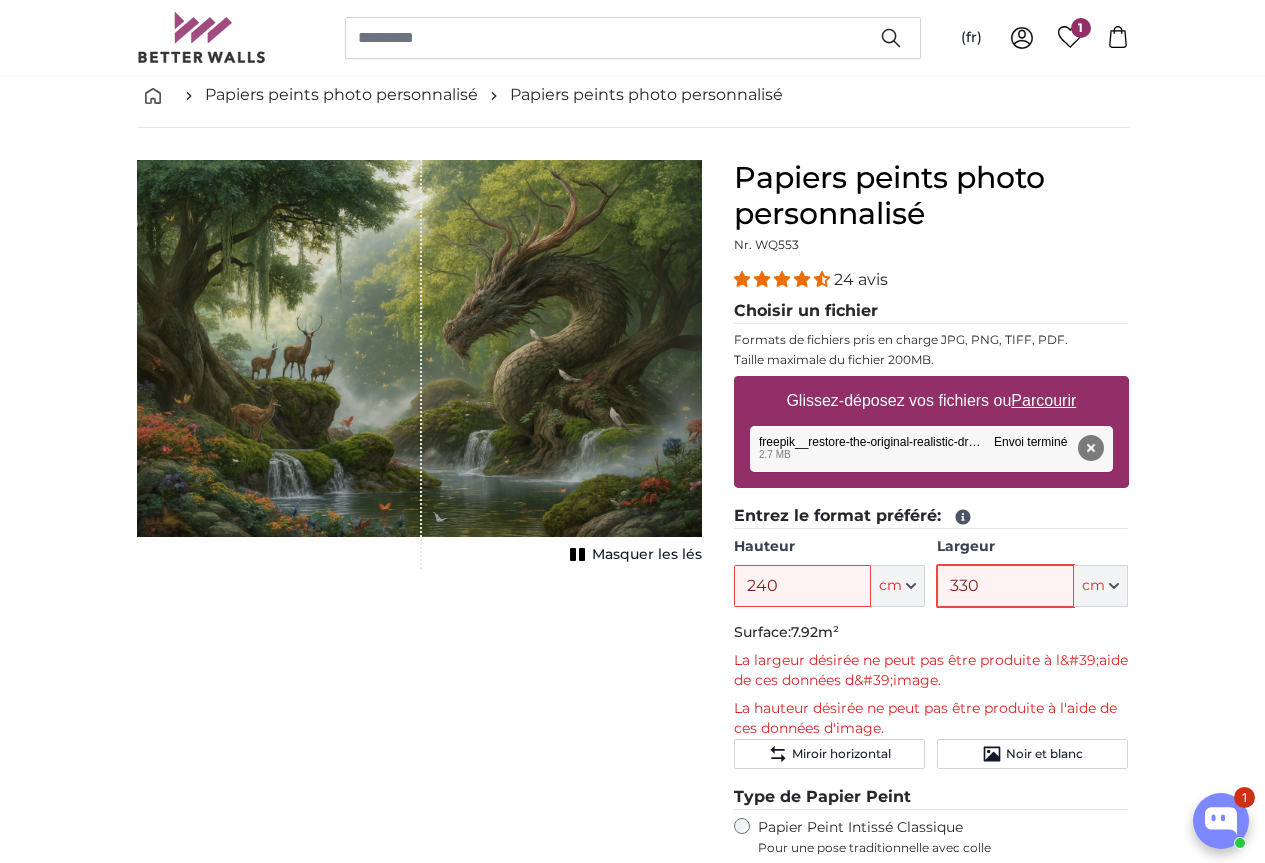 type on "330" 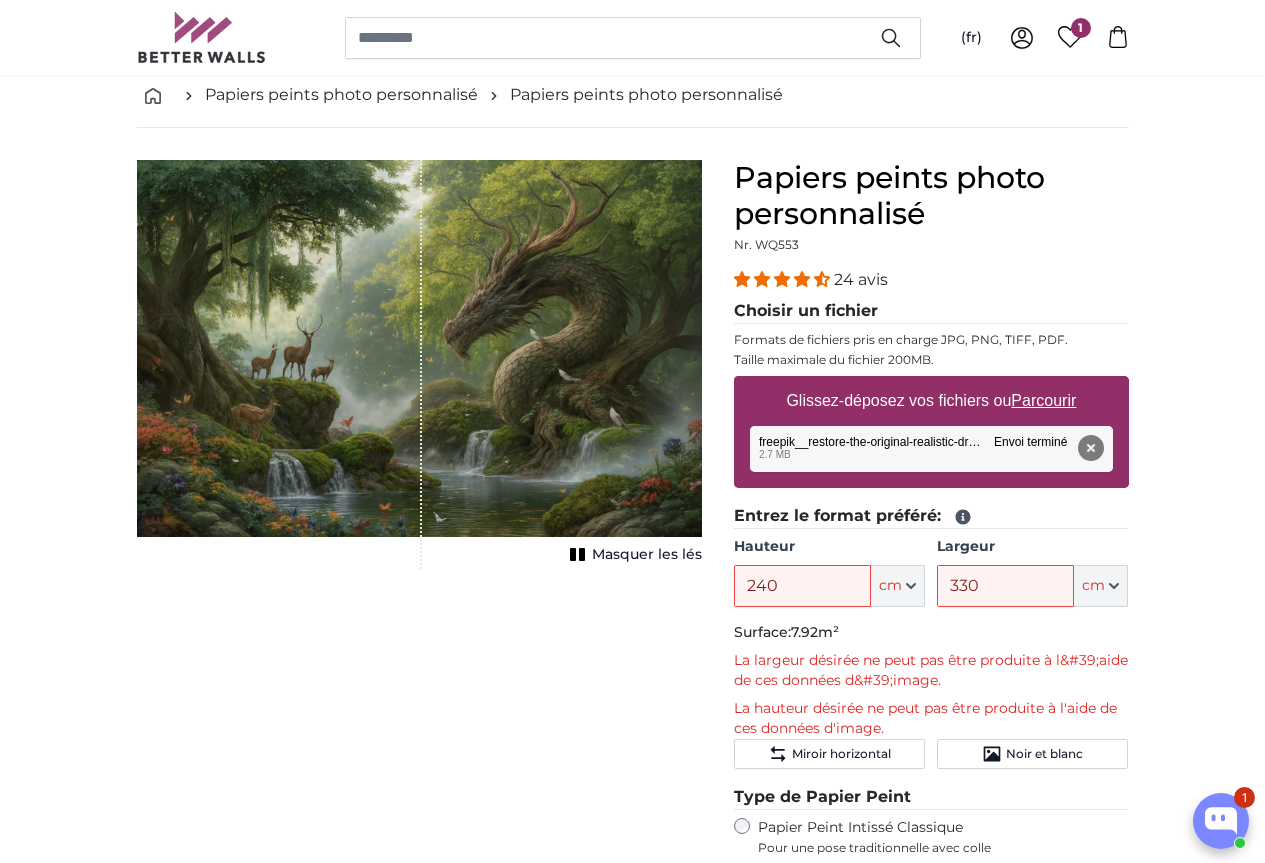 click on "Surface:  7.92m²" 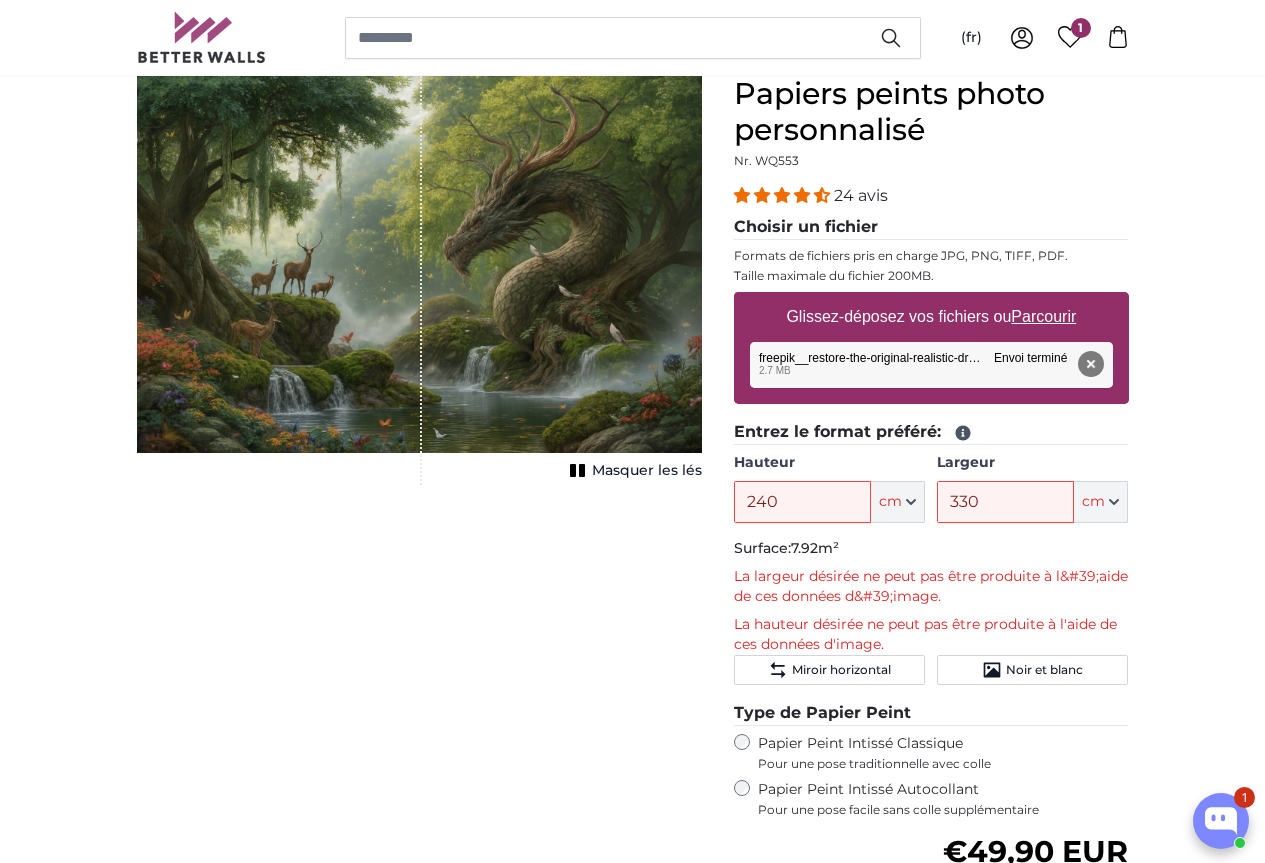 scroll, scrollTop: 100, scrollLeft: 0, axis: vertical 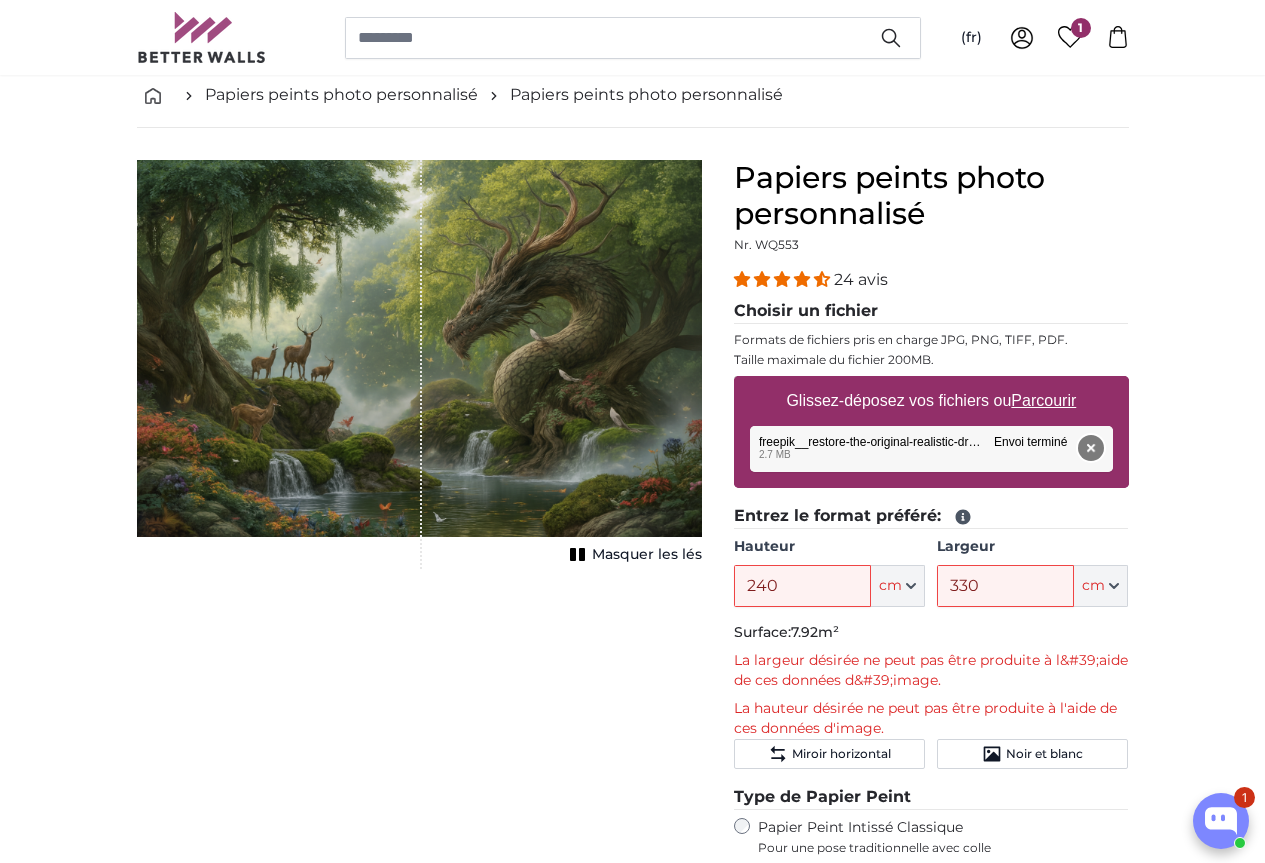 click on "Supprimer" at bounding box center [1090, 448] 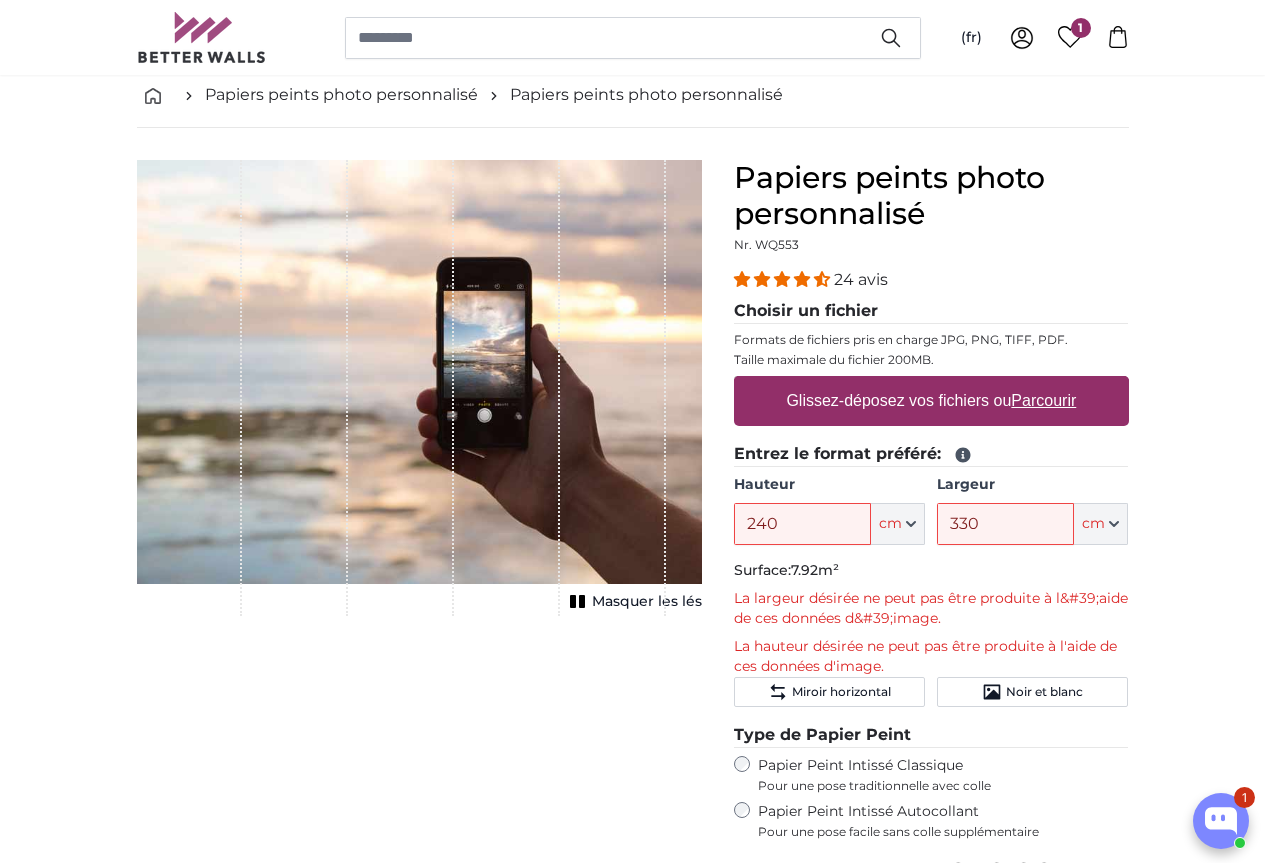 click on "Parcourir" at bounding box center (1043, 400) 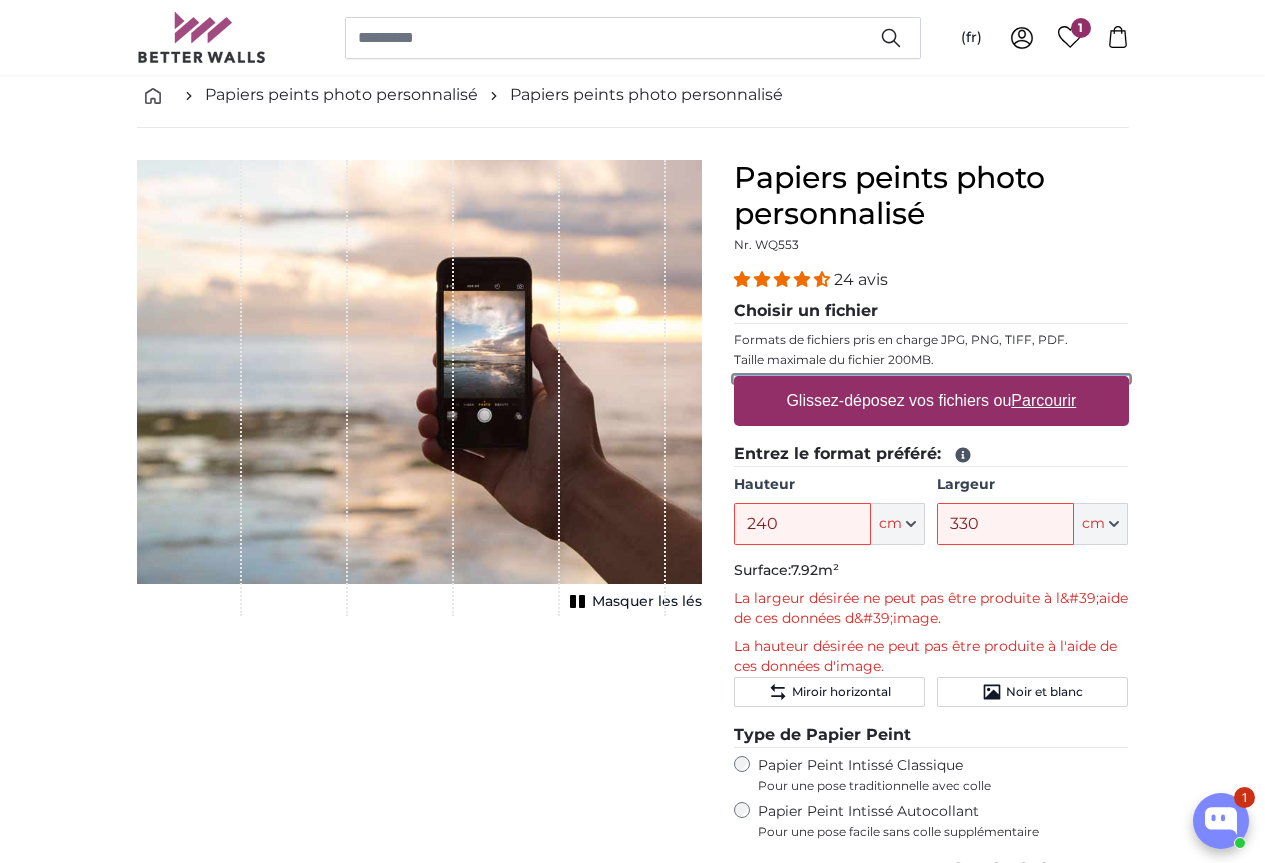 click on "Glissez-déposez vos fichiers ou  Parcourir" at bounding box center (931, 379) 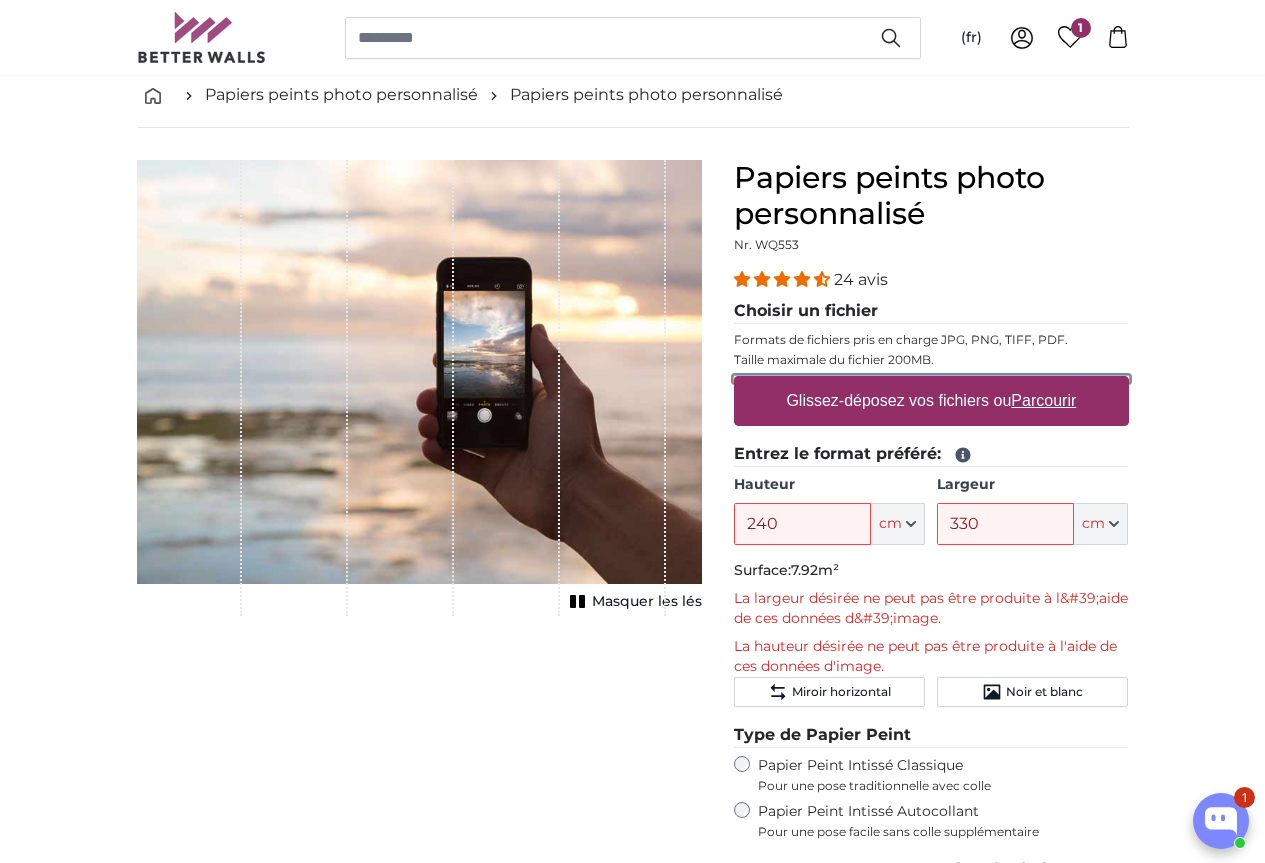 type on "**********" 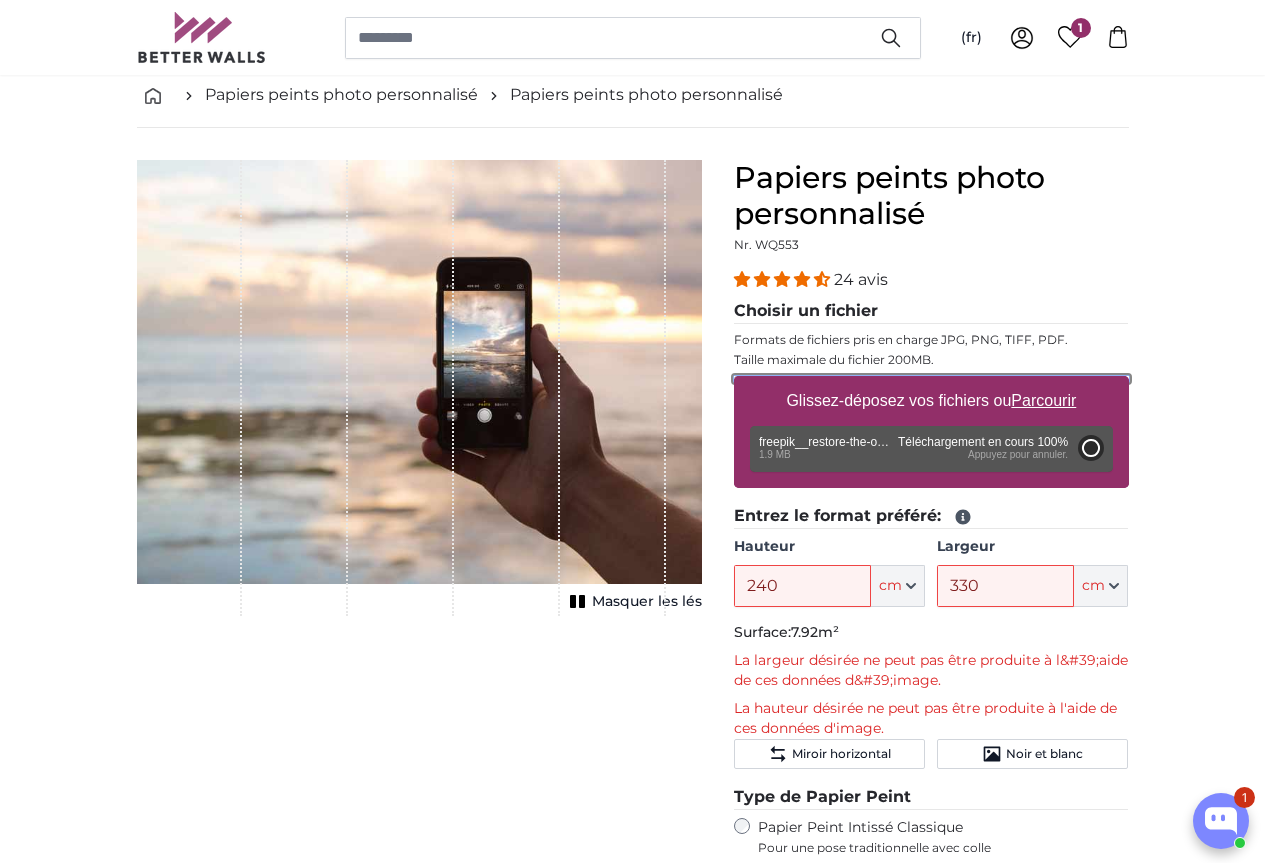 type on "66" 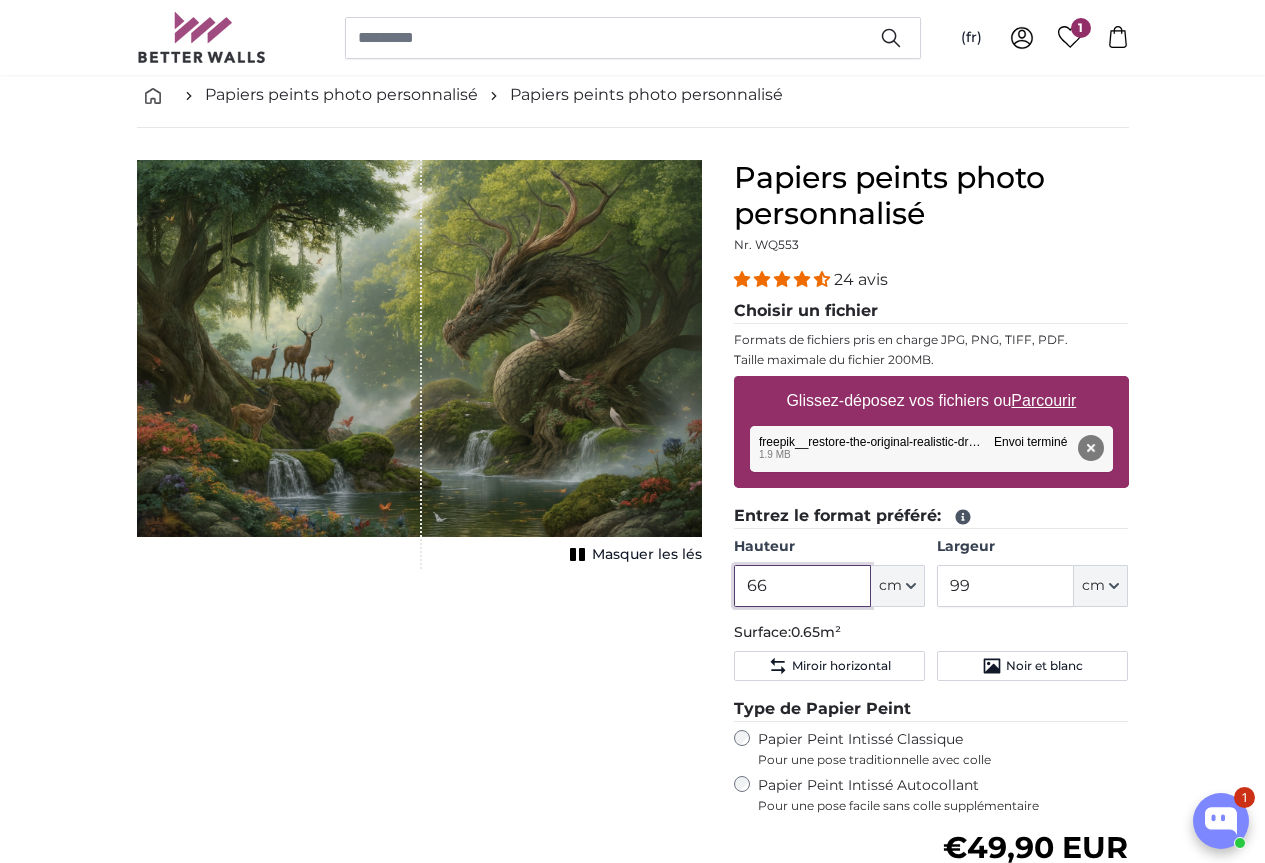 drag, startPoint x: 930, startPoint y: 602, endPoint x: 782, endPoint y: 590, distance: 148.48569 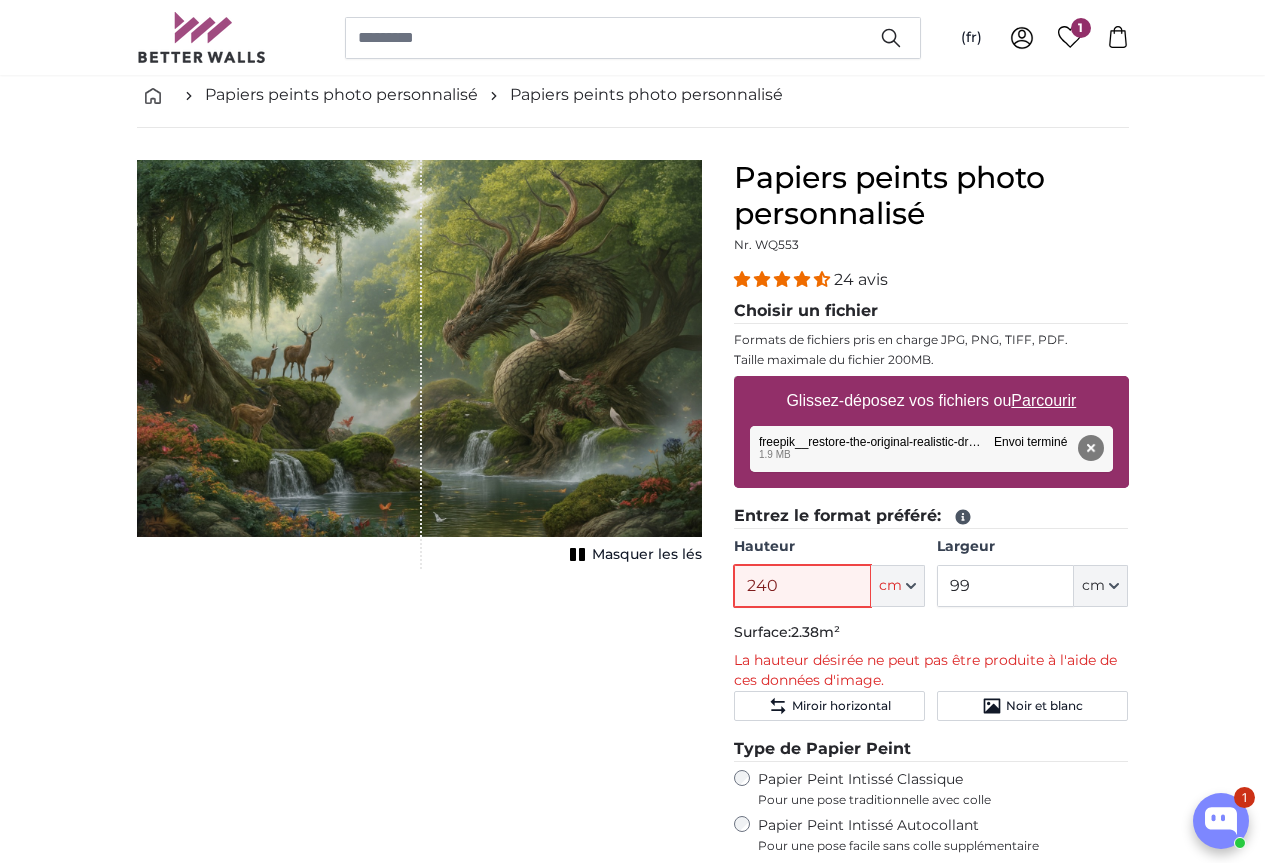 type on "240" 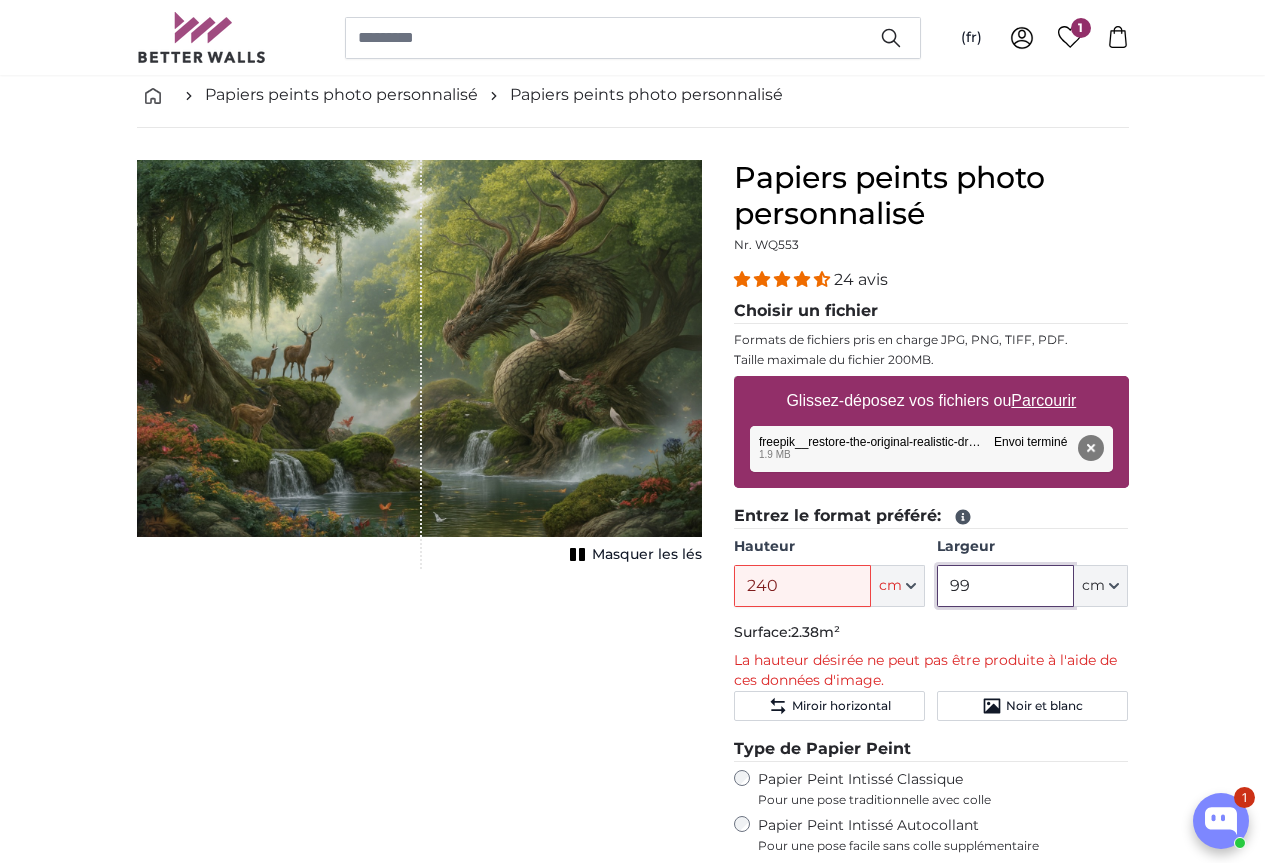 click on "99" at bounding box center (1005, 586) 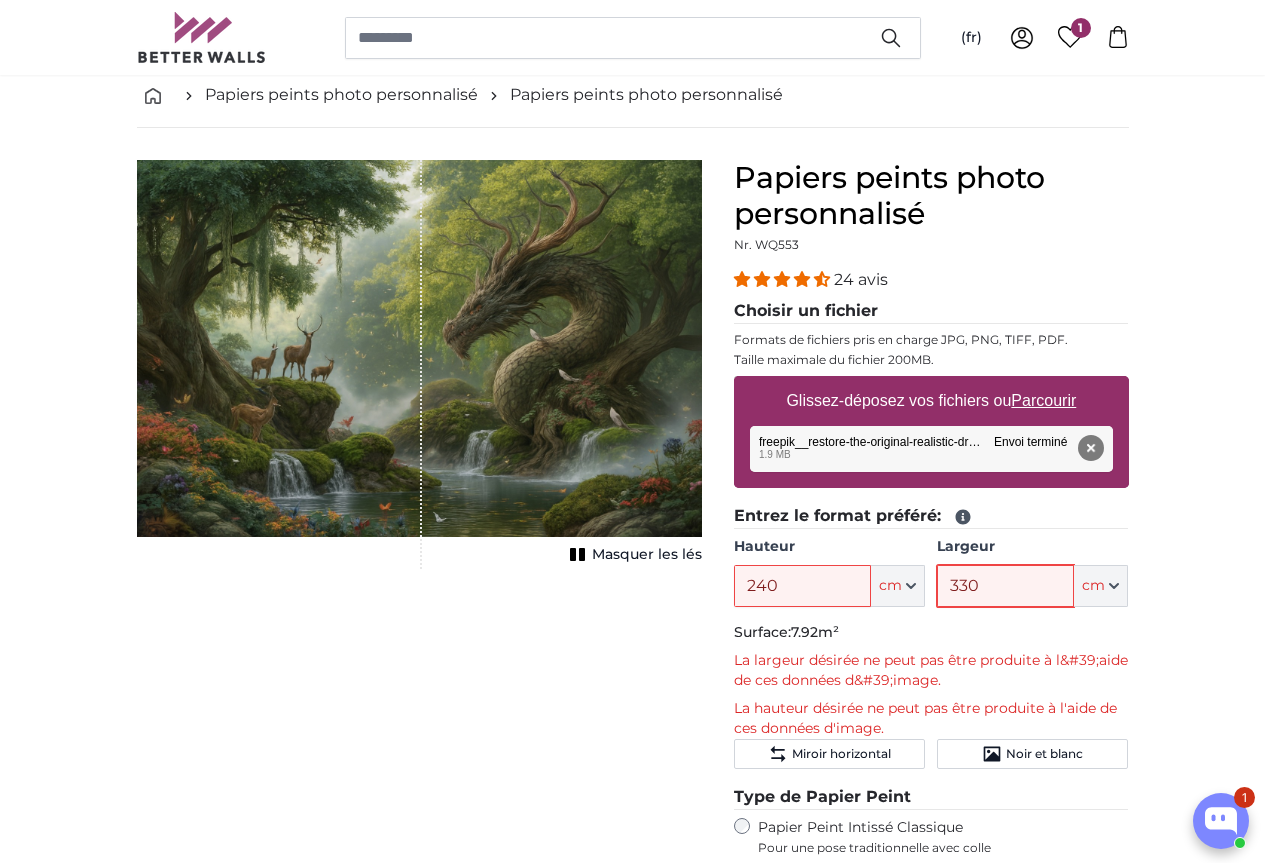 type on "330" 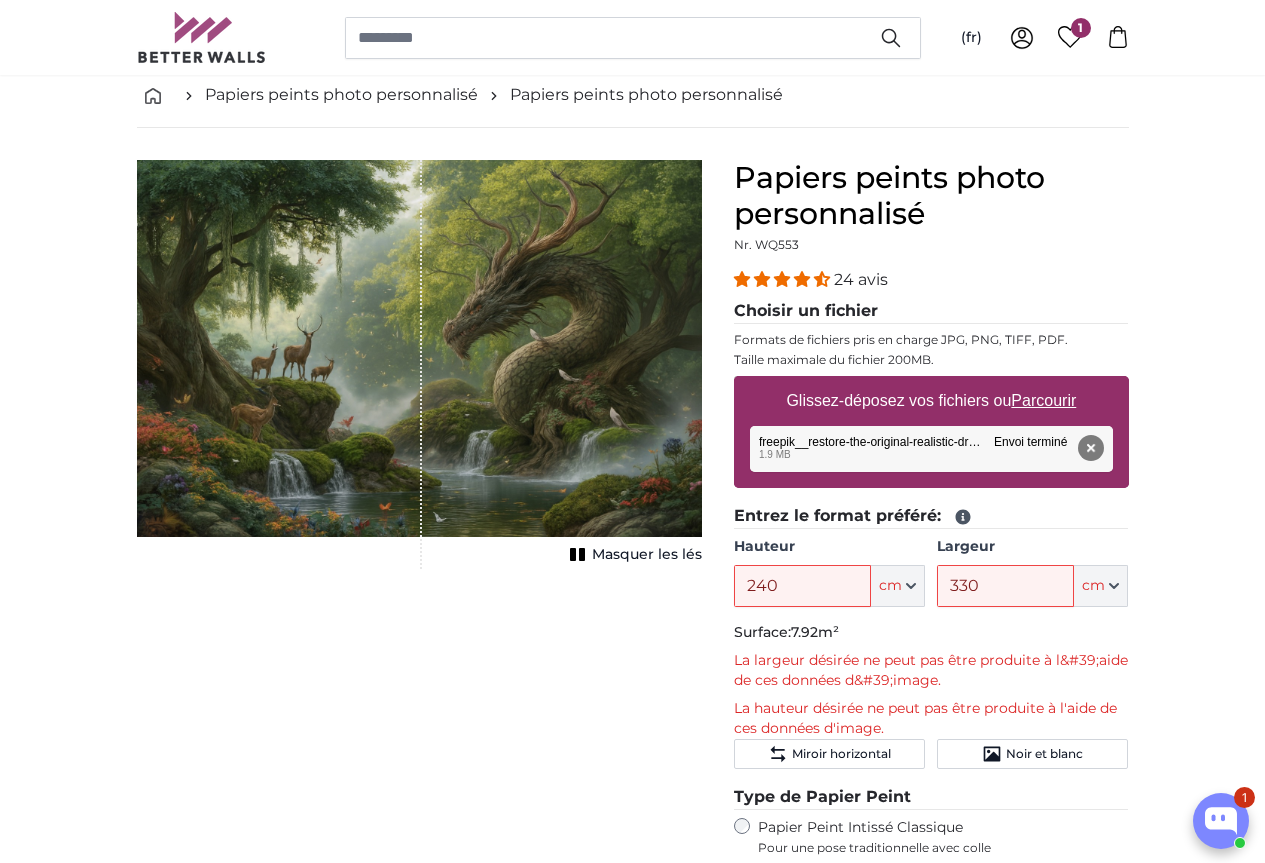 click on "Surface:  7.92m²" 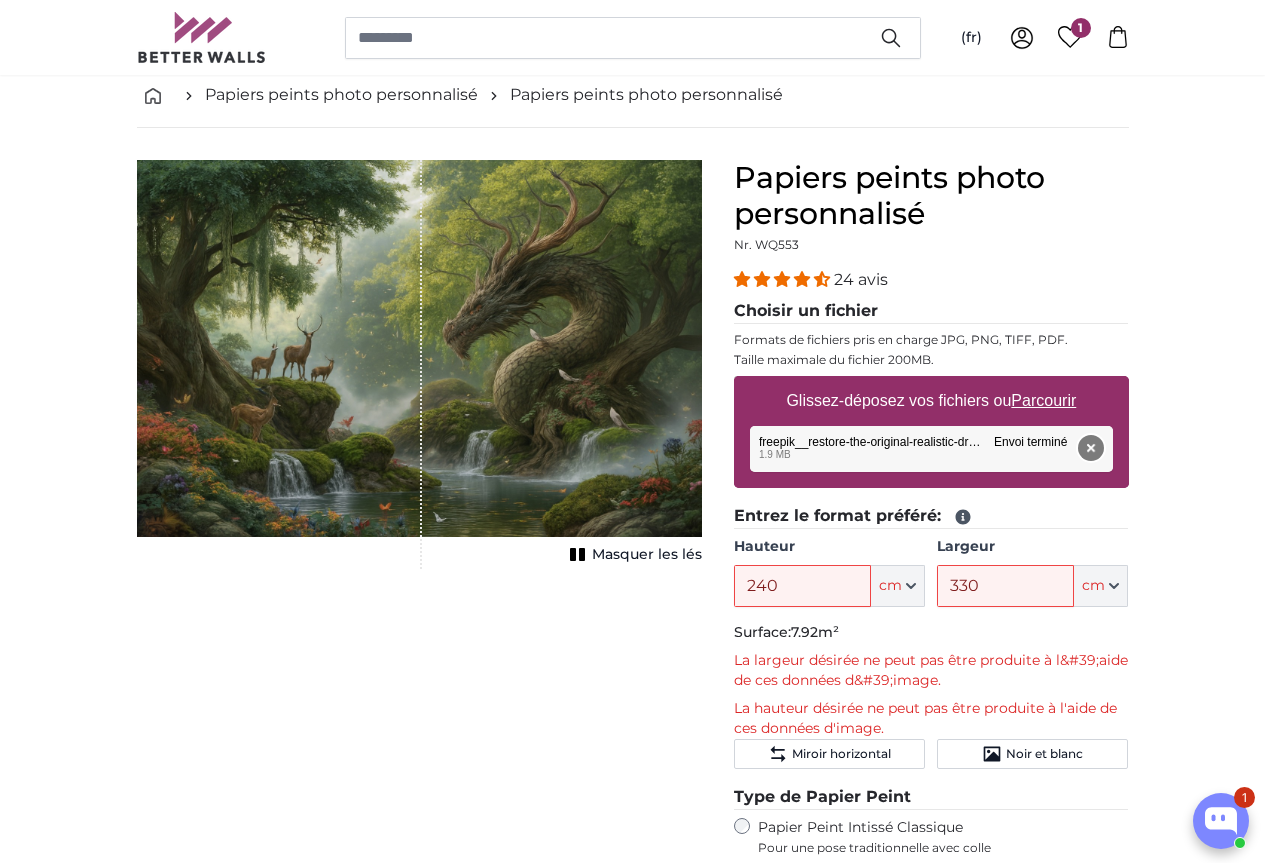 click on "Supprimer" at bounding box center [1090, 448] 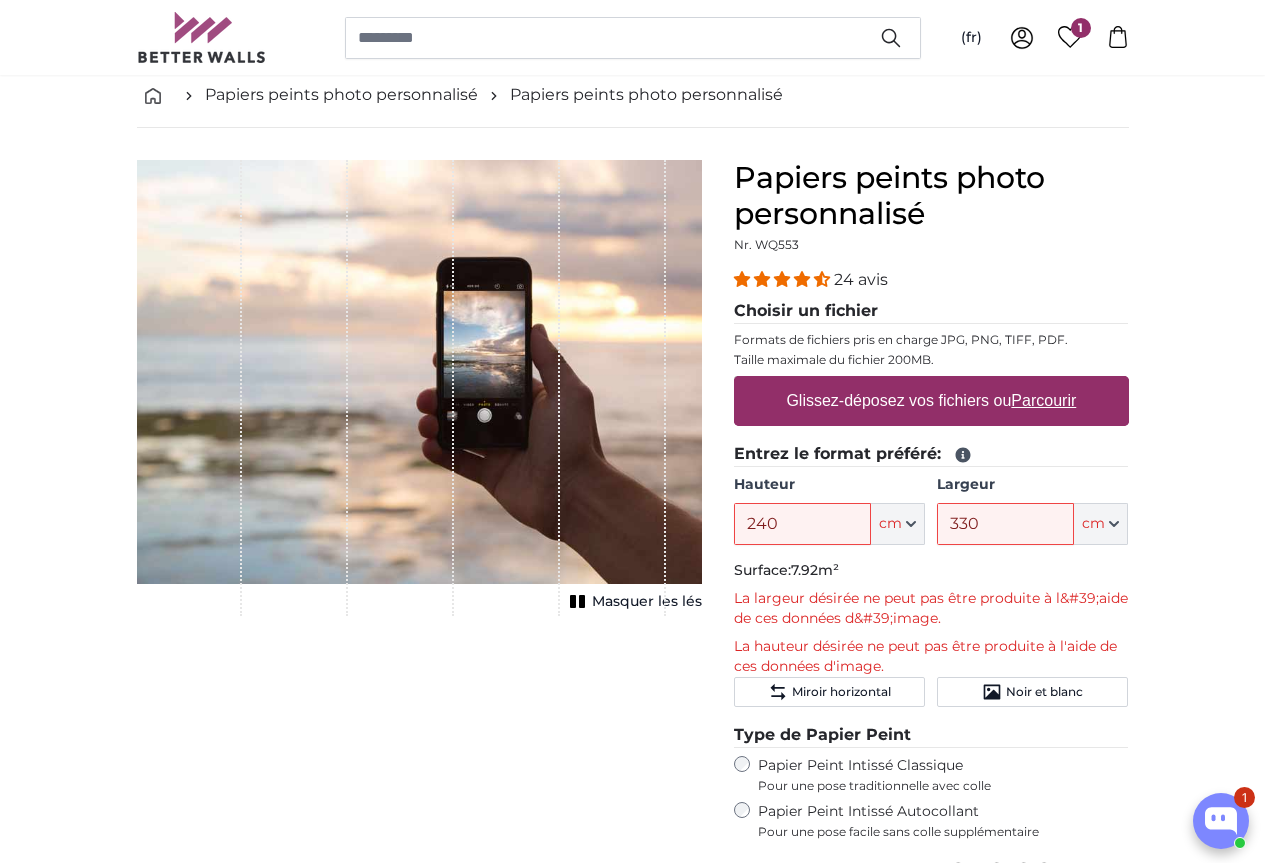click on "Parcourir" at bounding box center [1043, 400] 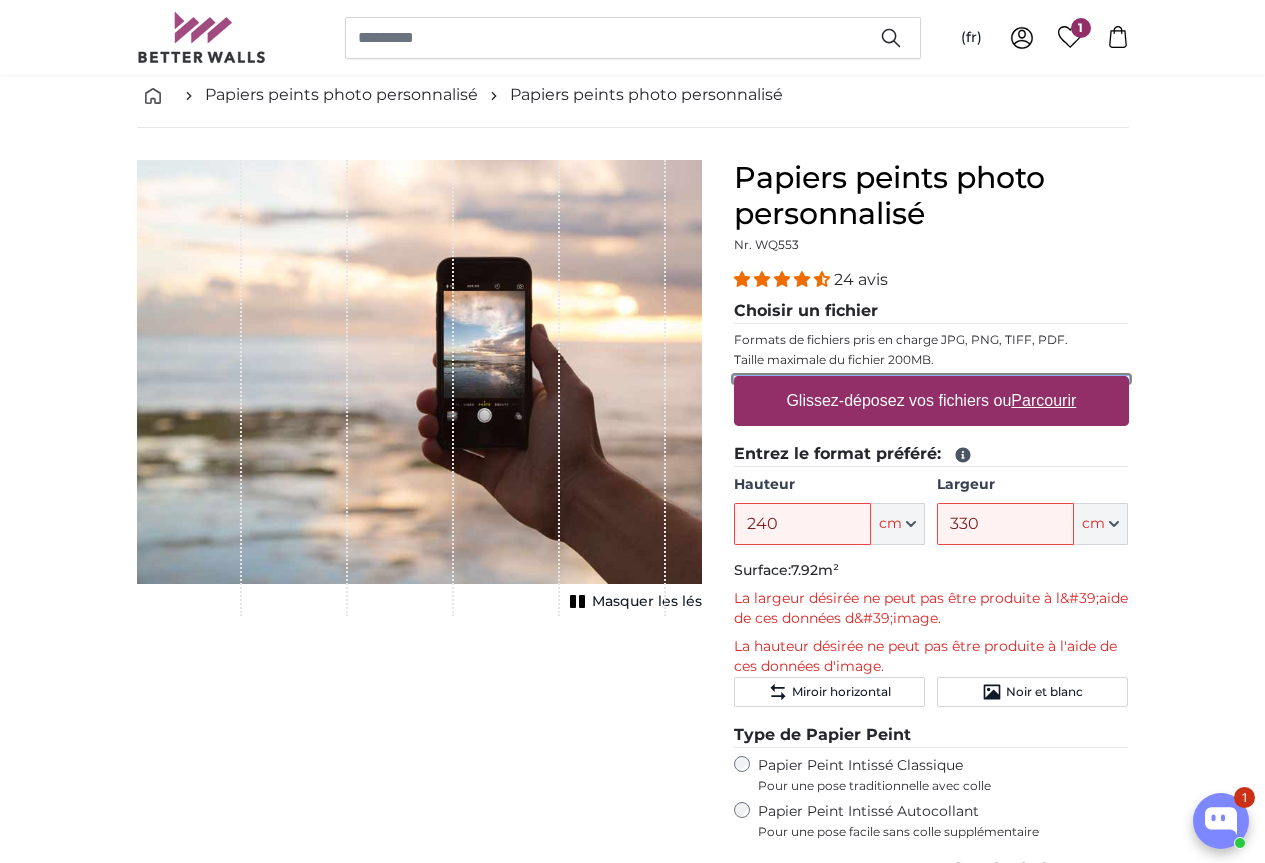 type on "**********" 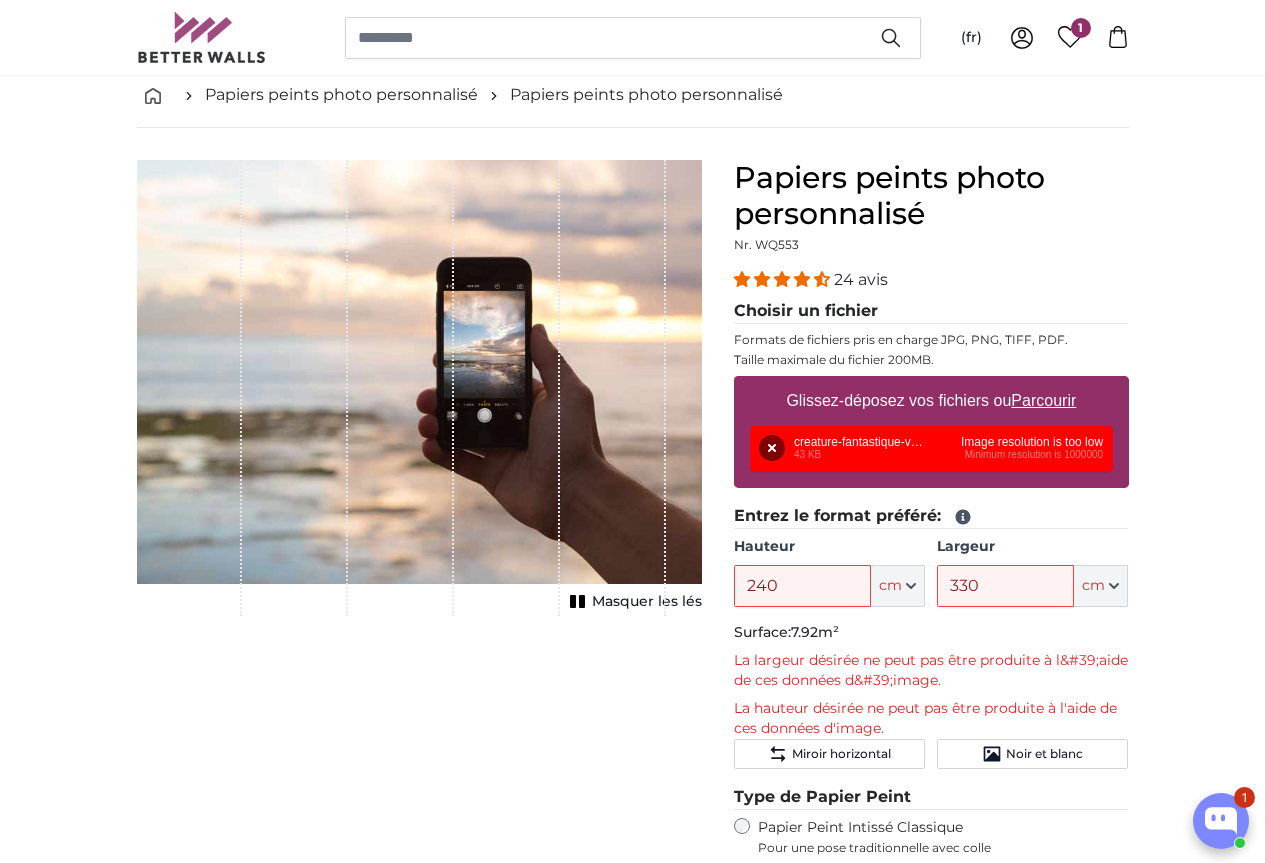 click on "Parcourir" at bounding box center [1043, 400] 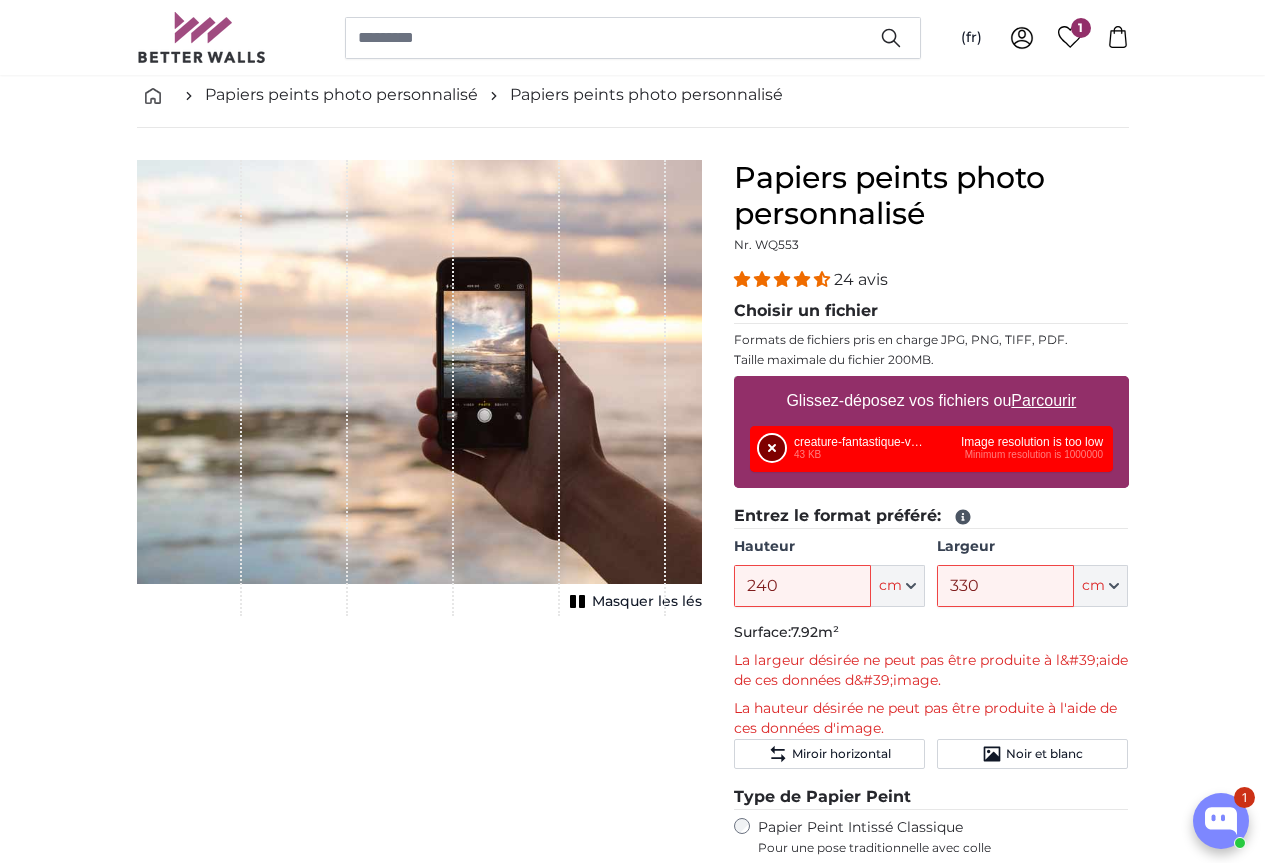 click on "Supprimer" at bounding box center [772, 448] 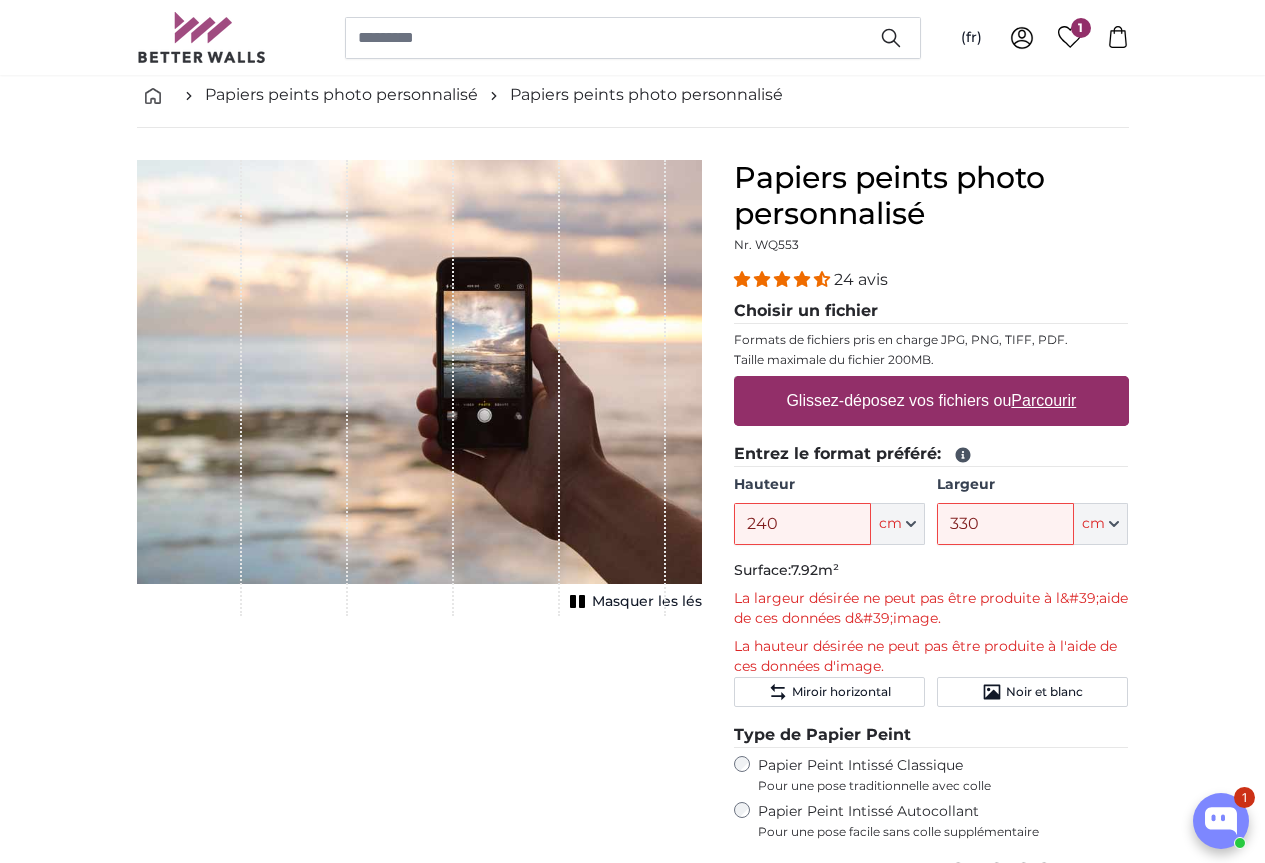 click on "Glissez-déposez vos fichiers ou  Parcourir" at bounding box center [931, 401] 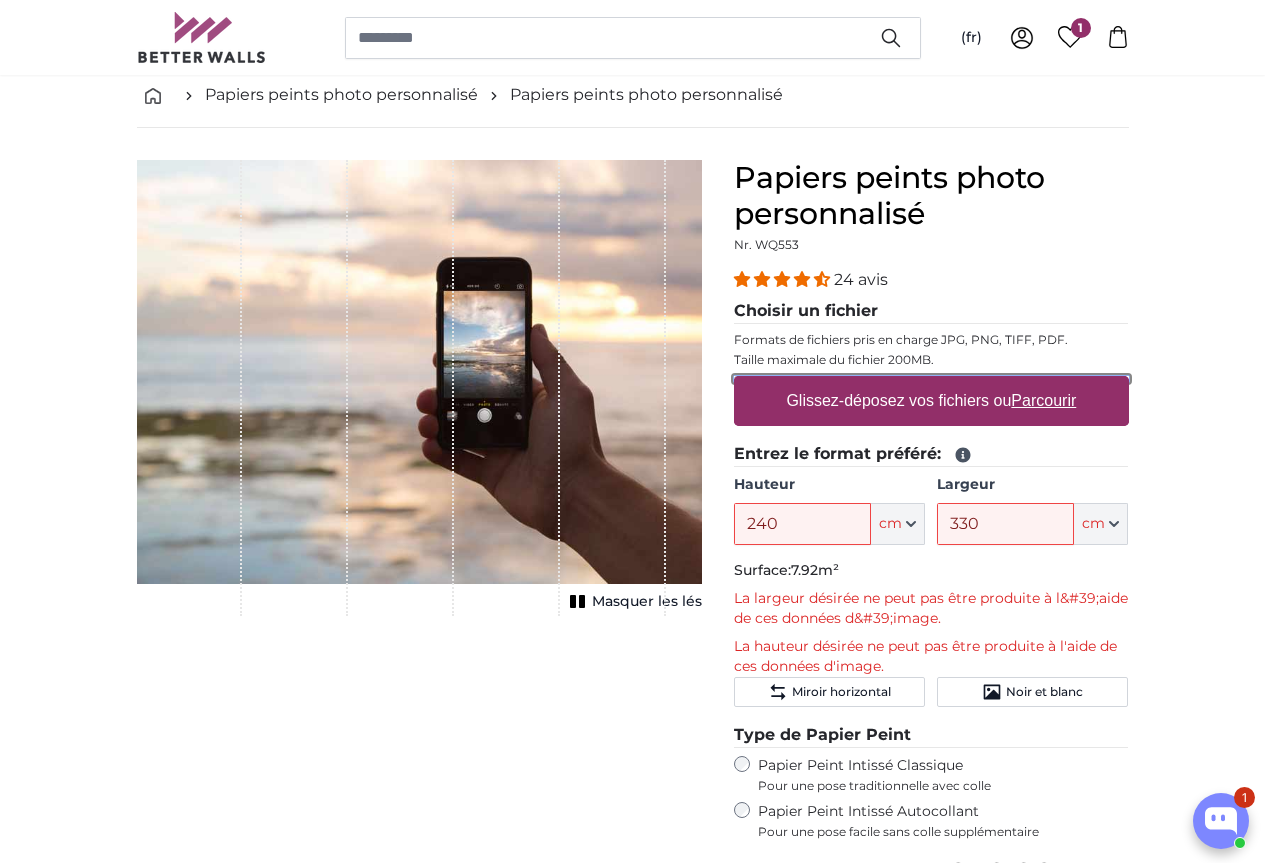 type on "**********" 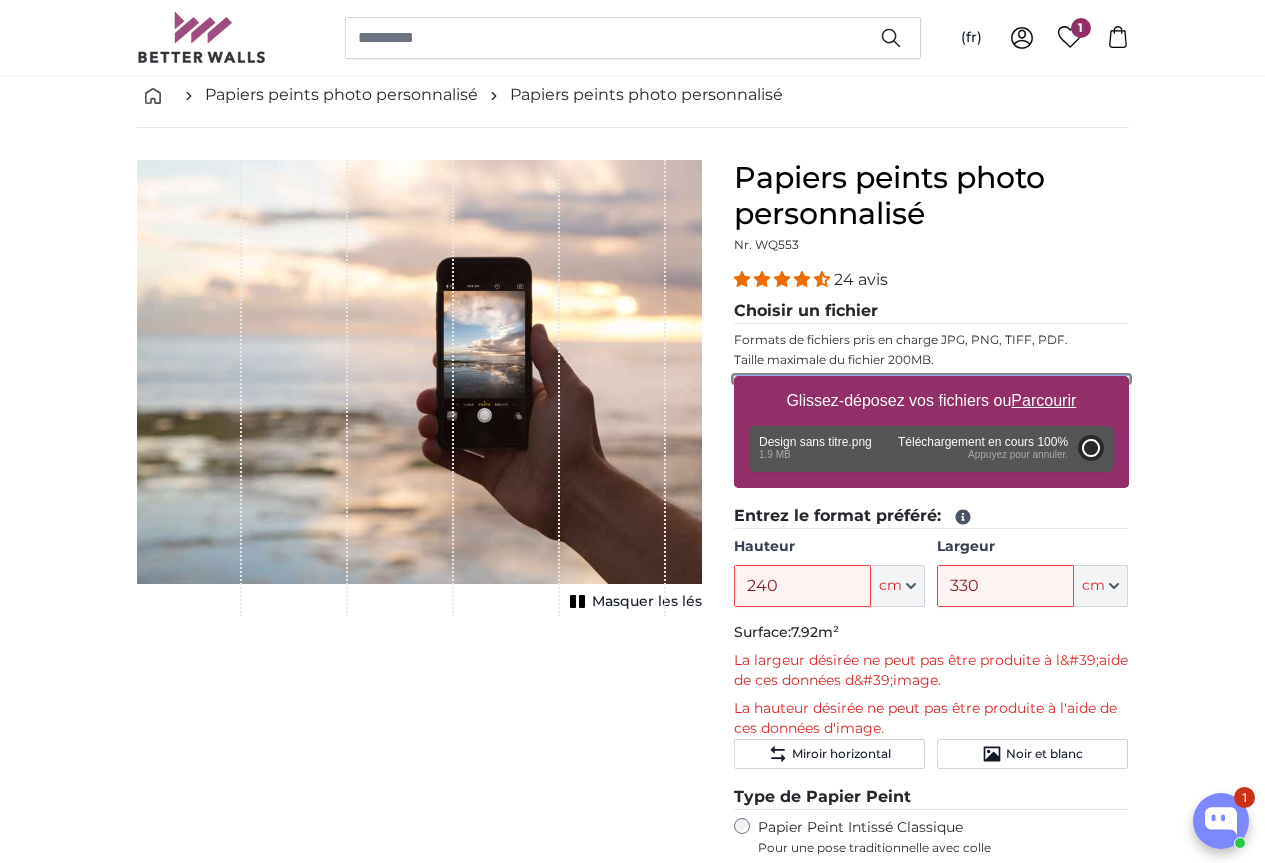 type on "50" 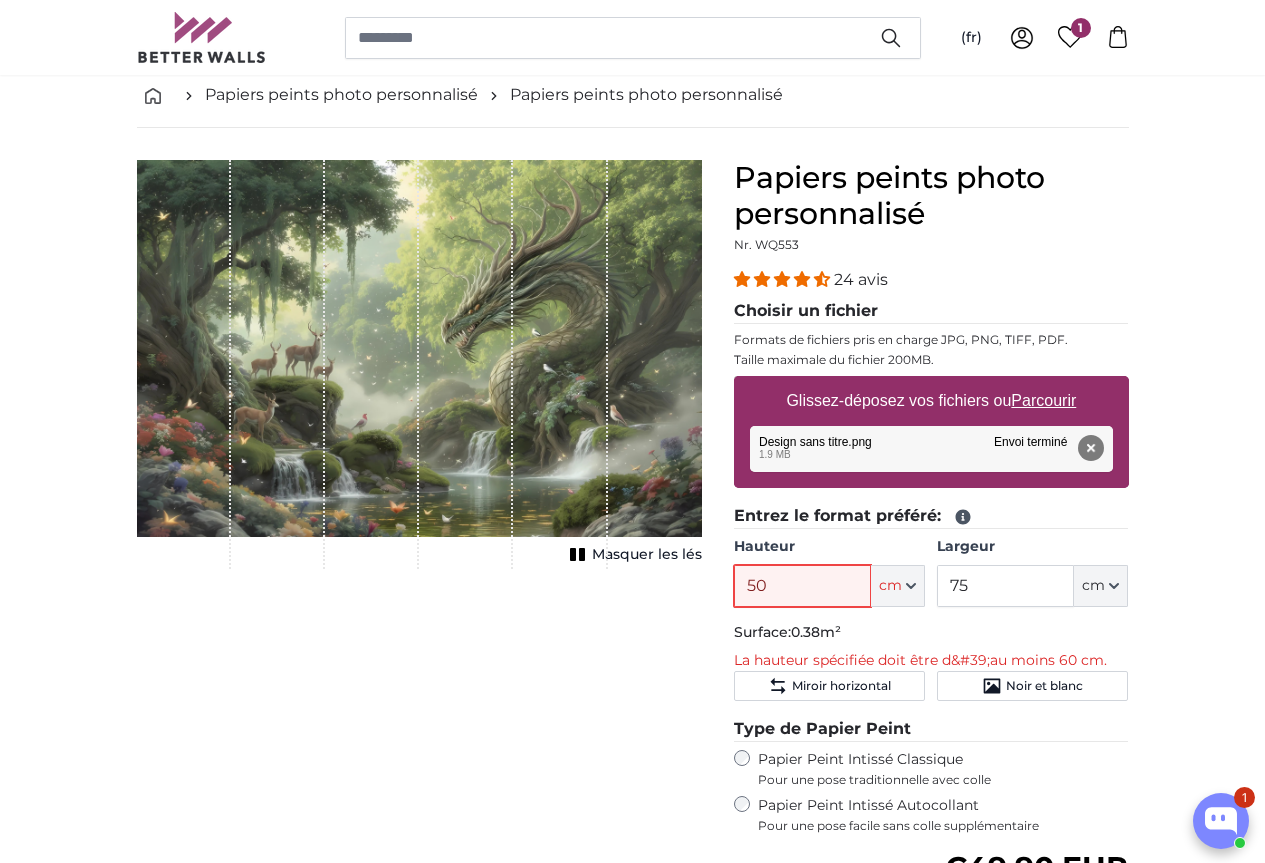 click on "50" at bounding box center [802, 586] 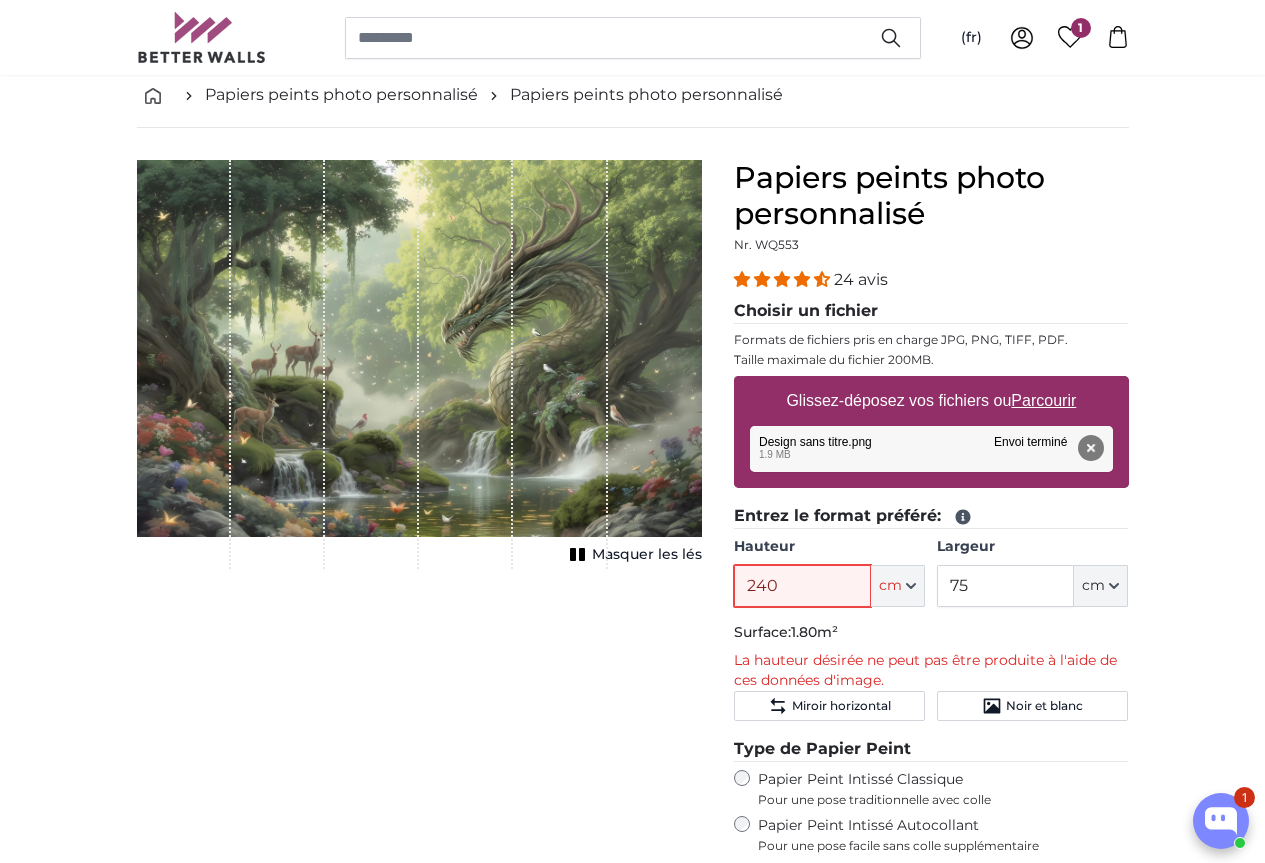 type on "240" 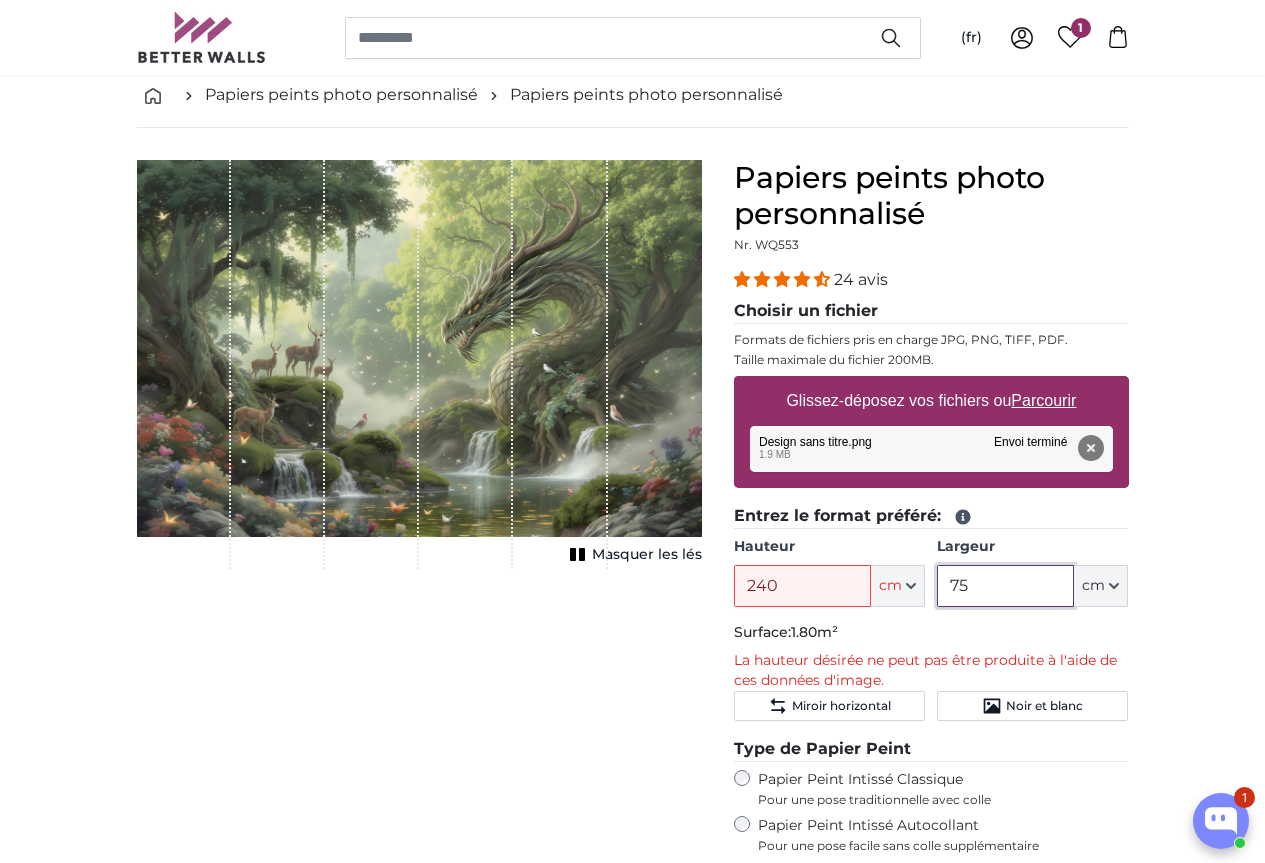 click on "75" at bounding box center [1005, 586] 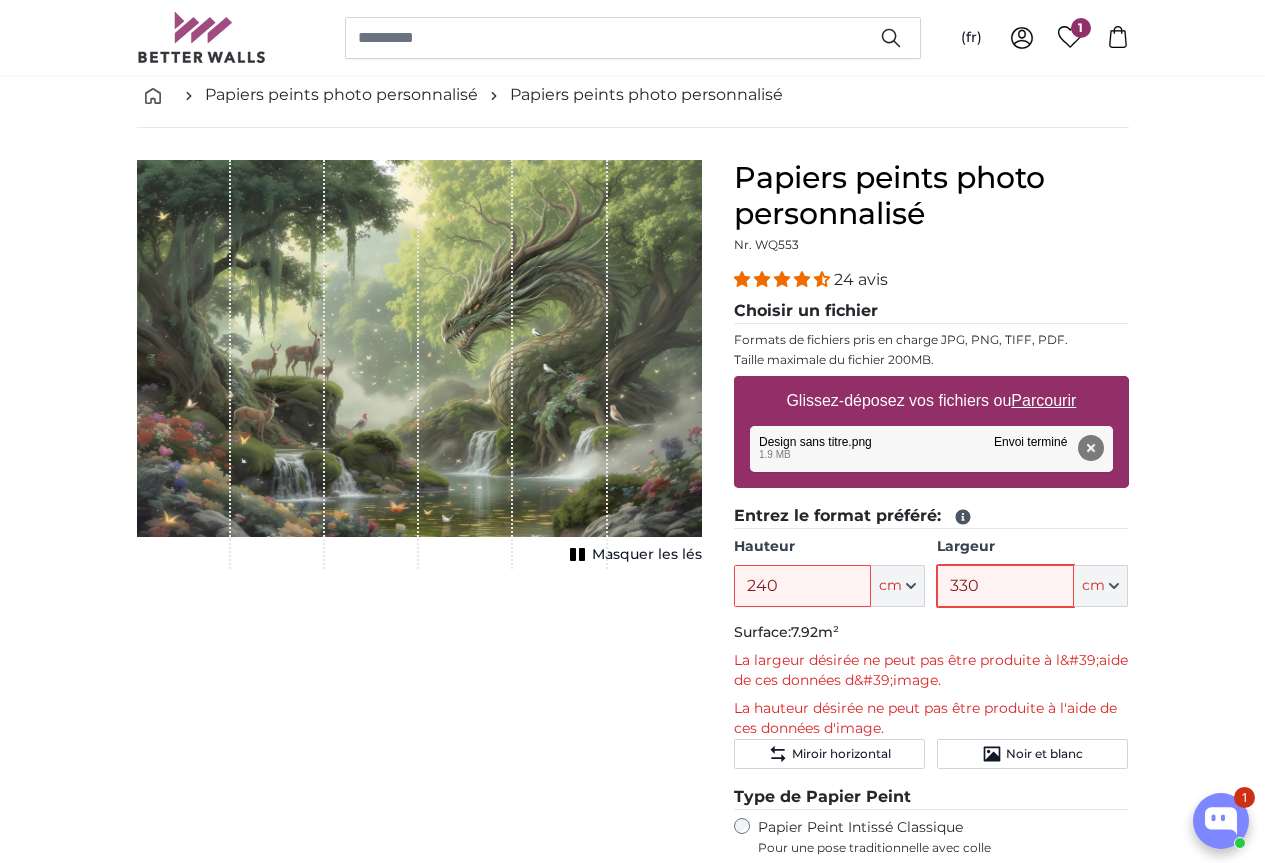 type on "330" 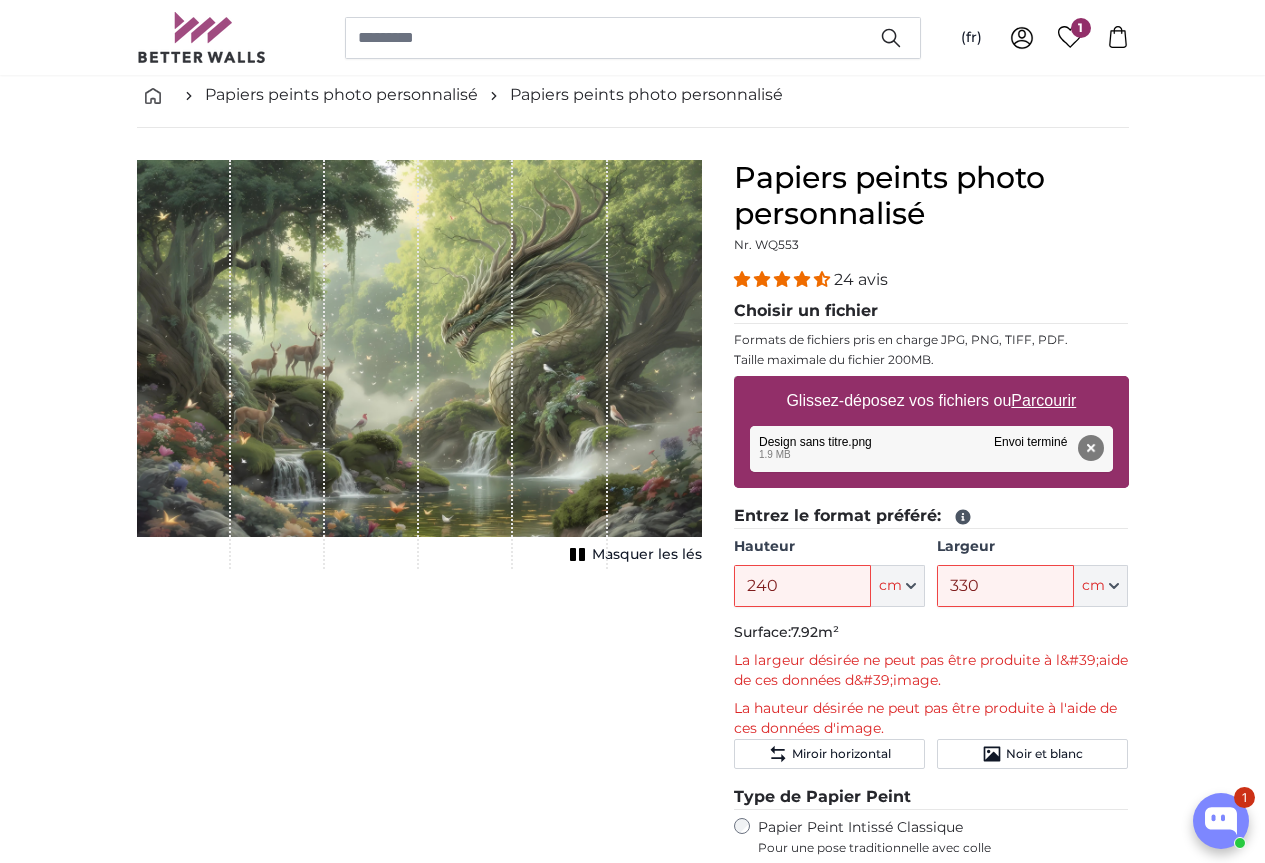click on "Parcourir" at bounding box center [1043, 400] 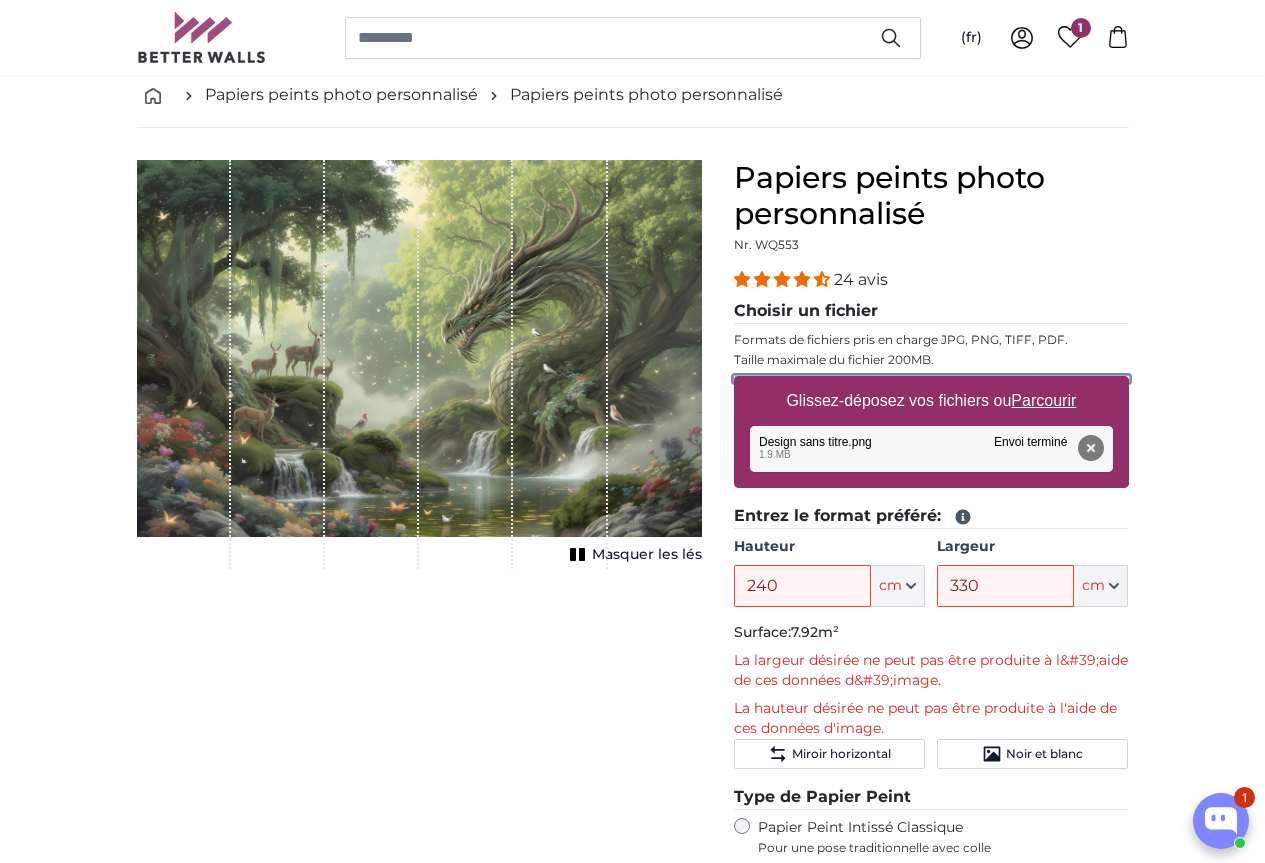 type on "**********" 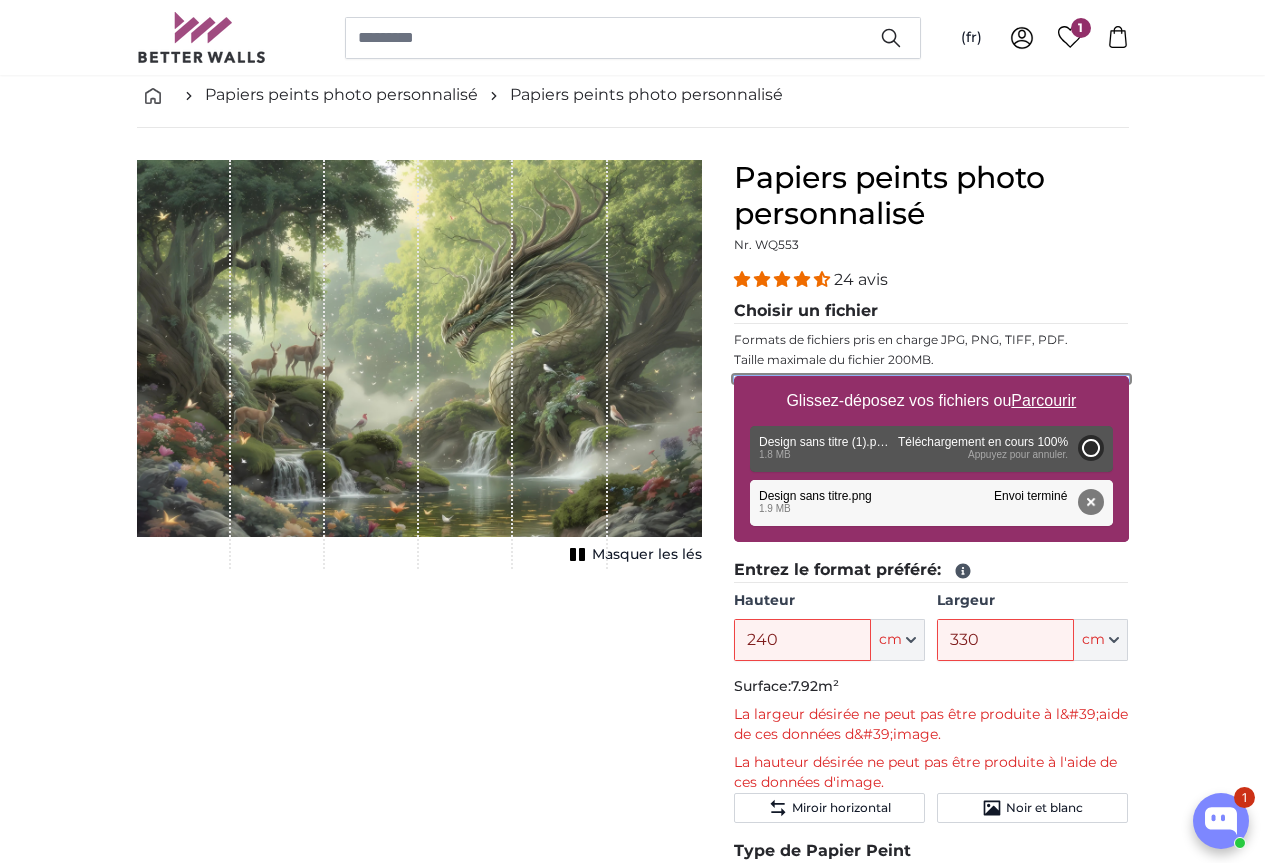 type on "50" 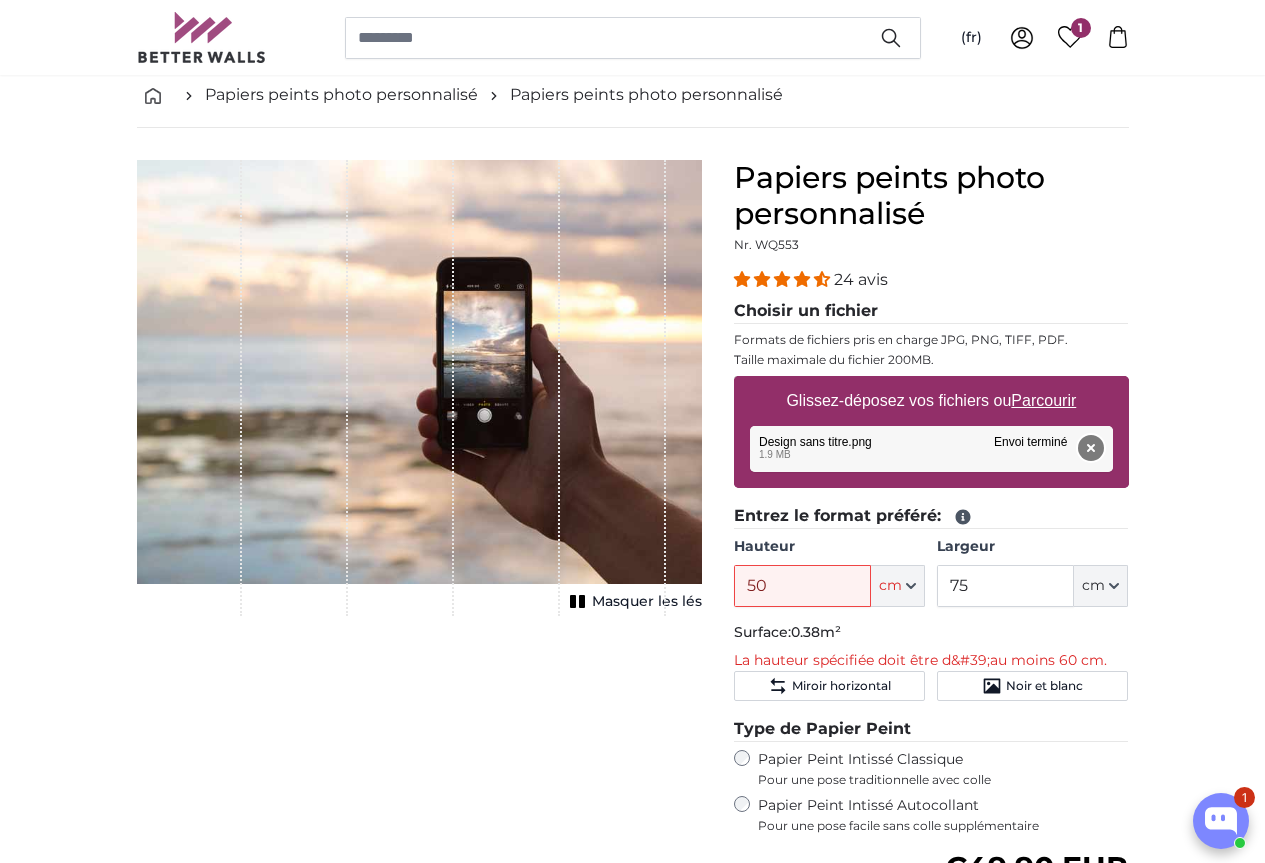 click on "Supprimer" at bounding box center (1090, 448) 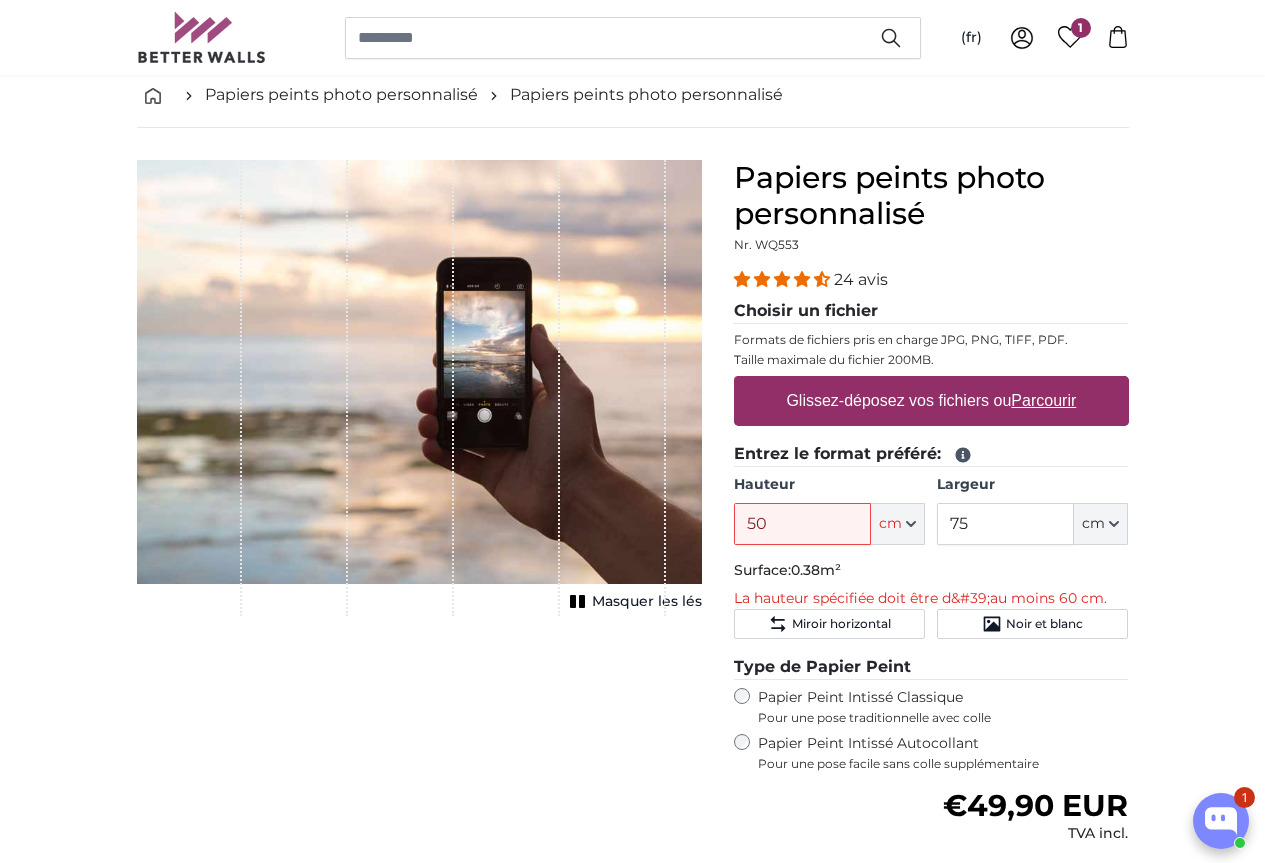click on "Parcourir" at bounding box center (1043, 400) 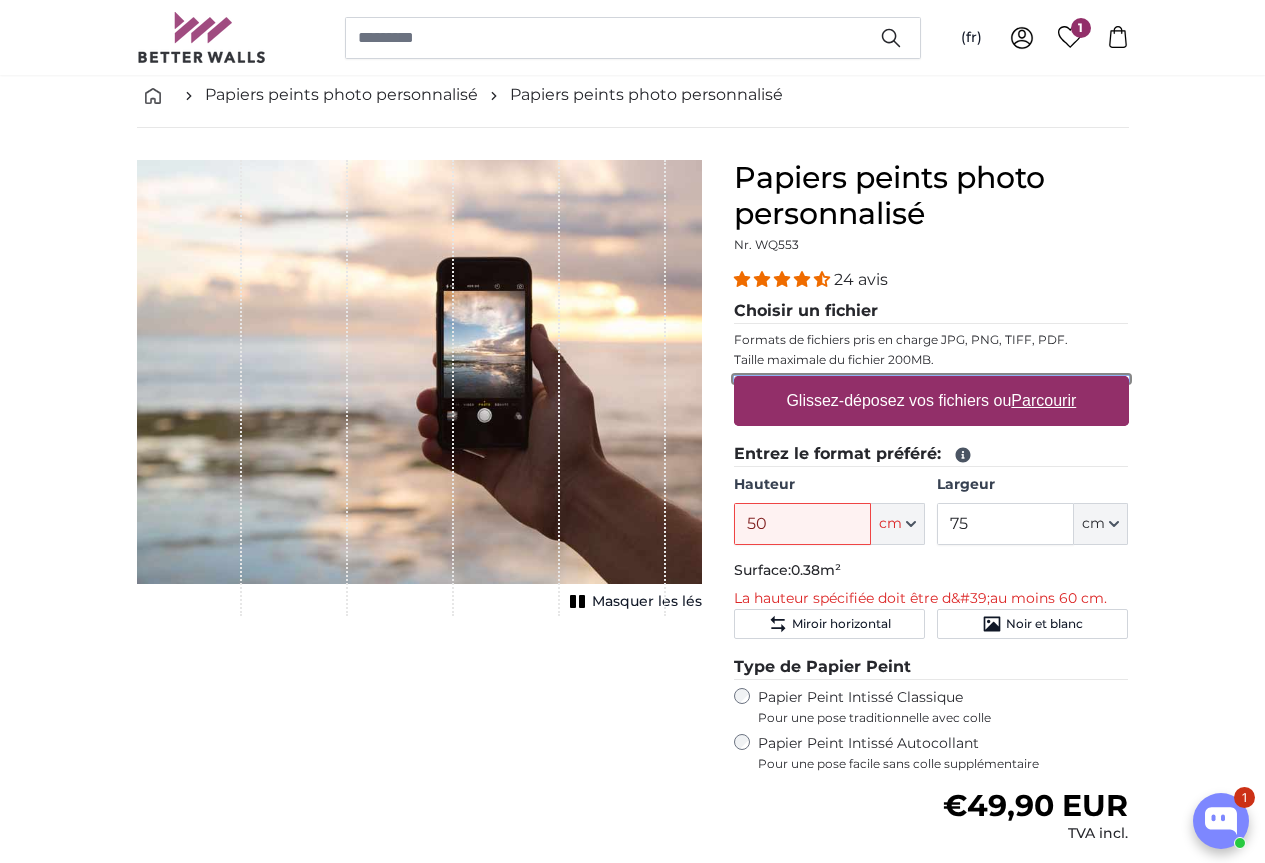 click on "Glissez-déposez vos fichiers ou  Parcourir" at bounding box center [931, 379] 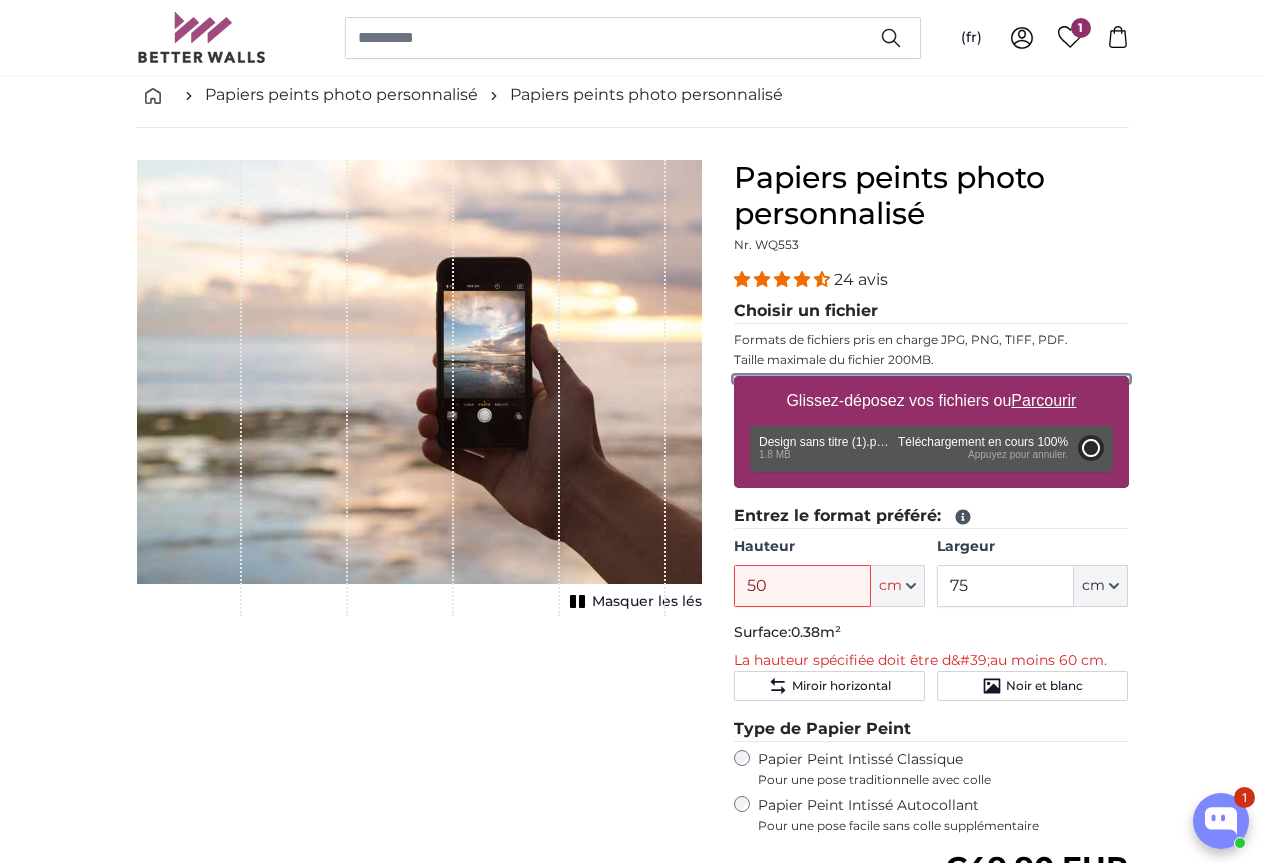 type on "50" 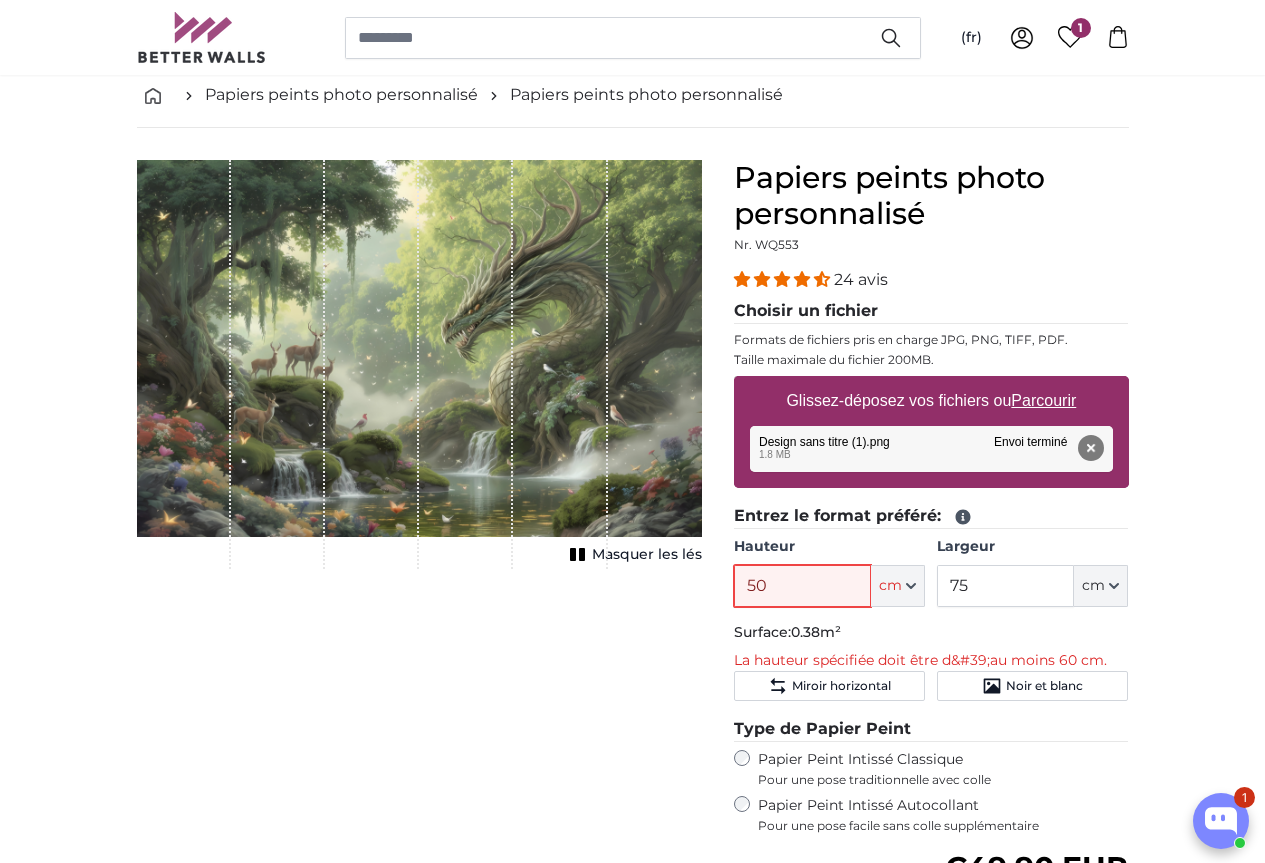 click on "50" at bounding box center (802, 586) 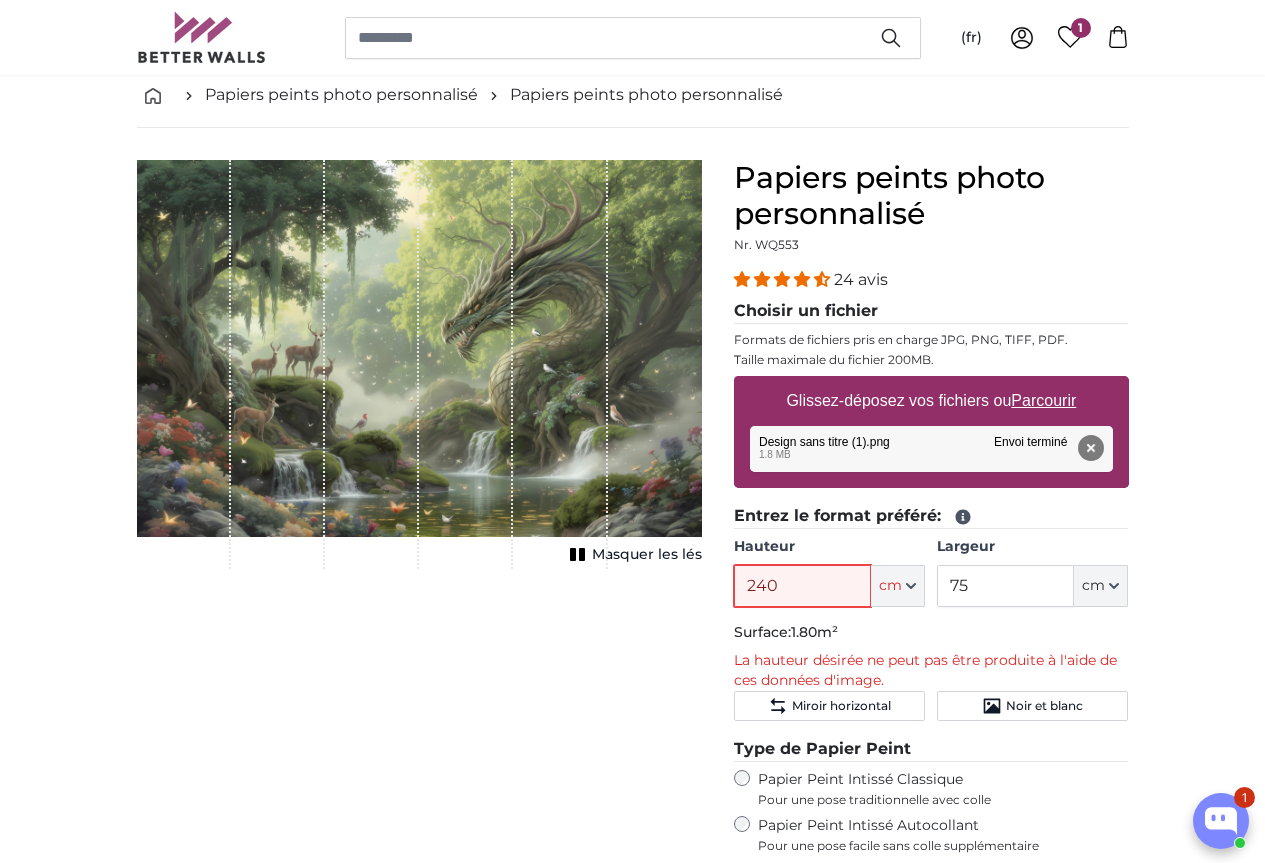 type on "240" 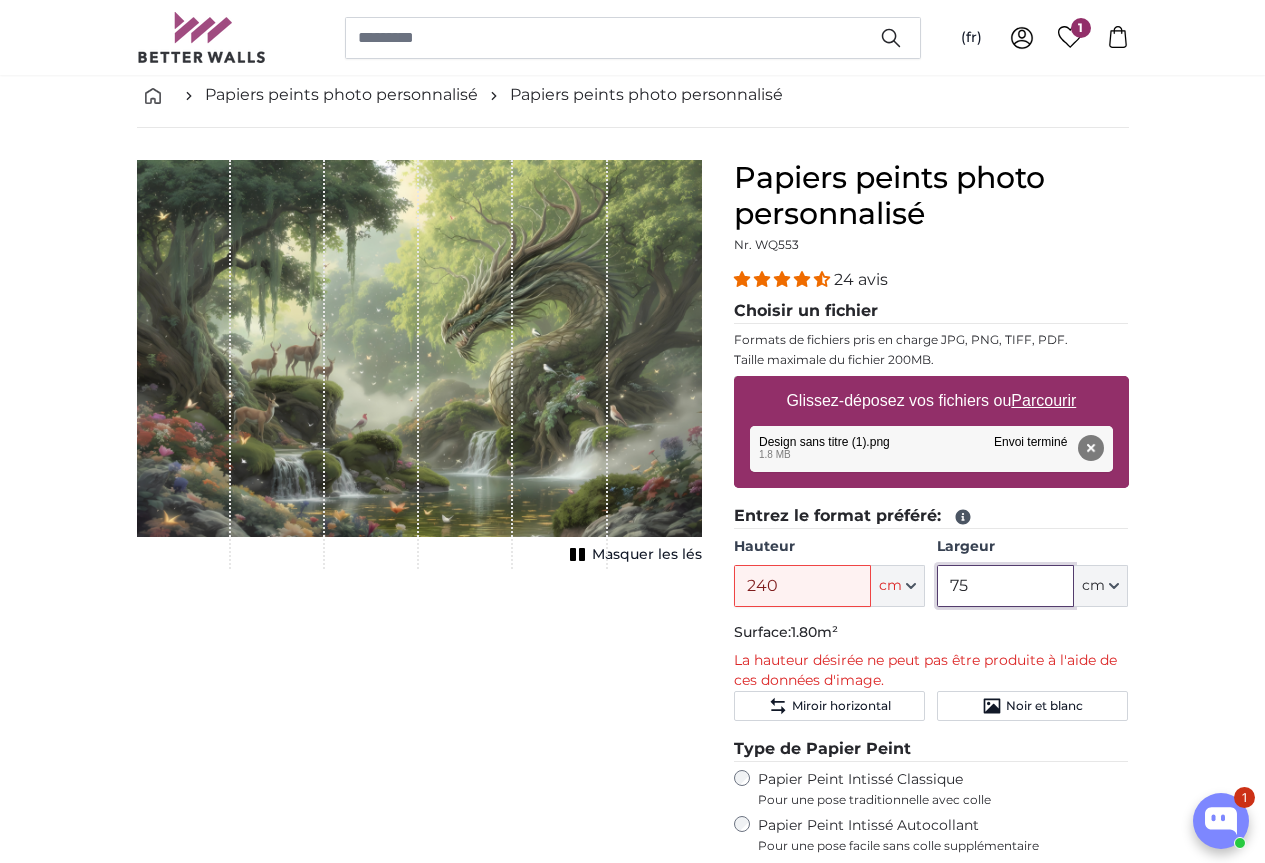 click on "75" at bounding box center [1005, 586] 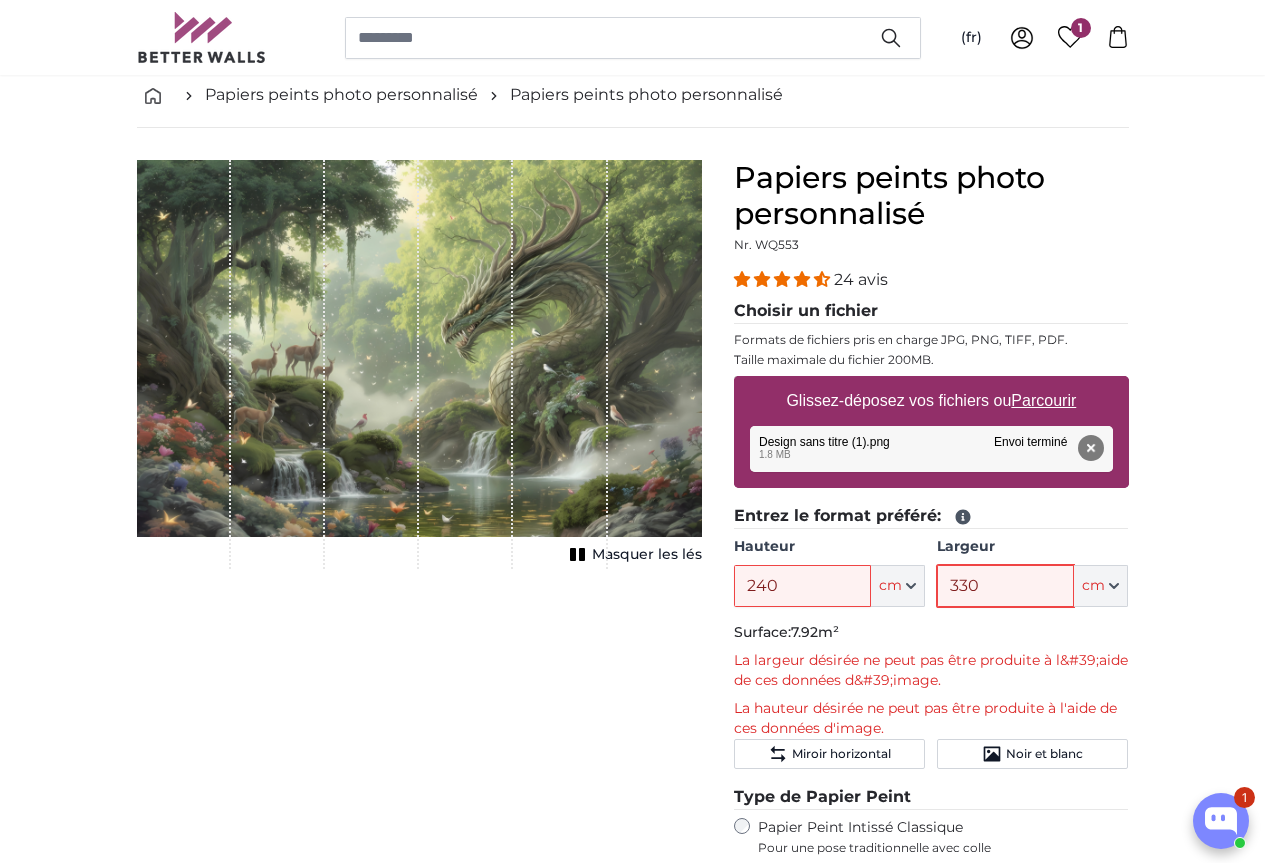type on "330" 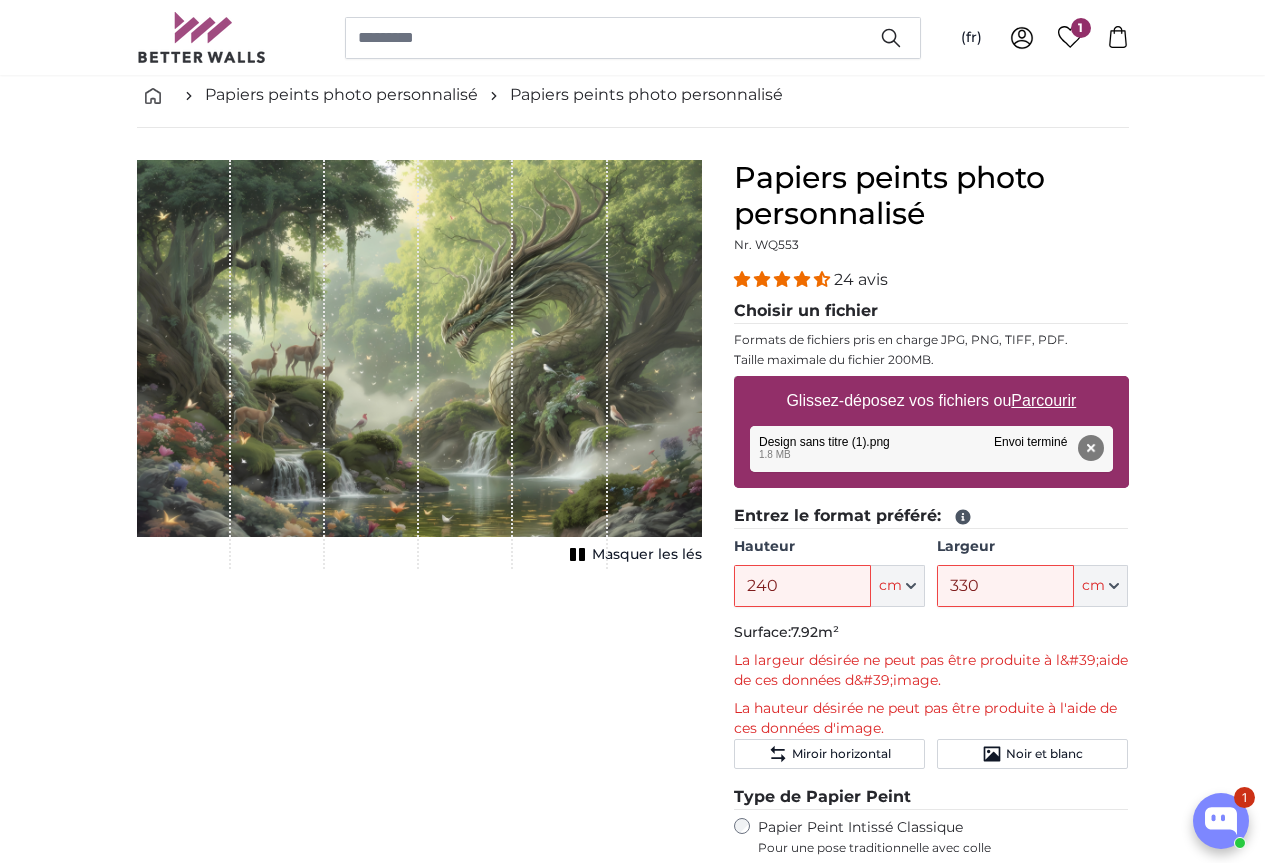 click on "Supprimer Réessayer Supprimer Télécharger Annuler Réessayer Supprimer Design sans titre (1).png edit 1.8 MB Envoi terminé appuyez pour annuler" at bounding box center (931, 449) 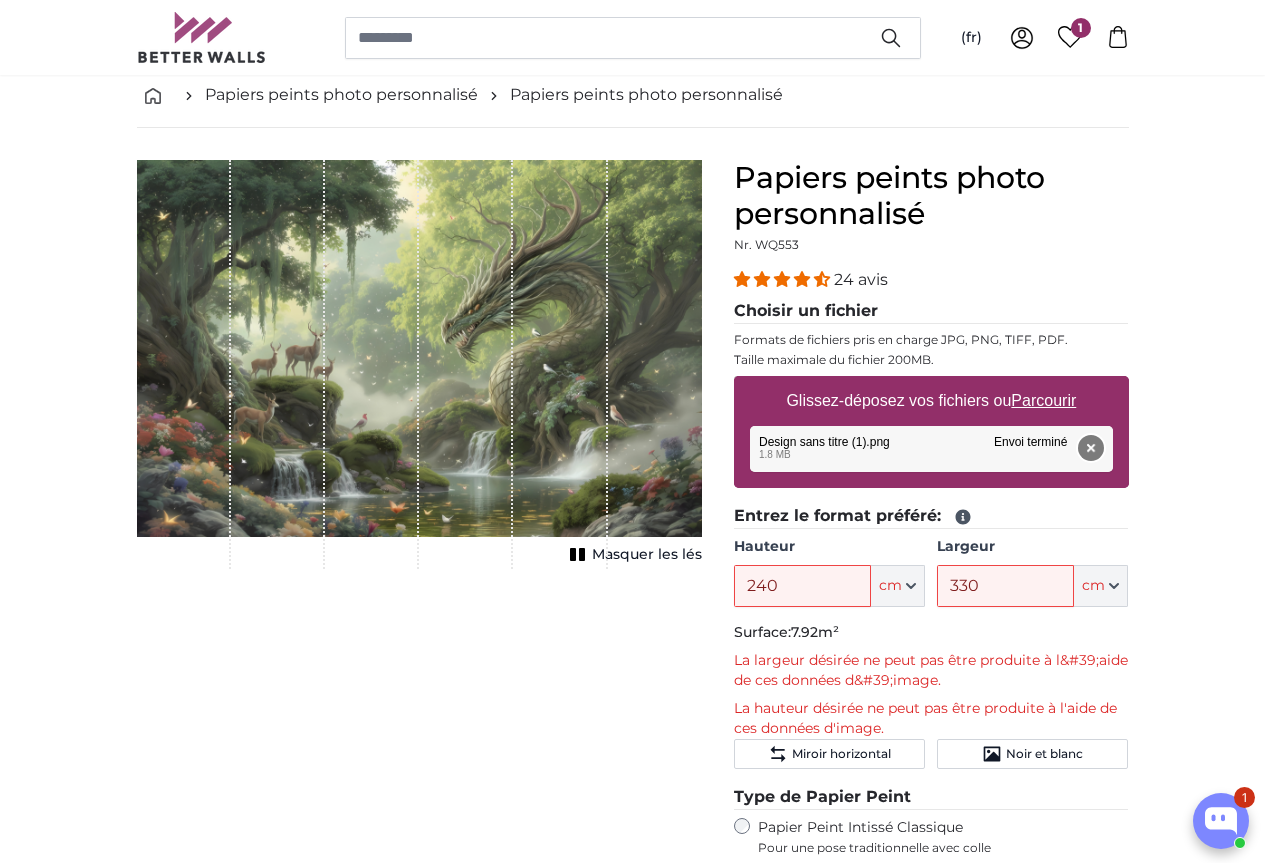 click on "Supprimer" at bounding box center [1090, 448] 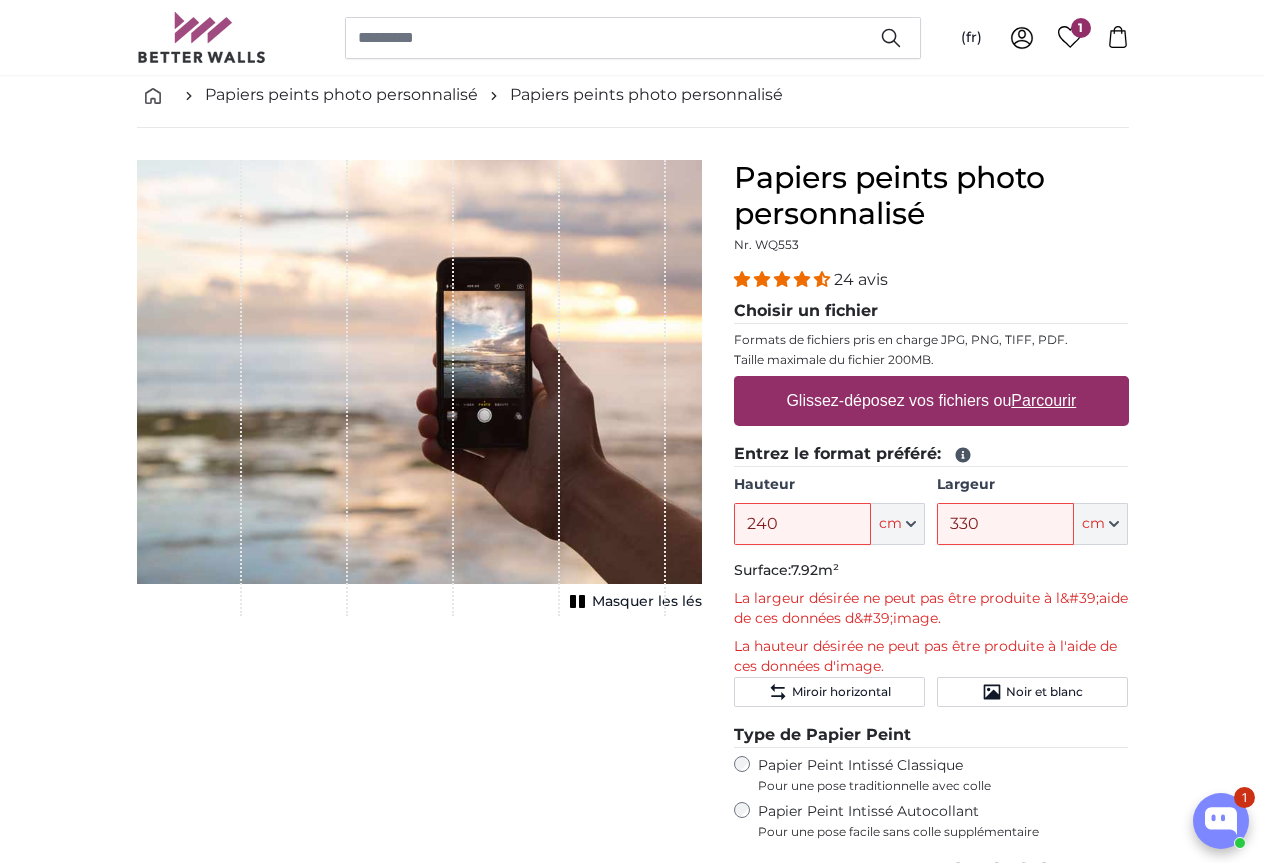 click on "Parcourir" at bounding box center (1043, 400) 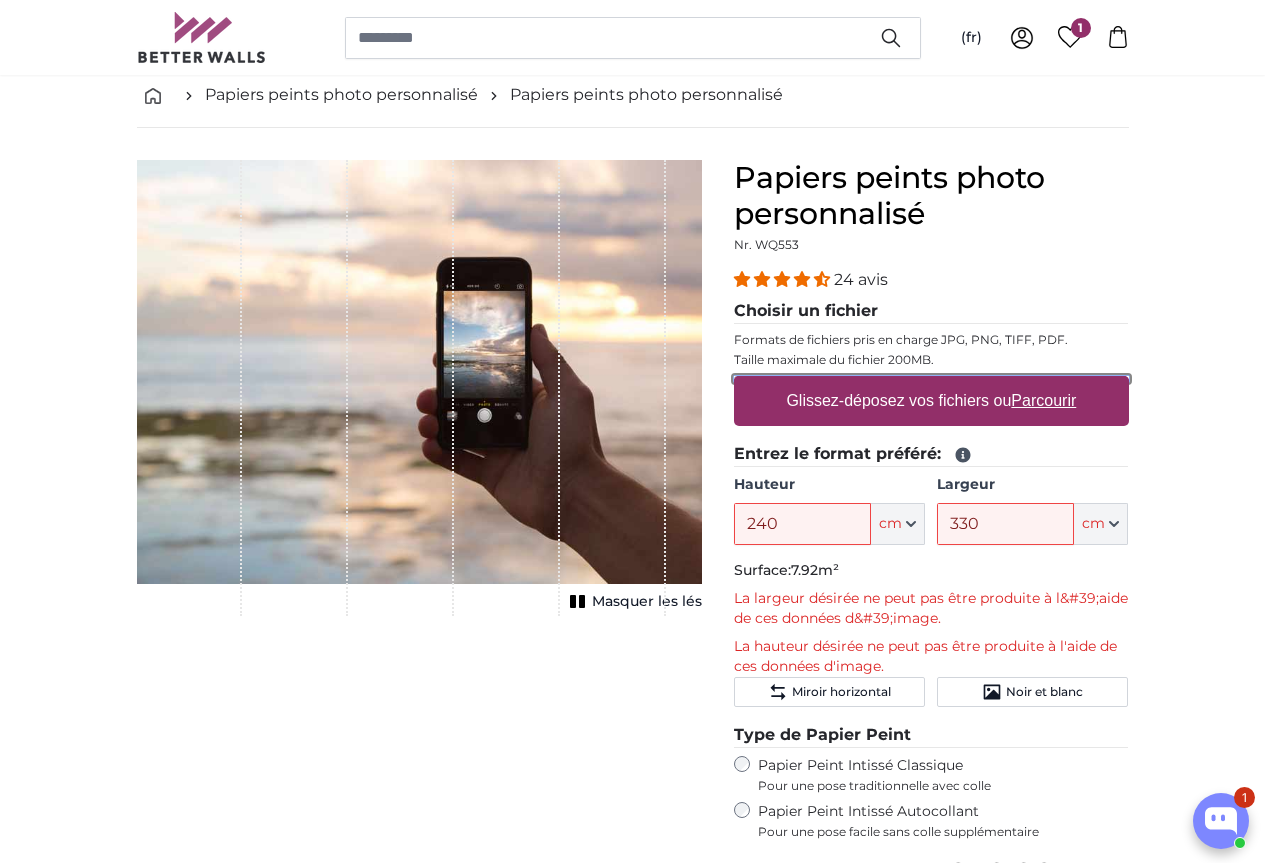 click on "Glissez-déposez vos fichiers ou  Parcourir" at bounding box center (931, 379) 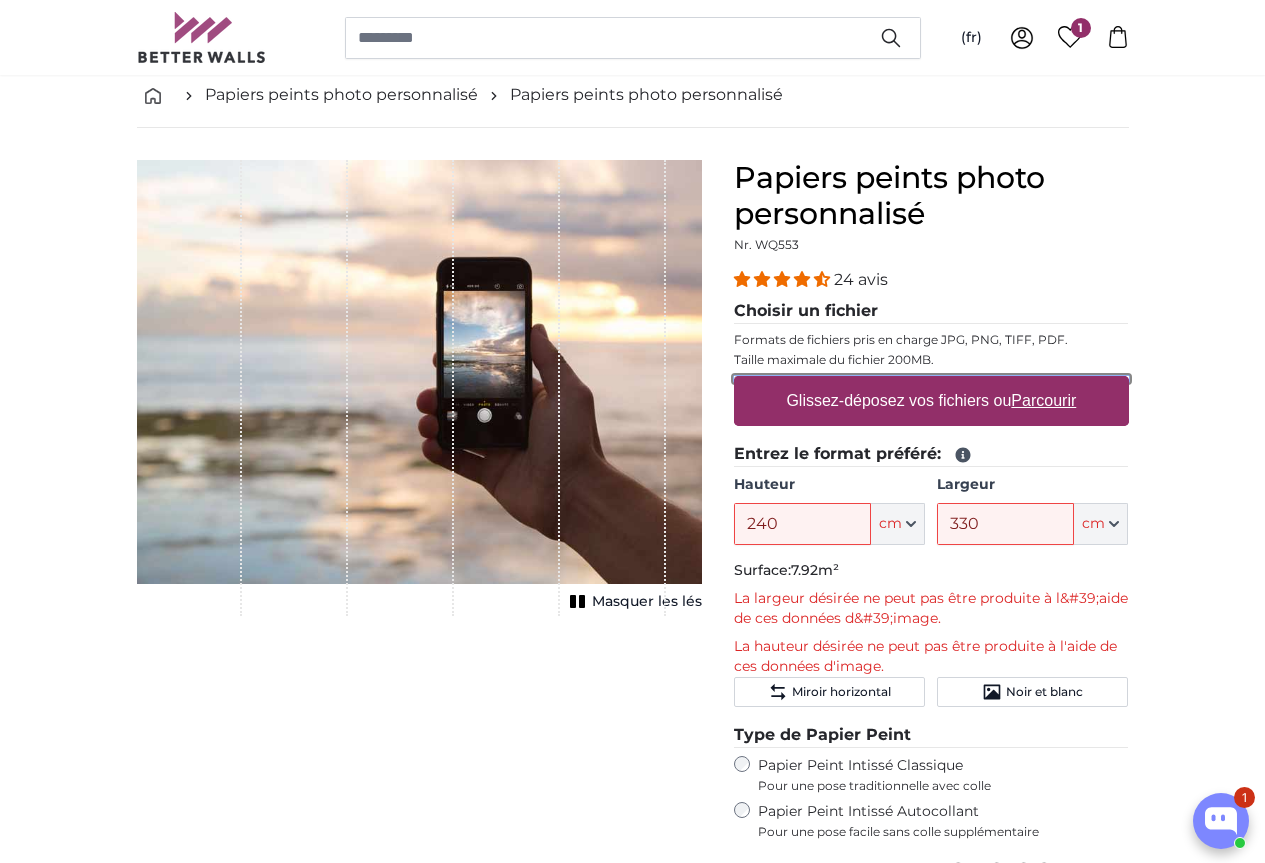 type on "**********" 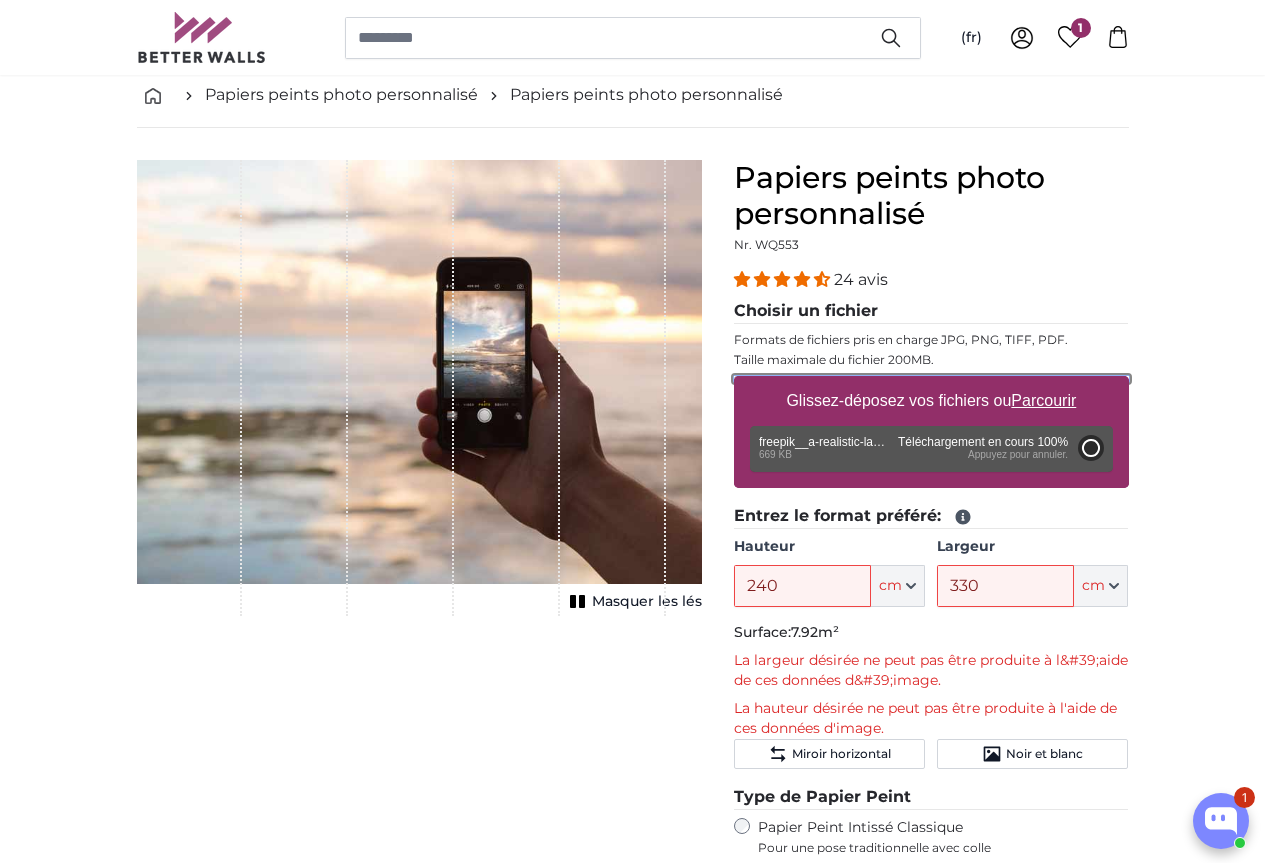 type on "124" 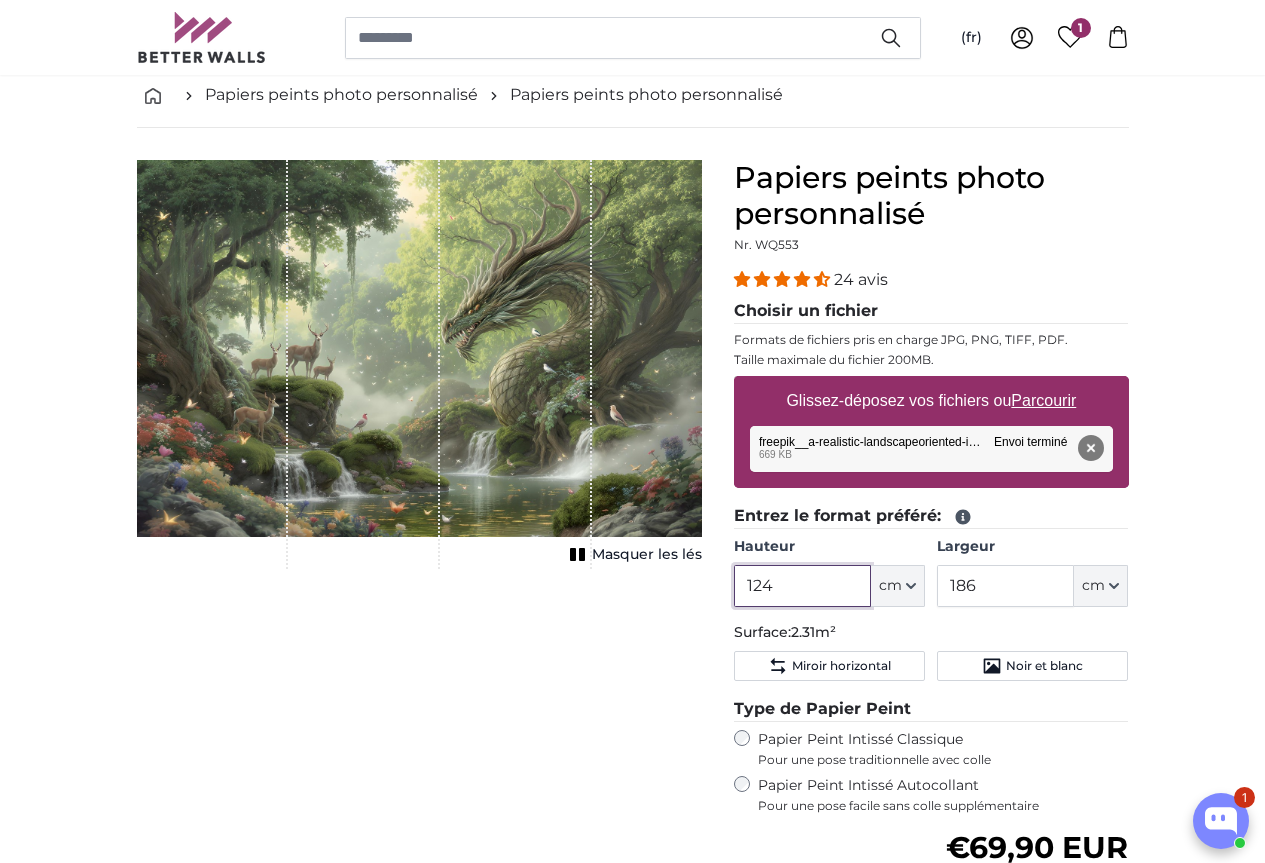 click on "124" at bounding box center (802, 586) 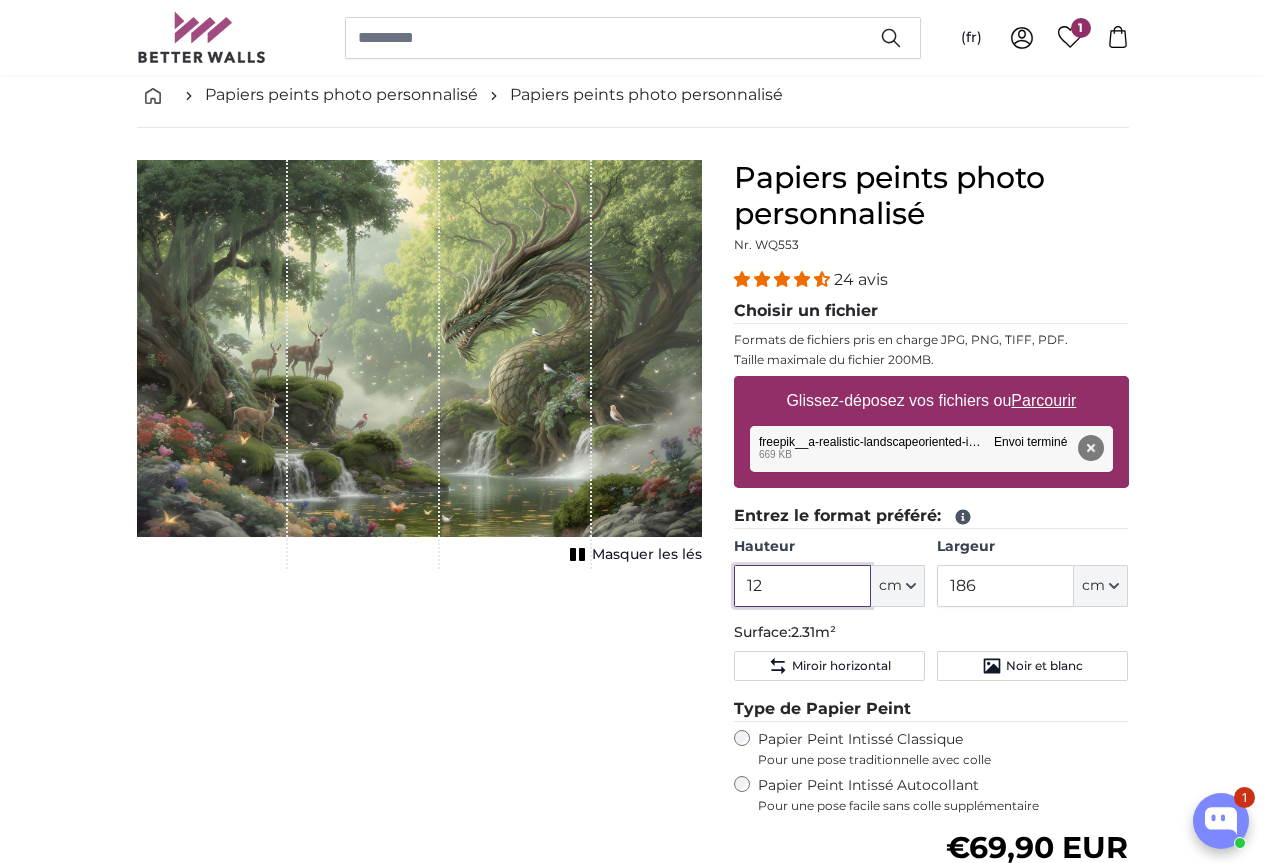 type on "1" 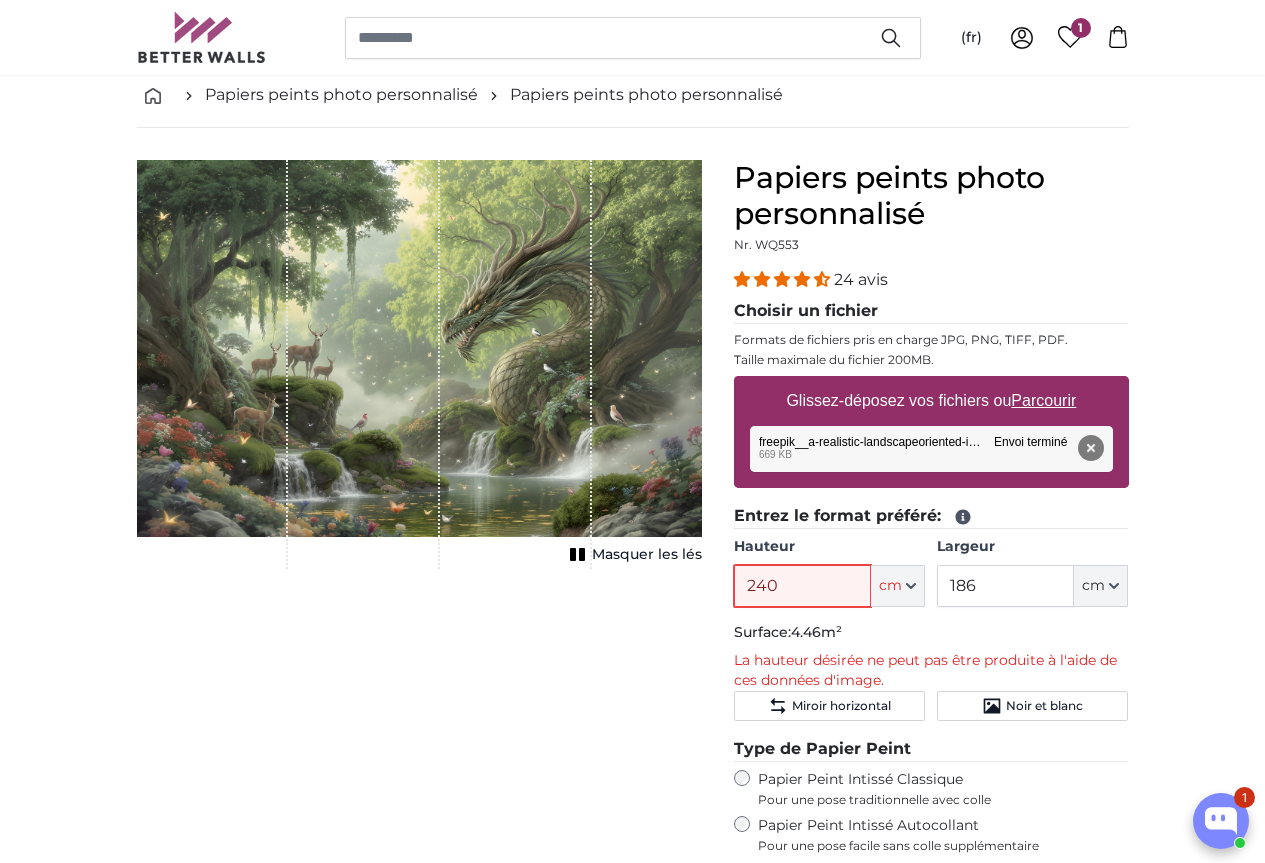 type on "240" 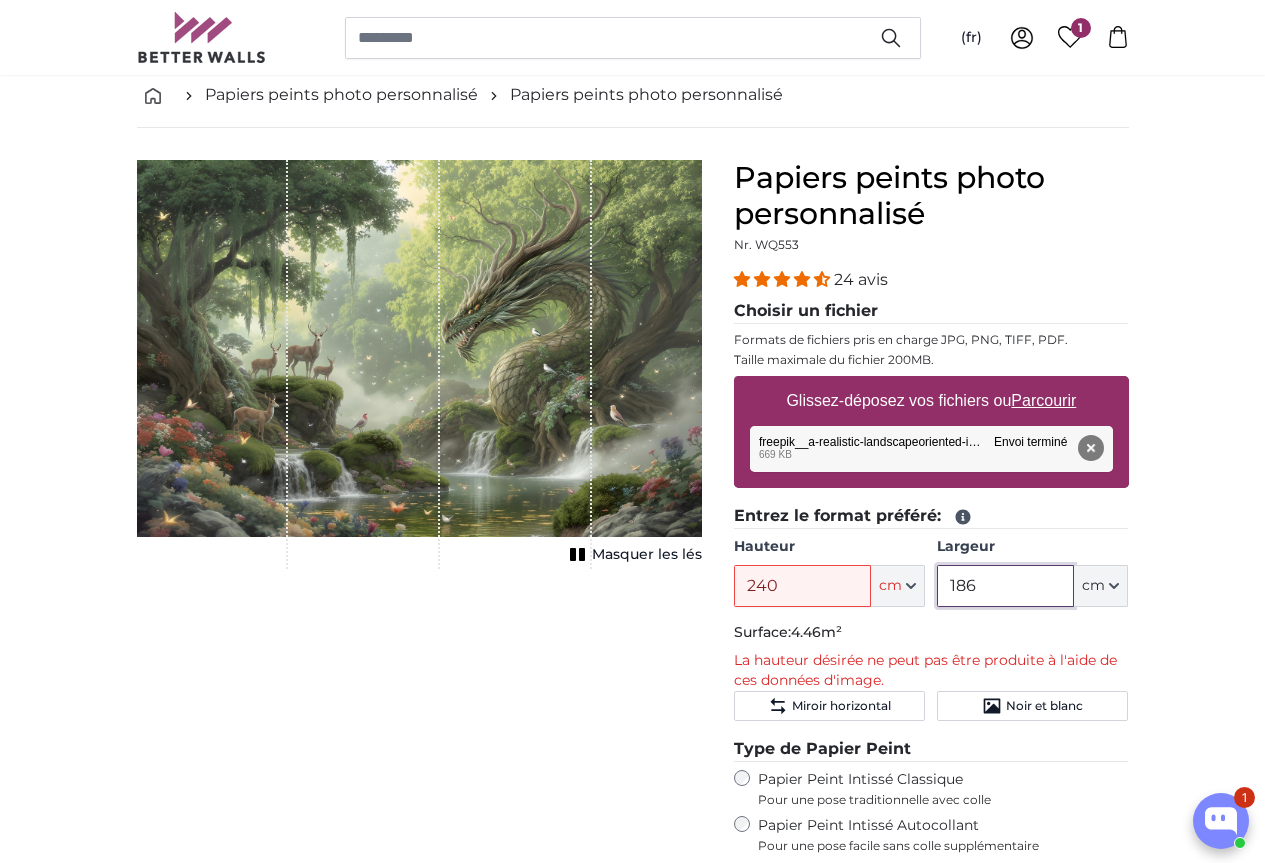 click on "186" at bounding box center (1005, 586) 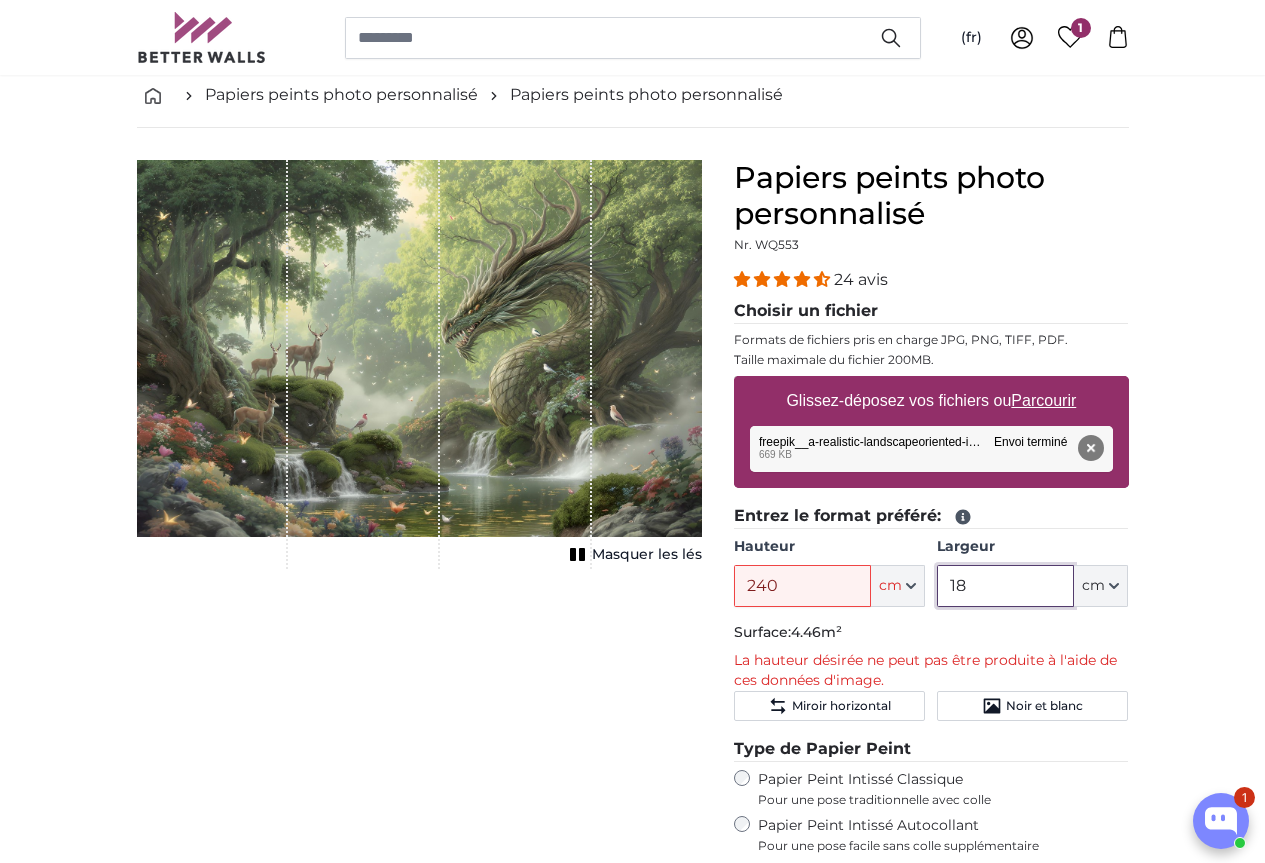 type on "1" 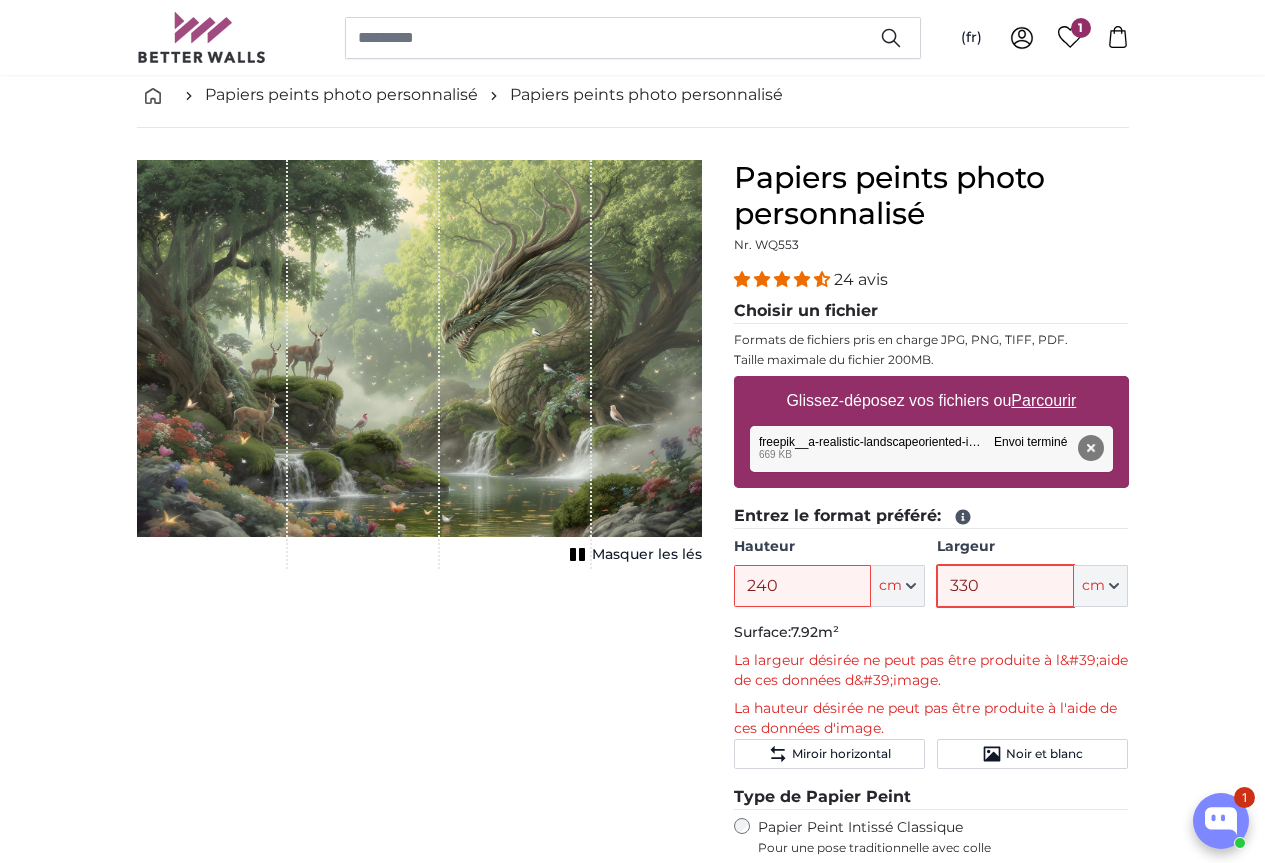 type on "330" 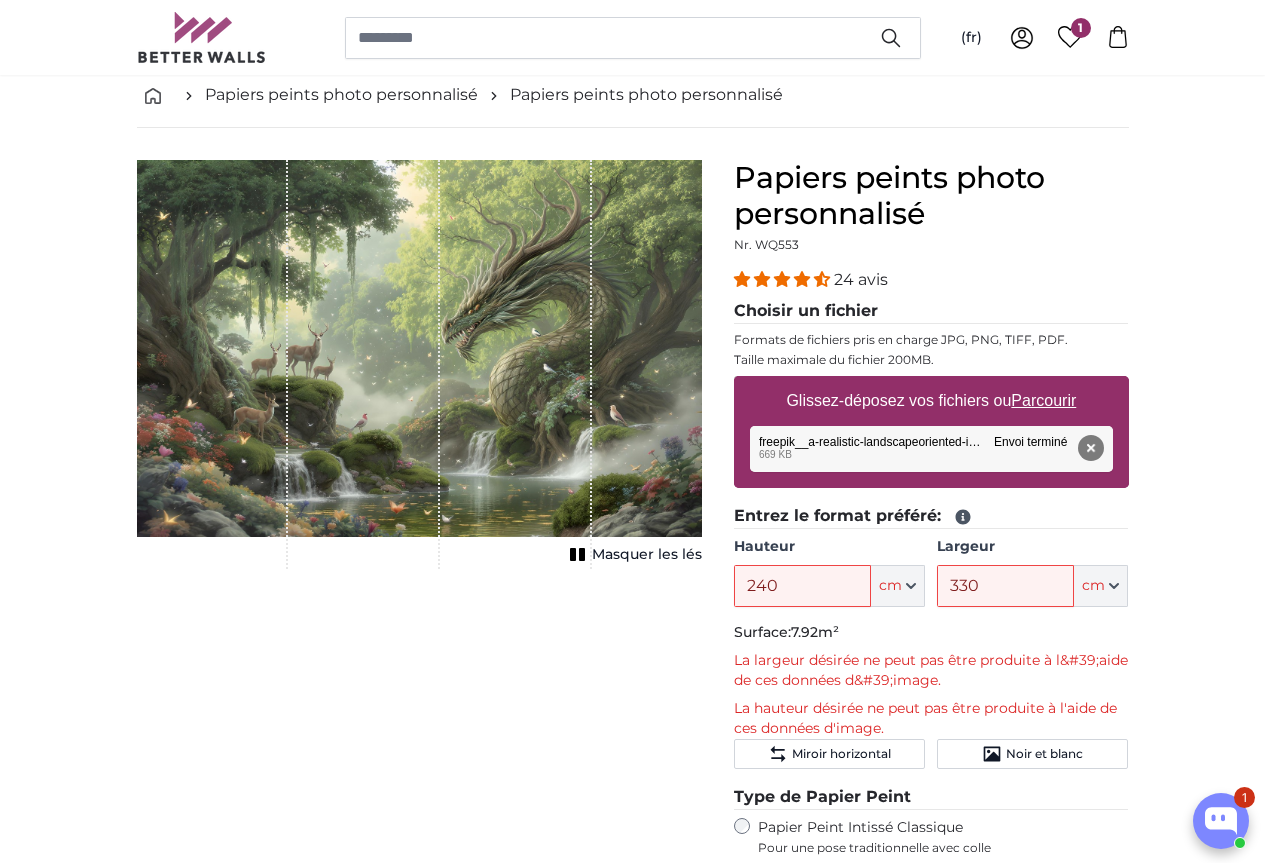 click on "Annuler
Recadrer l'image
Masquer les lés" at bounding box center [419, 714] 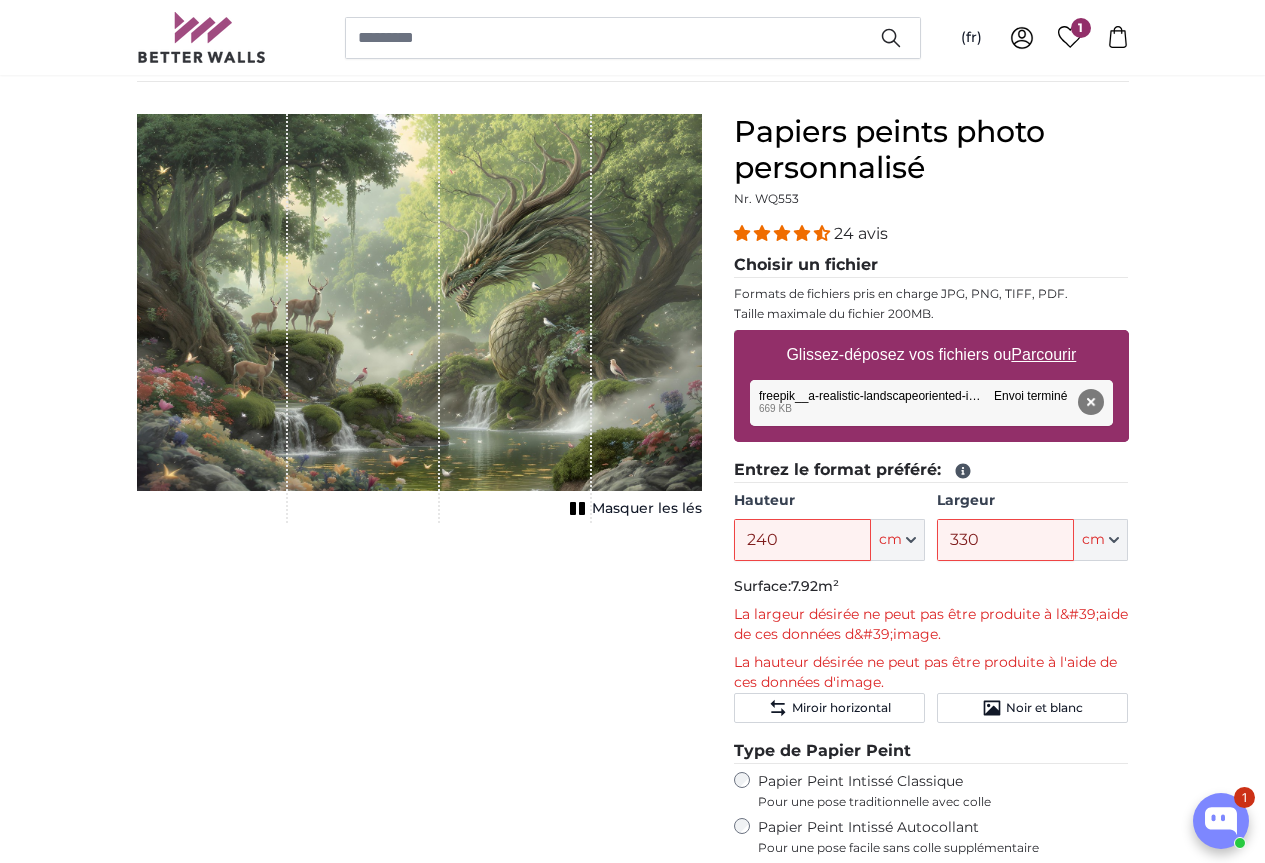 scroll, scrollTop: 100, scrollLeft: 0, axis: vertical 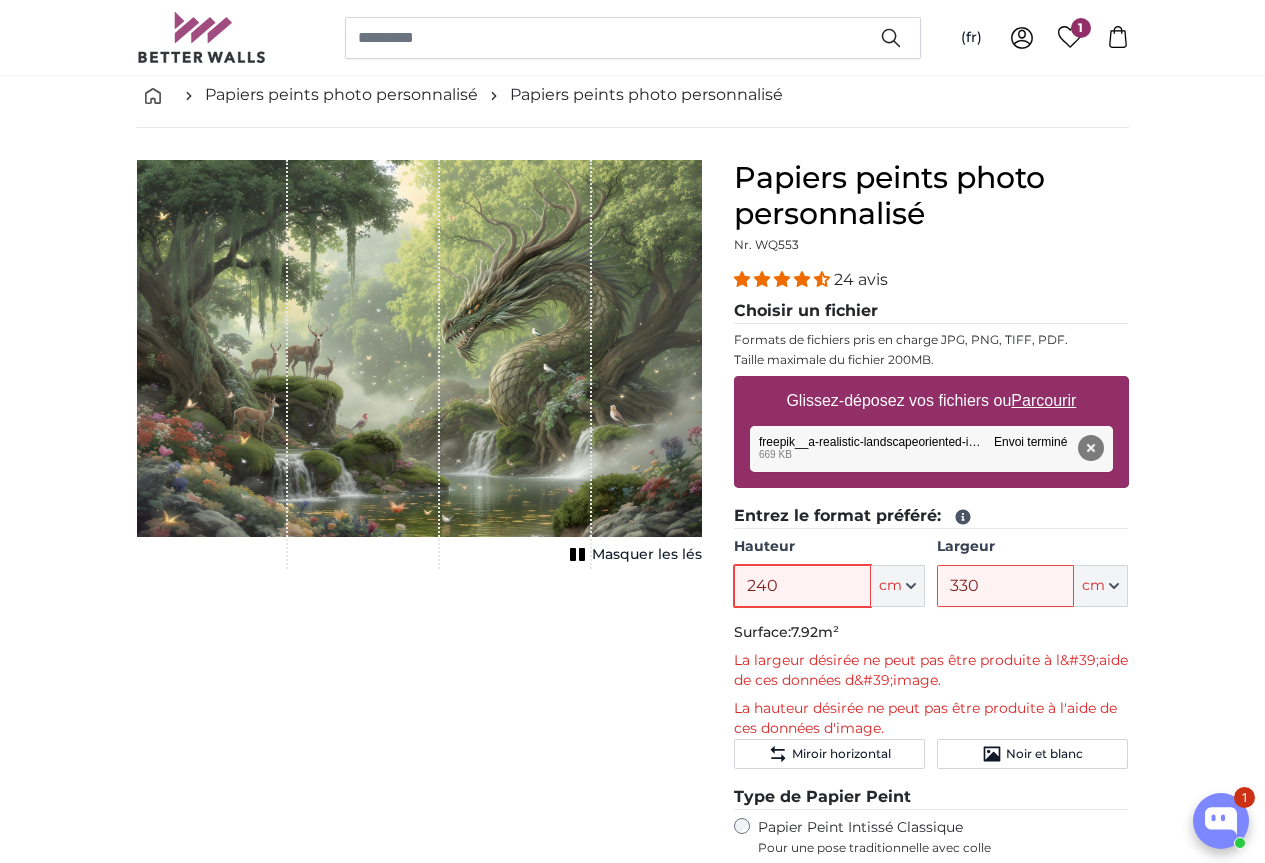 click on "240" at bounding box center [802, 586] 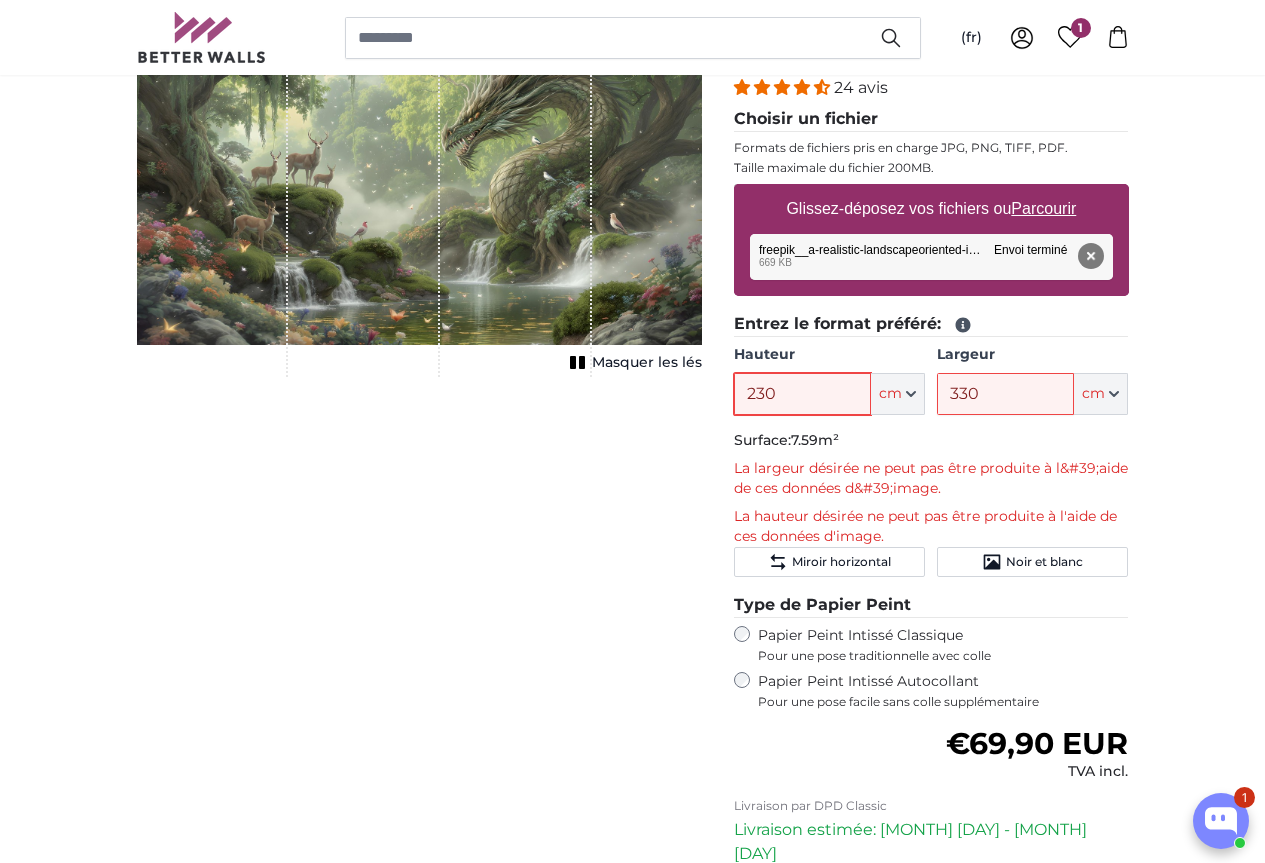 scroll, scrollTop: 300, scrollLeft: 0, axis: vertical 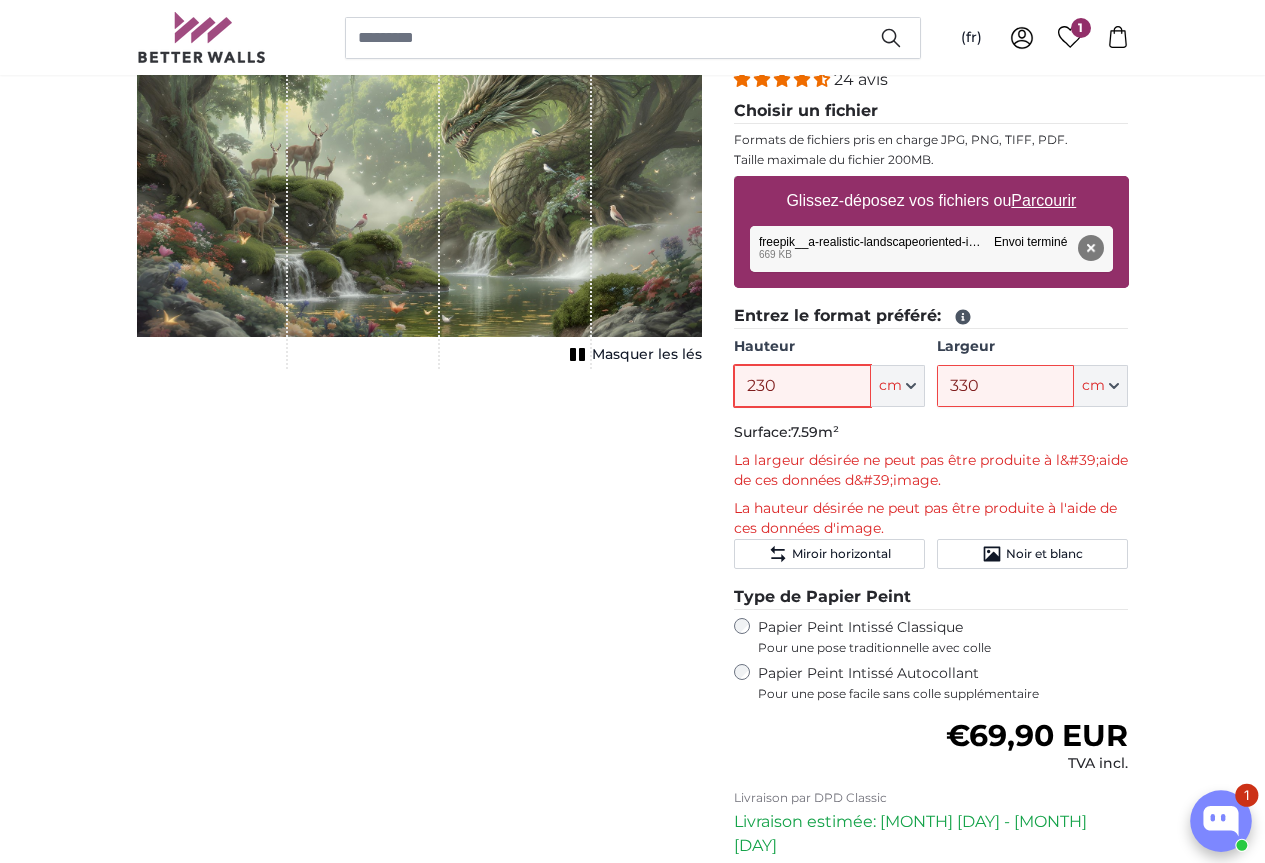 type on "230" 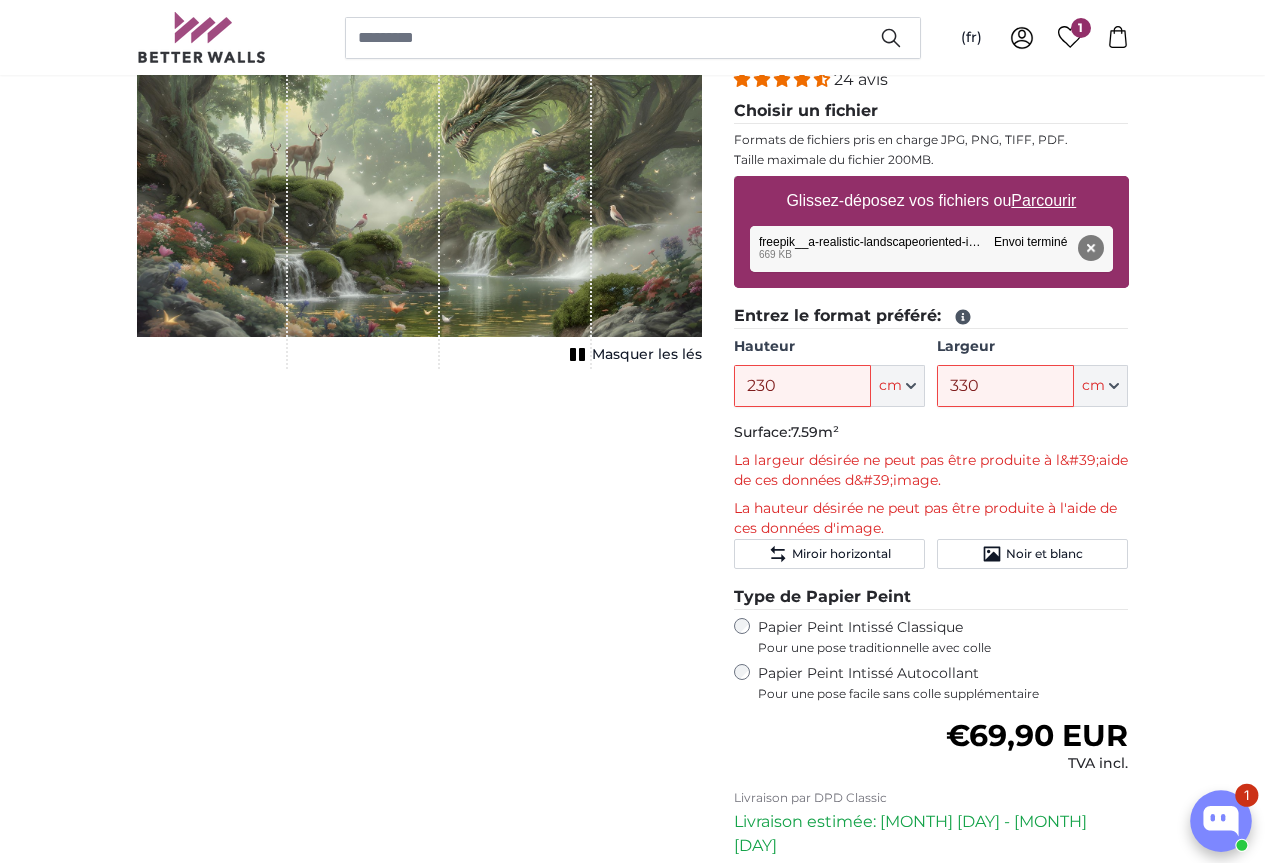 click 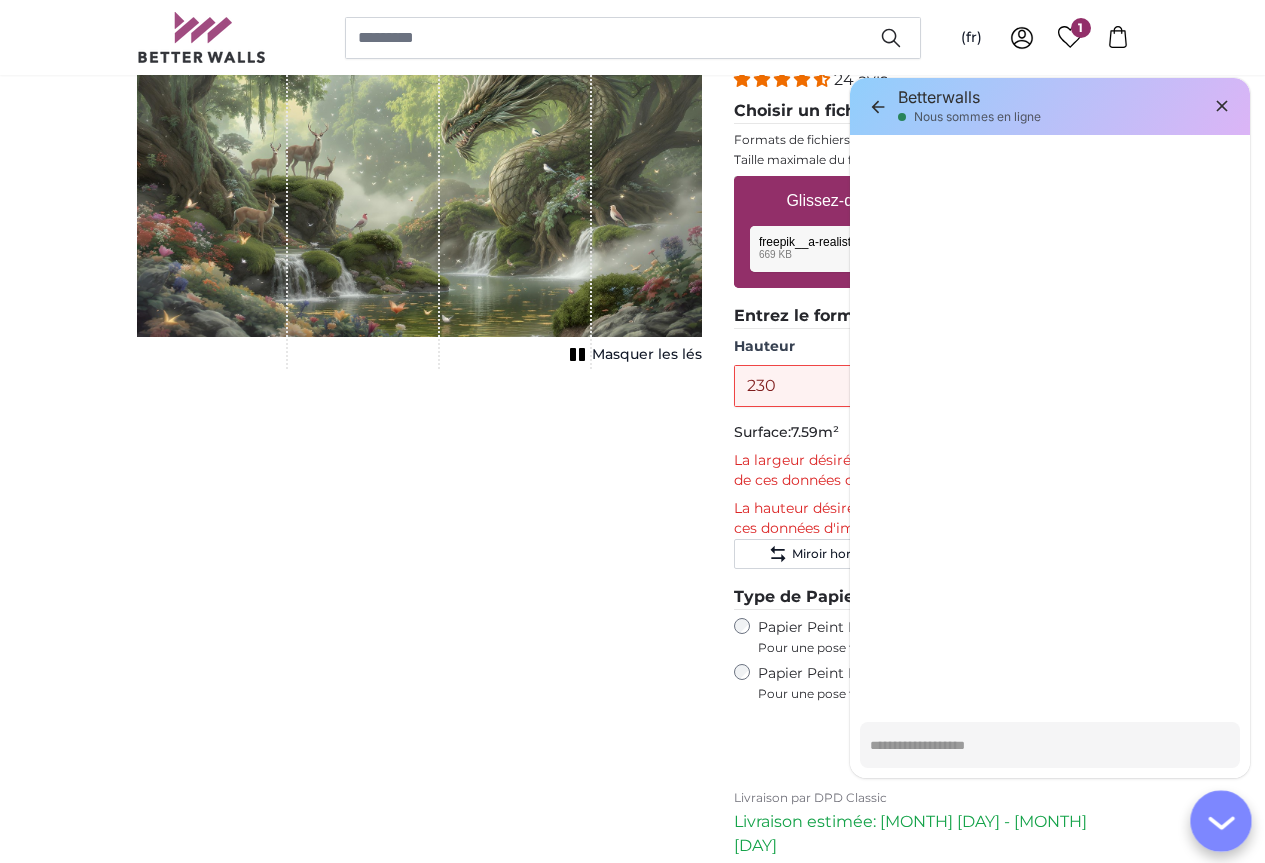 type on "*" 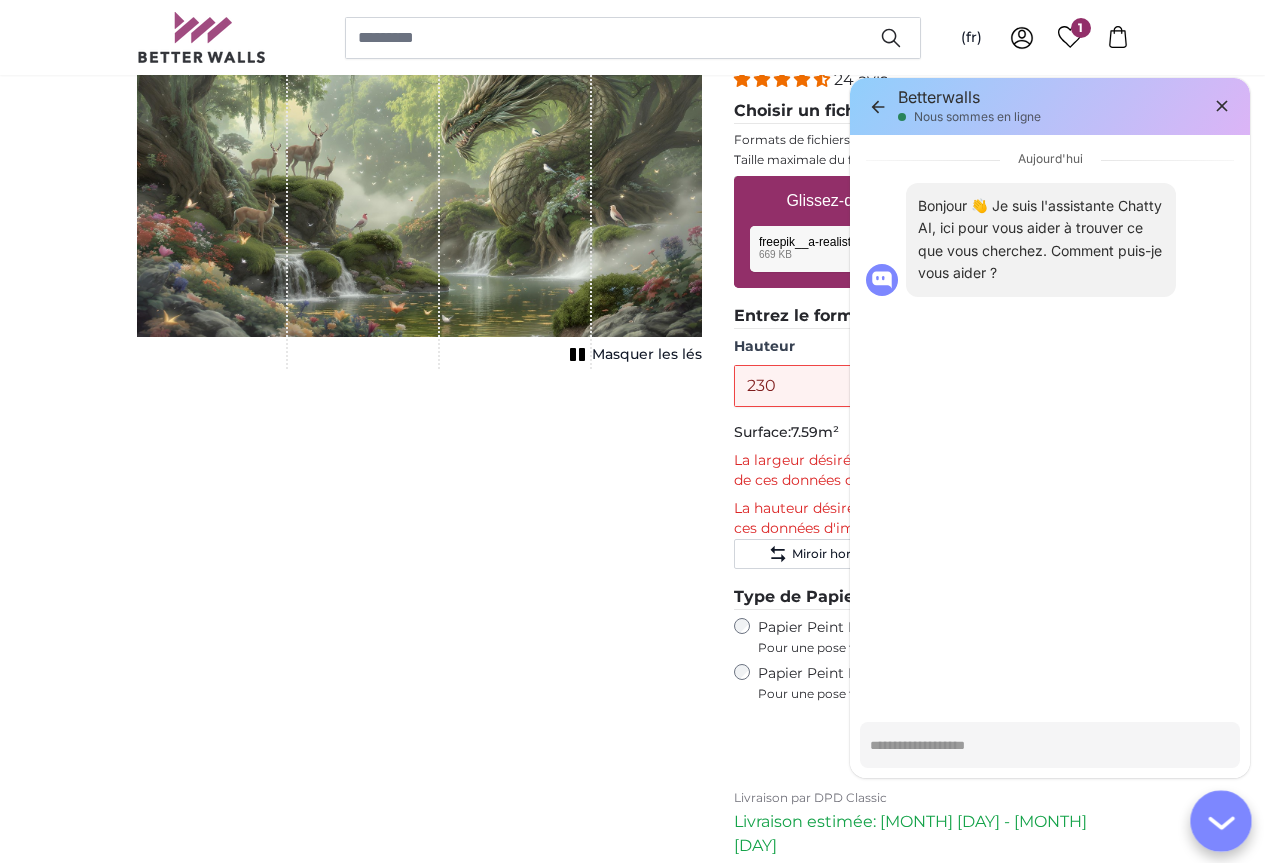 type on "*" 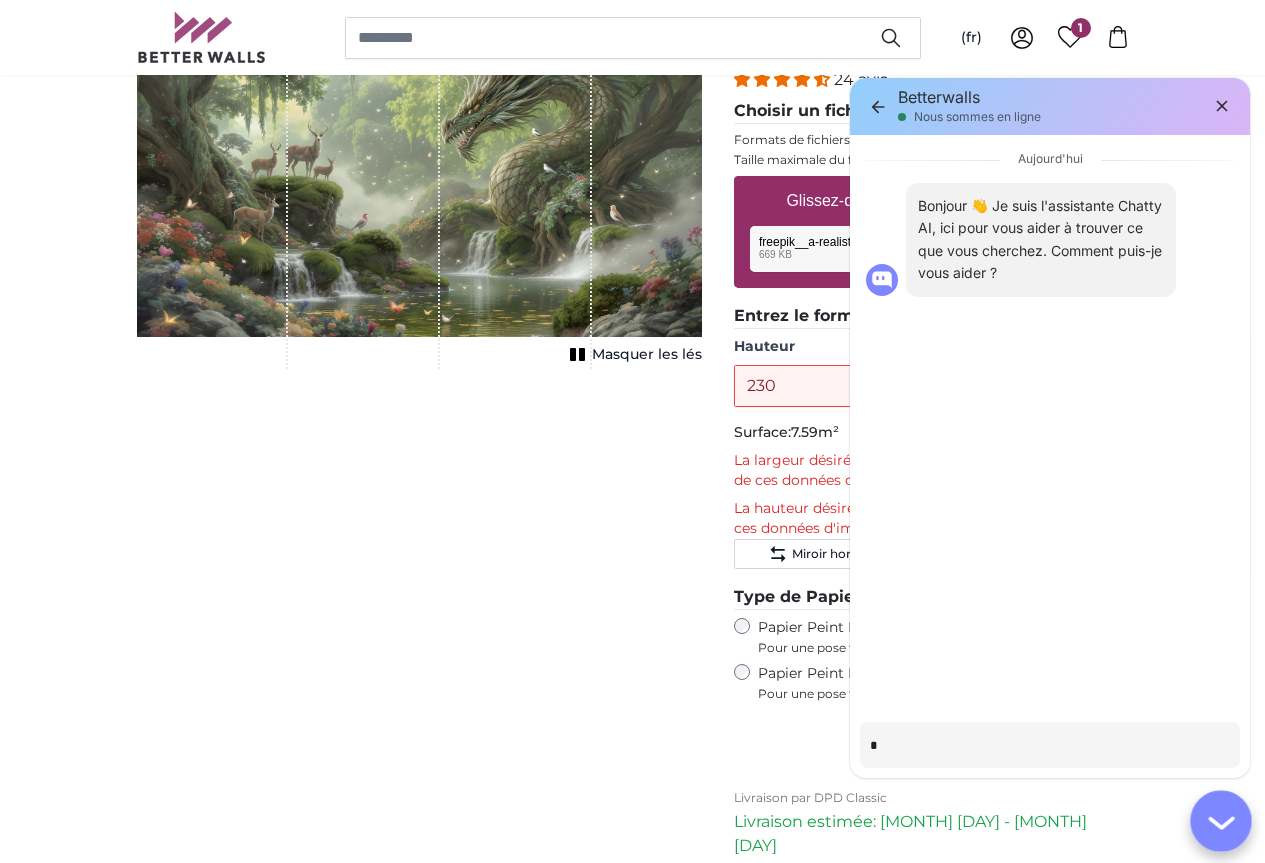 type on "*" 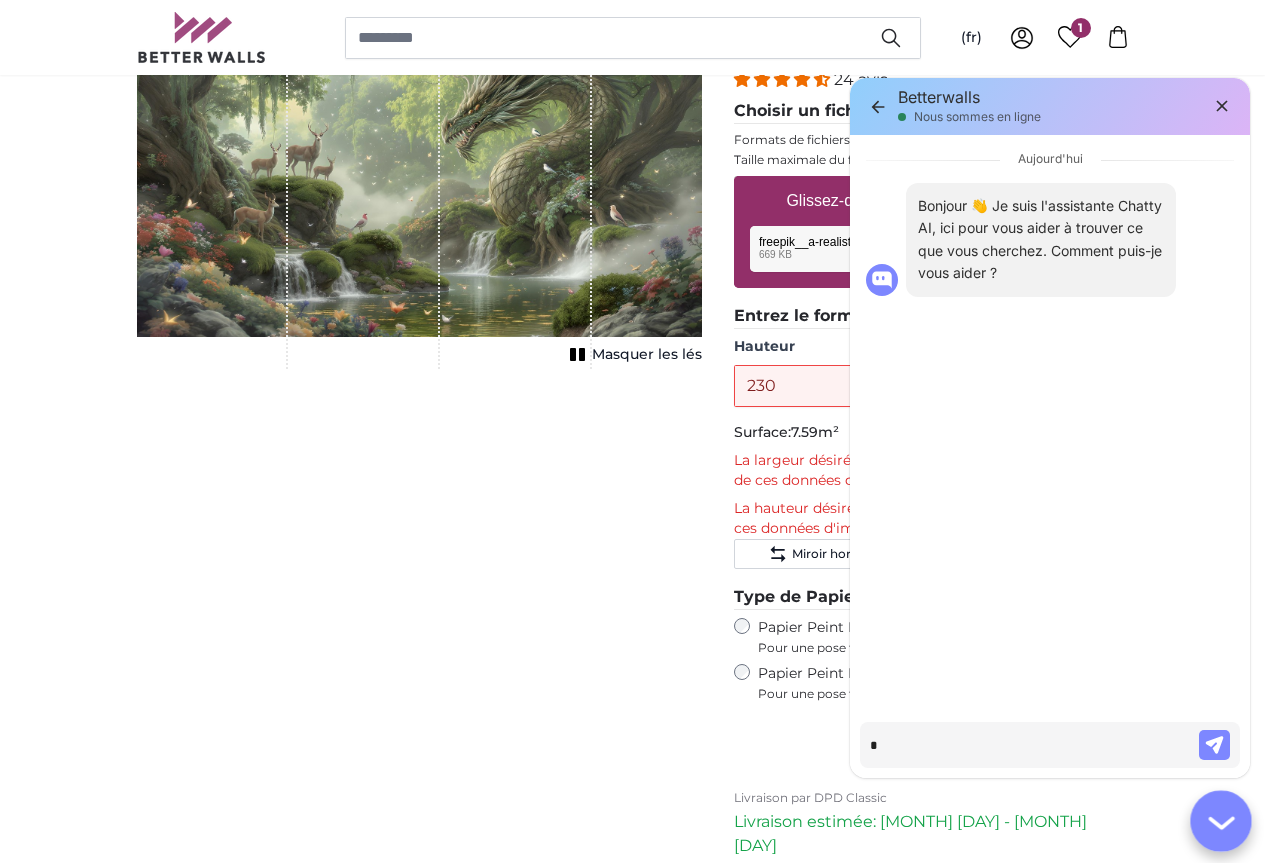 type on "**" 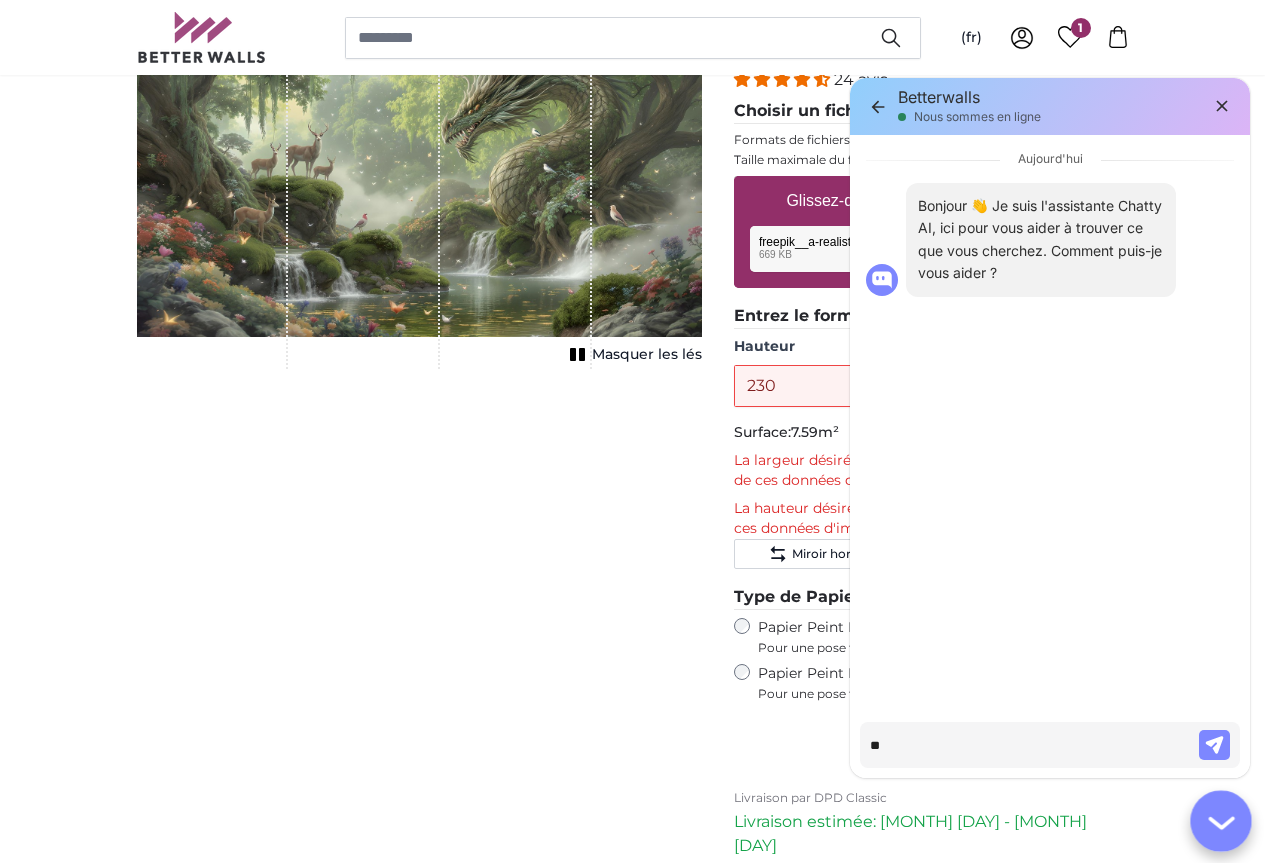 type on "***" 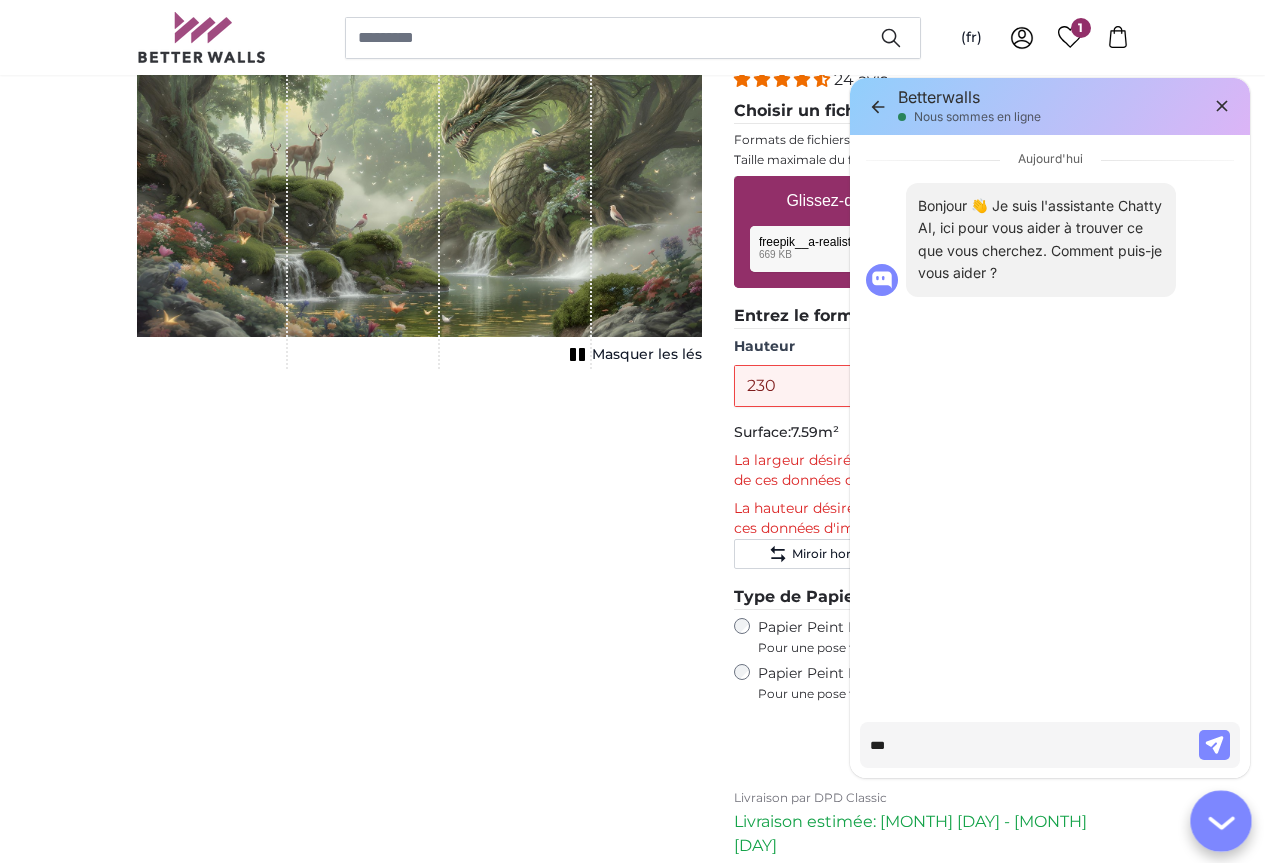 type on "****" 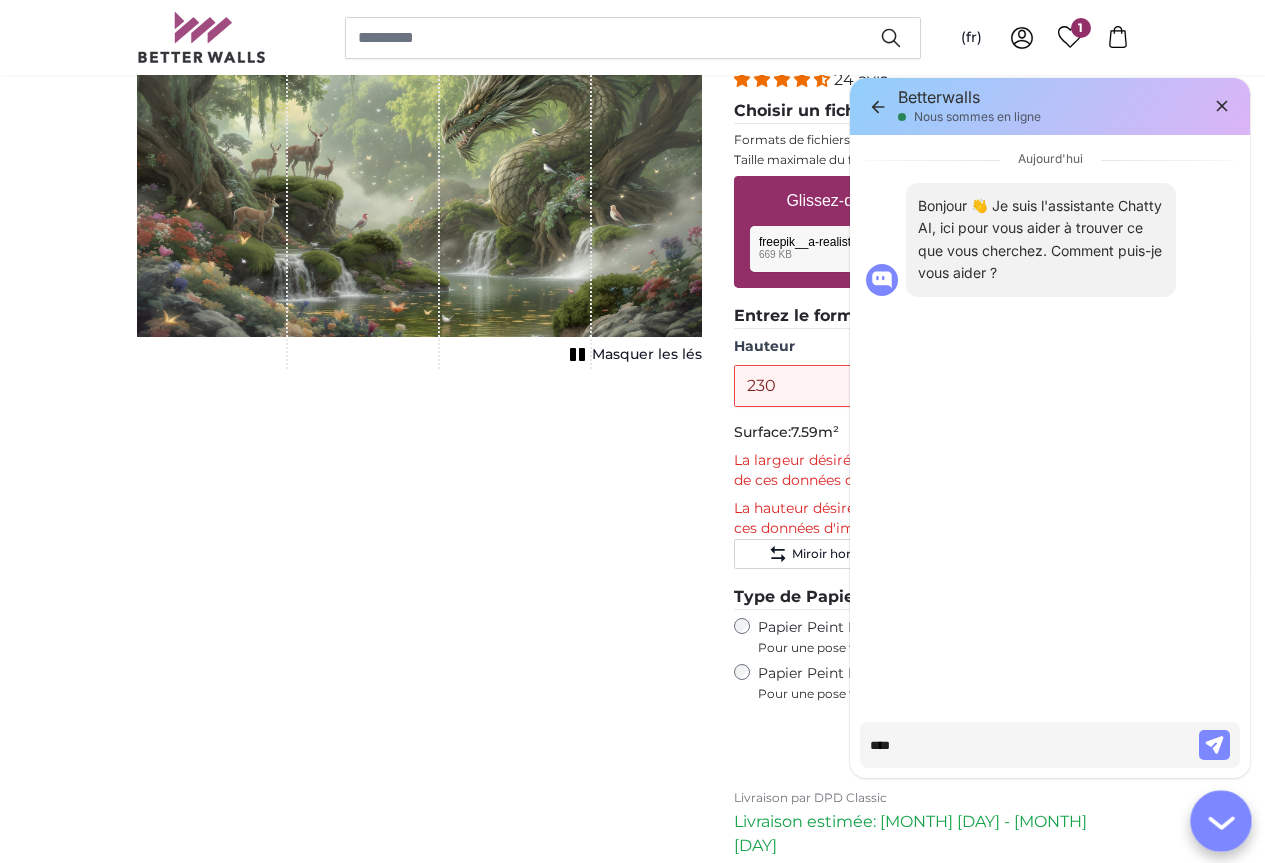 type on "*****" 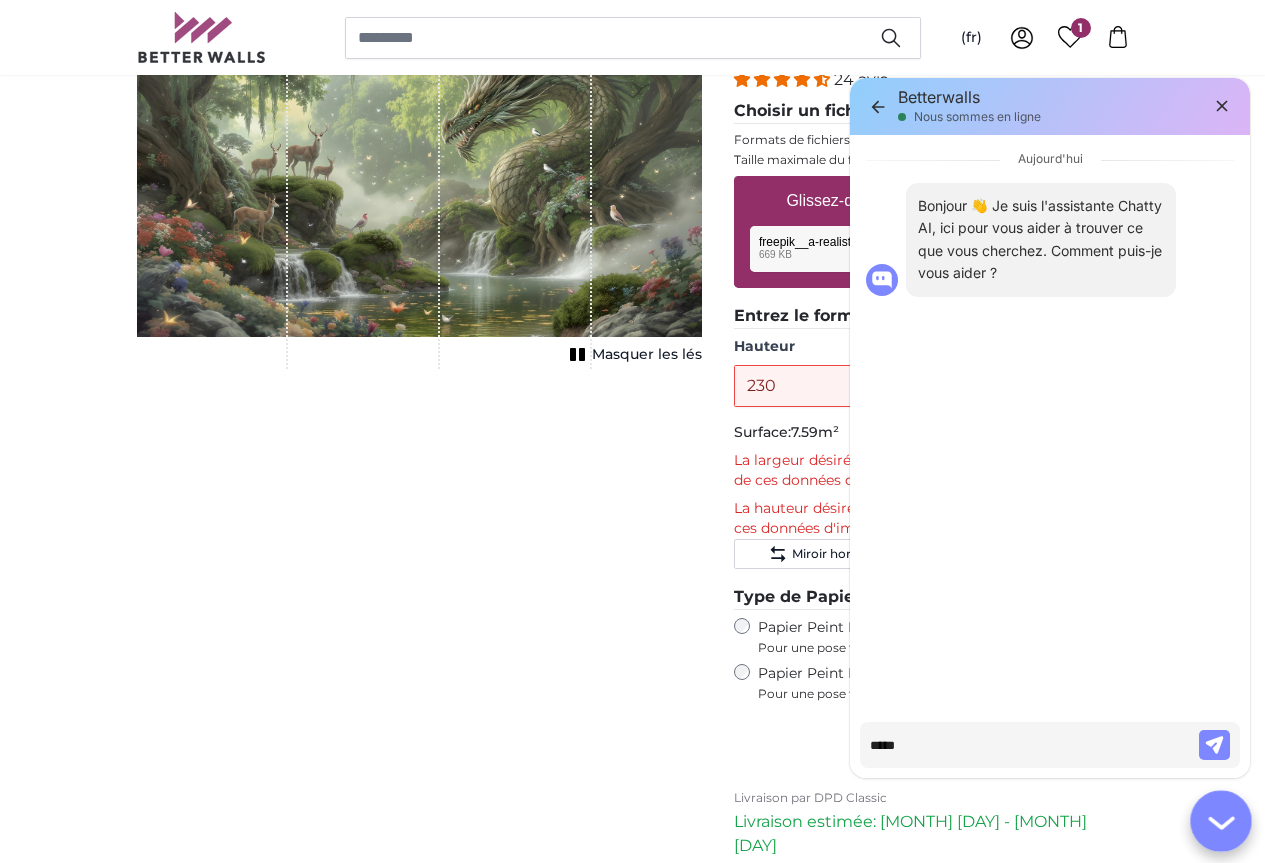 type on "******" 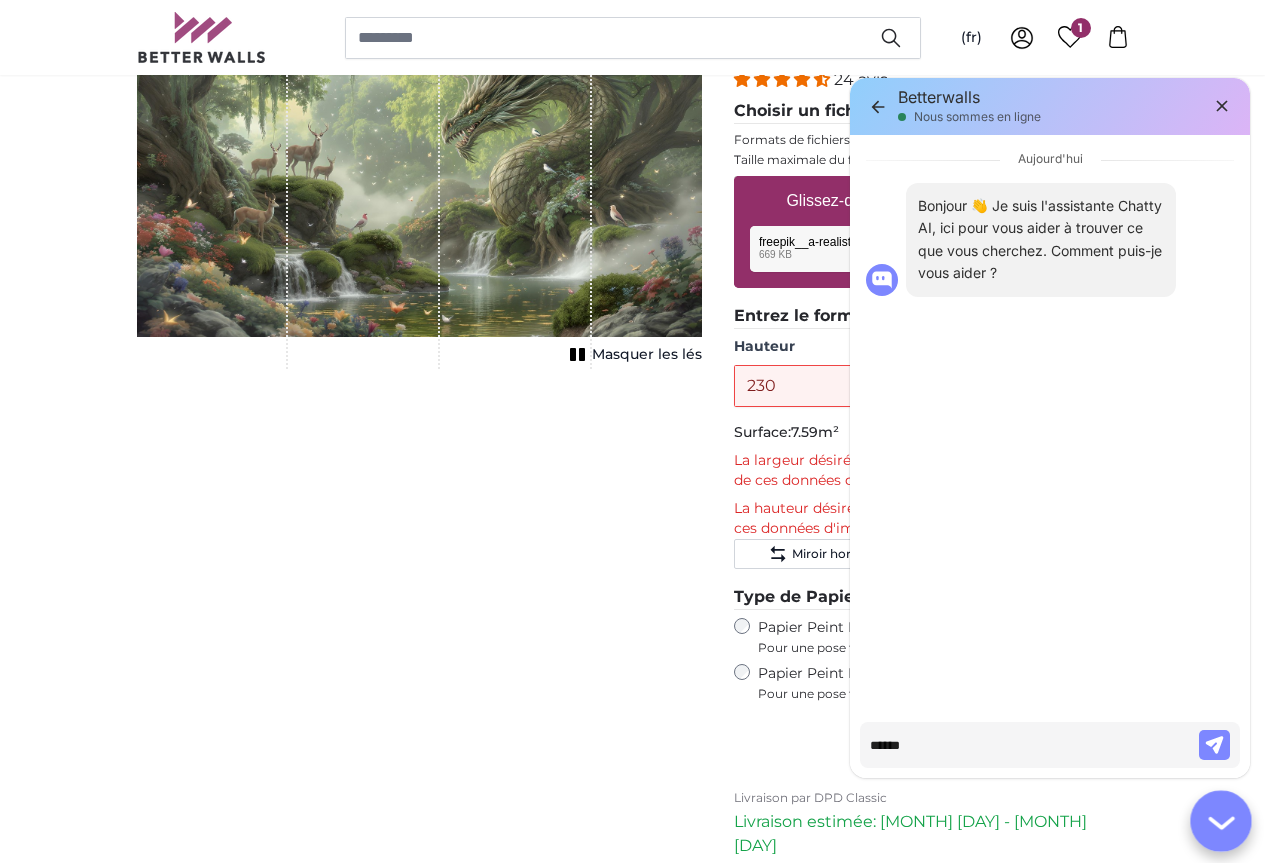 type on "*******" 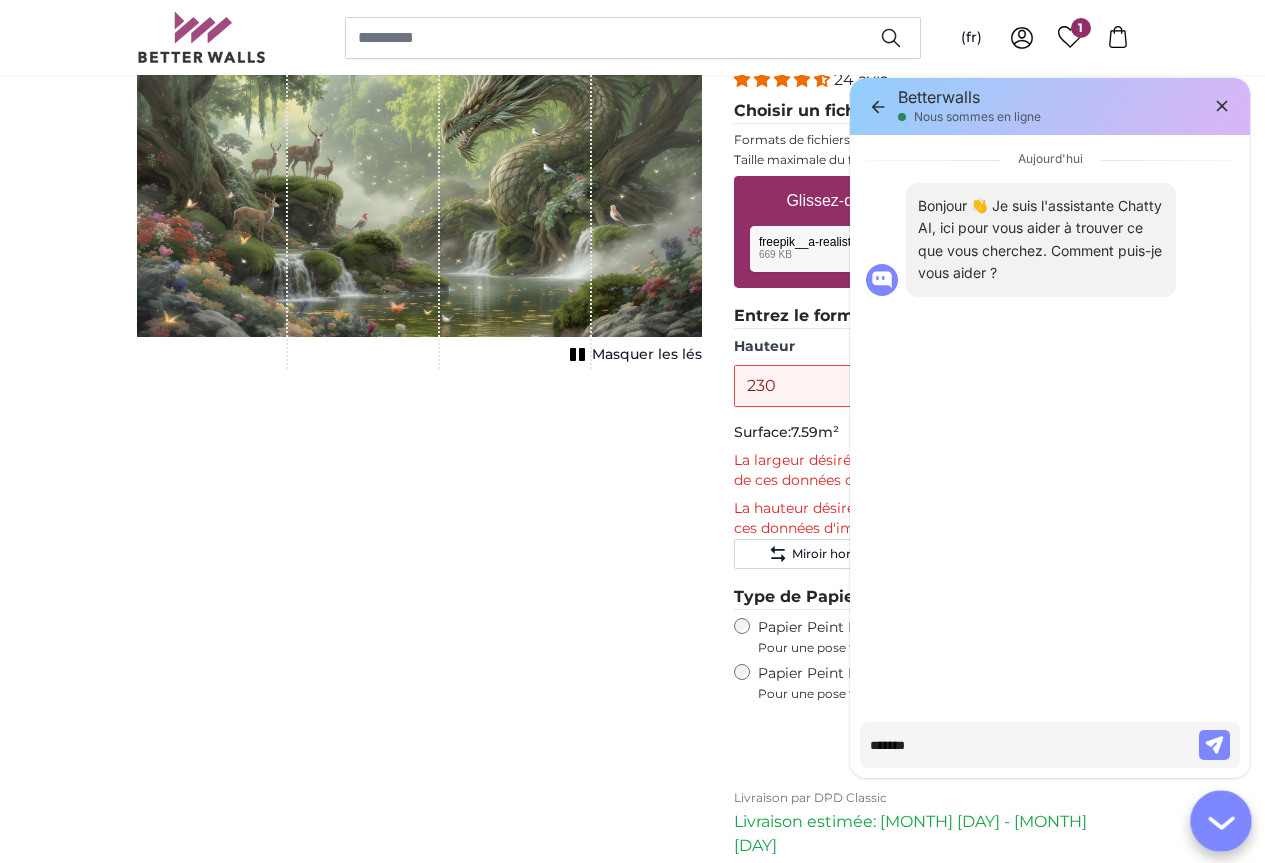 type on "*******" 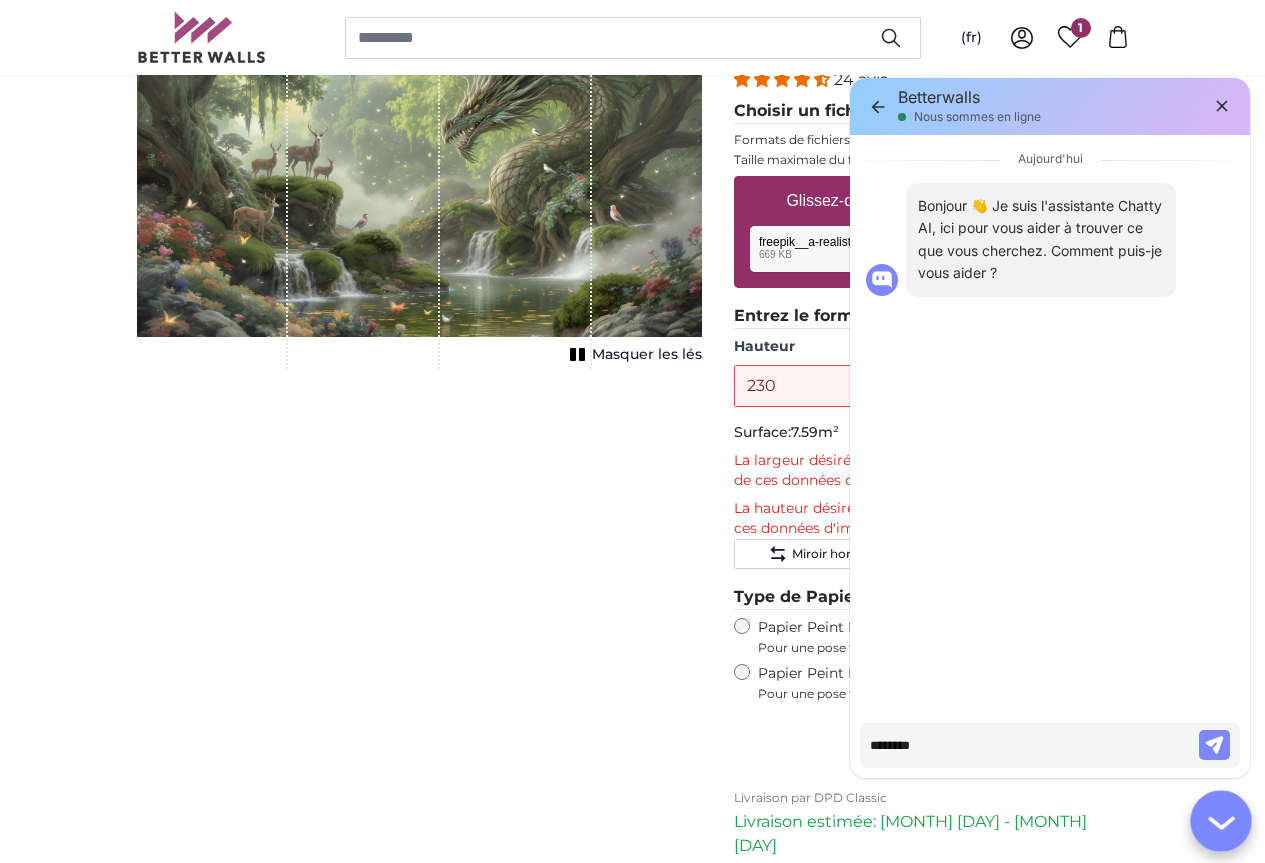 type on "*********" 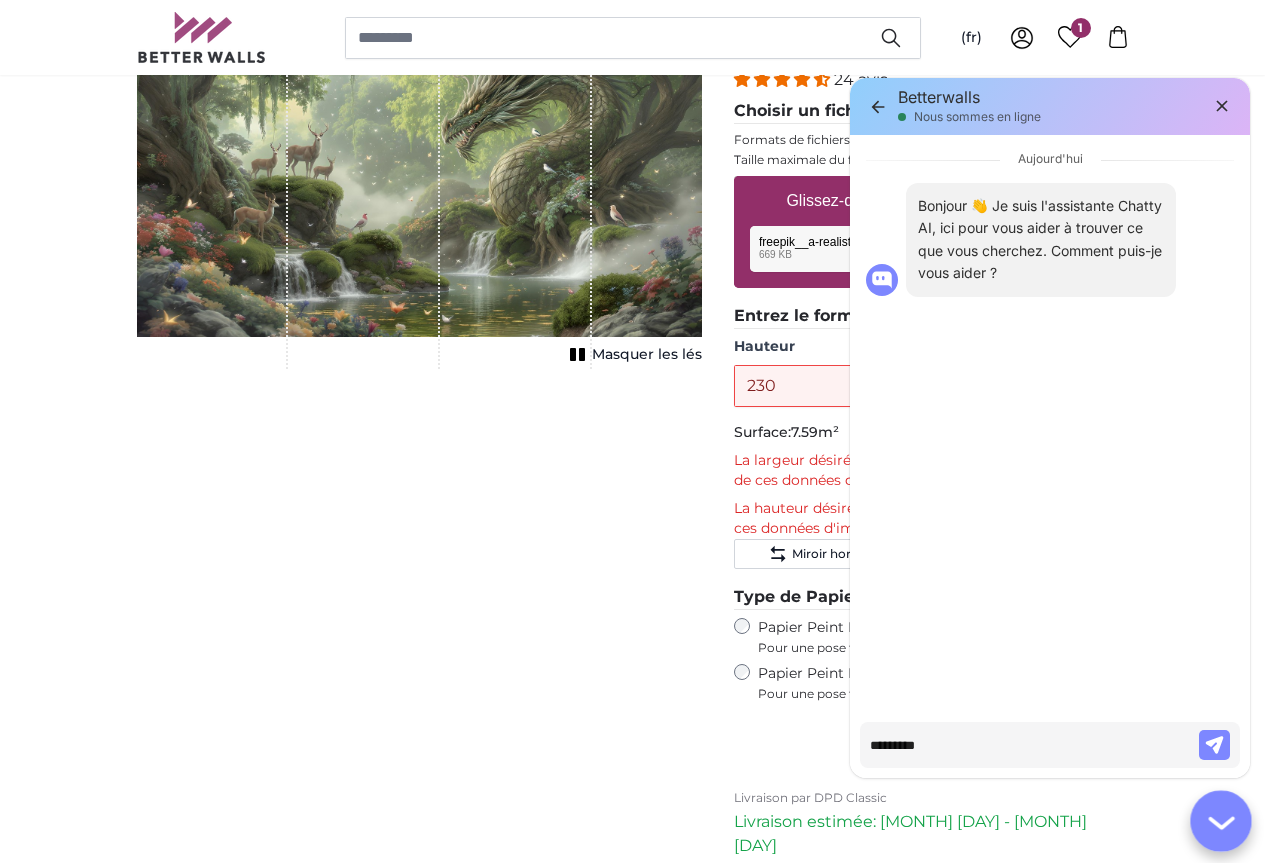 type on "**********" 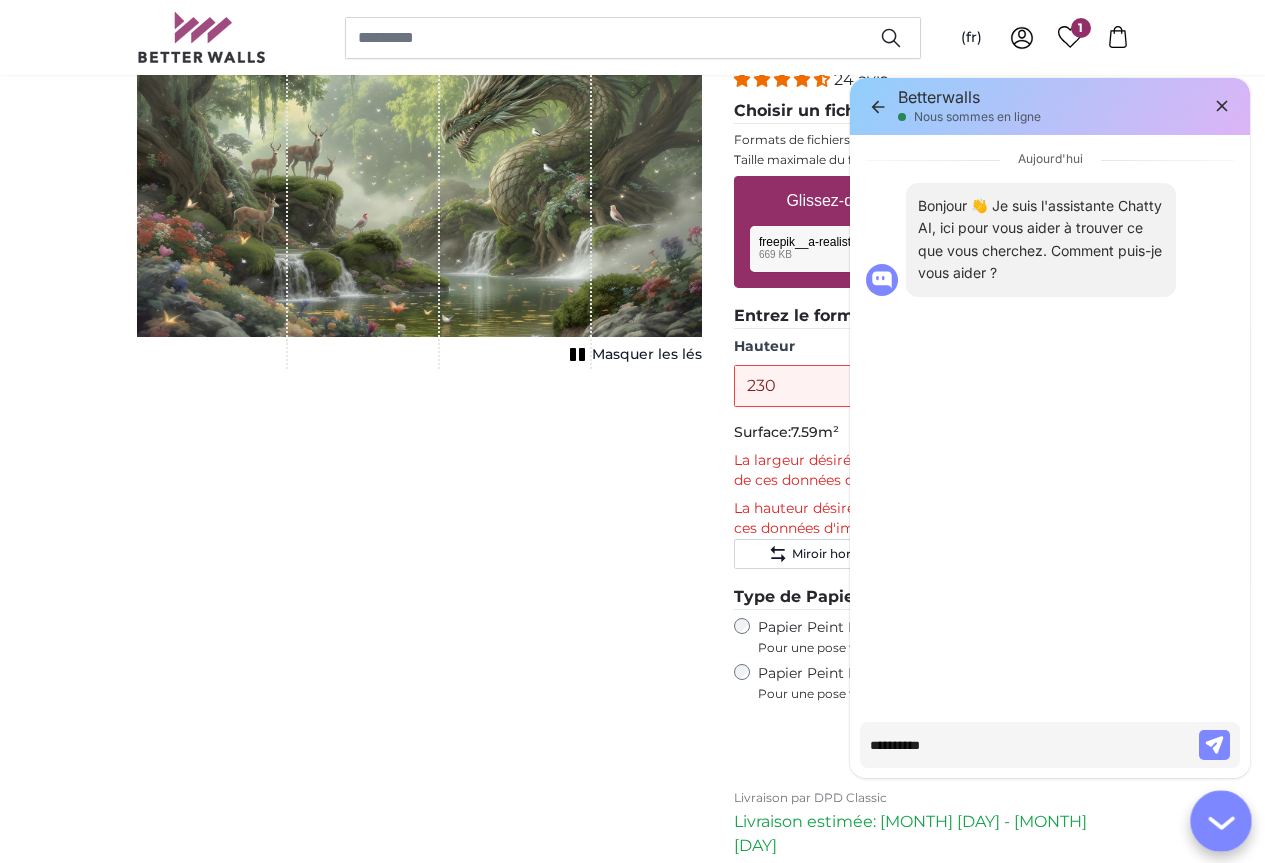 type on "**********" 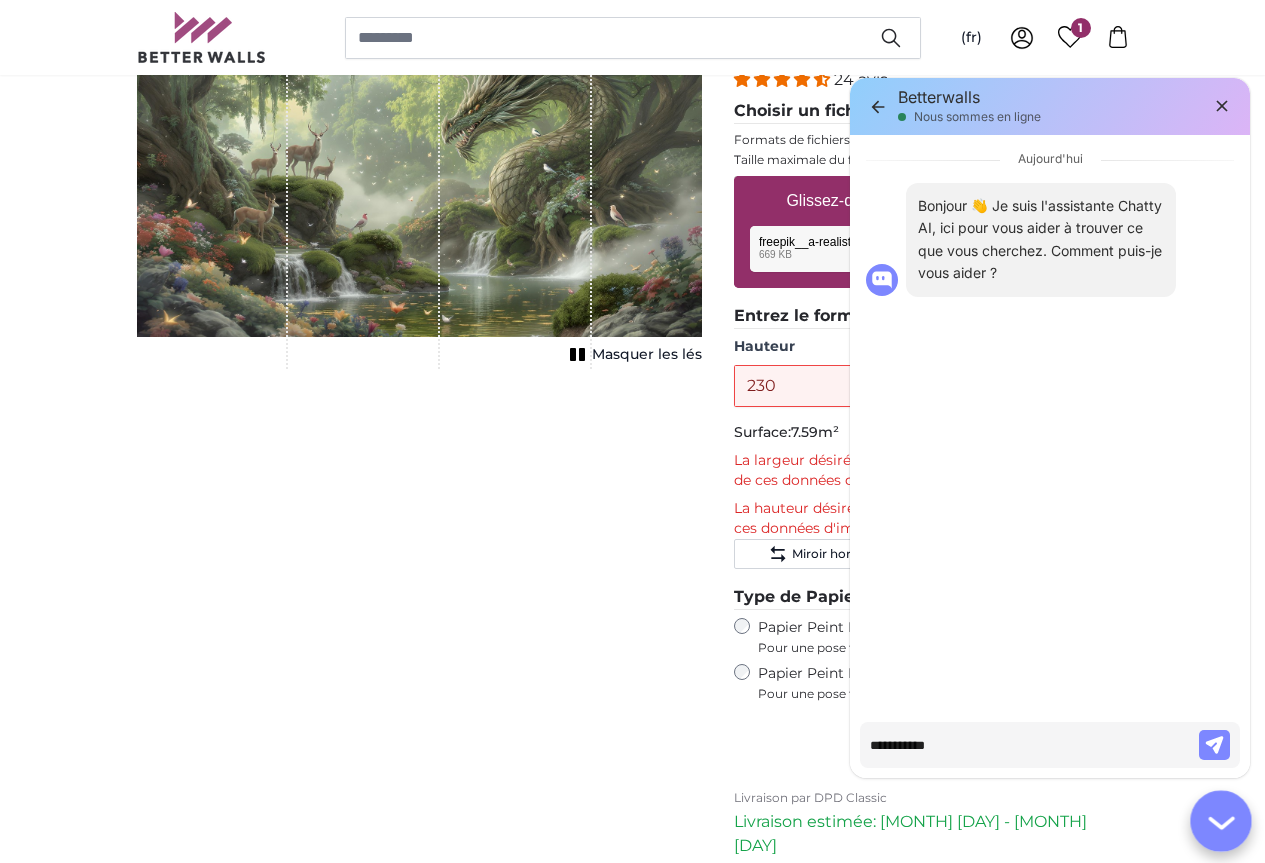 type on "**********" 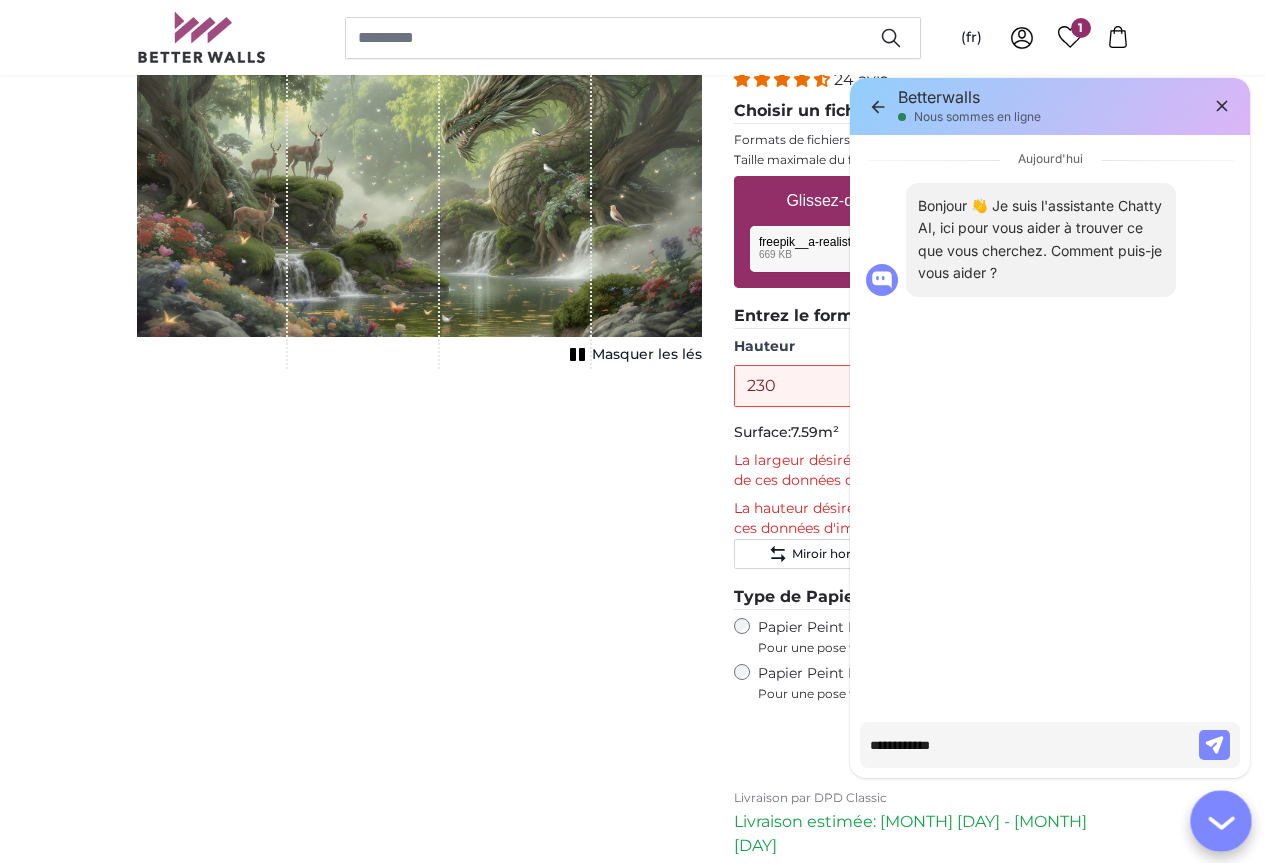 type on "**********" 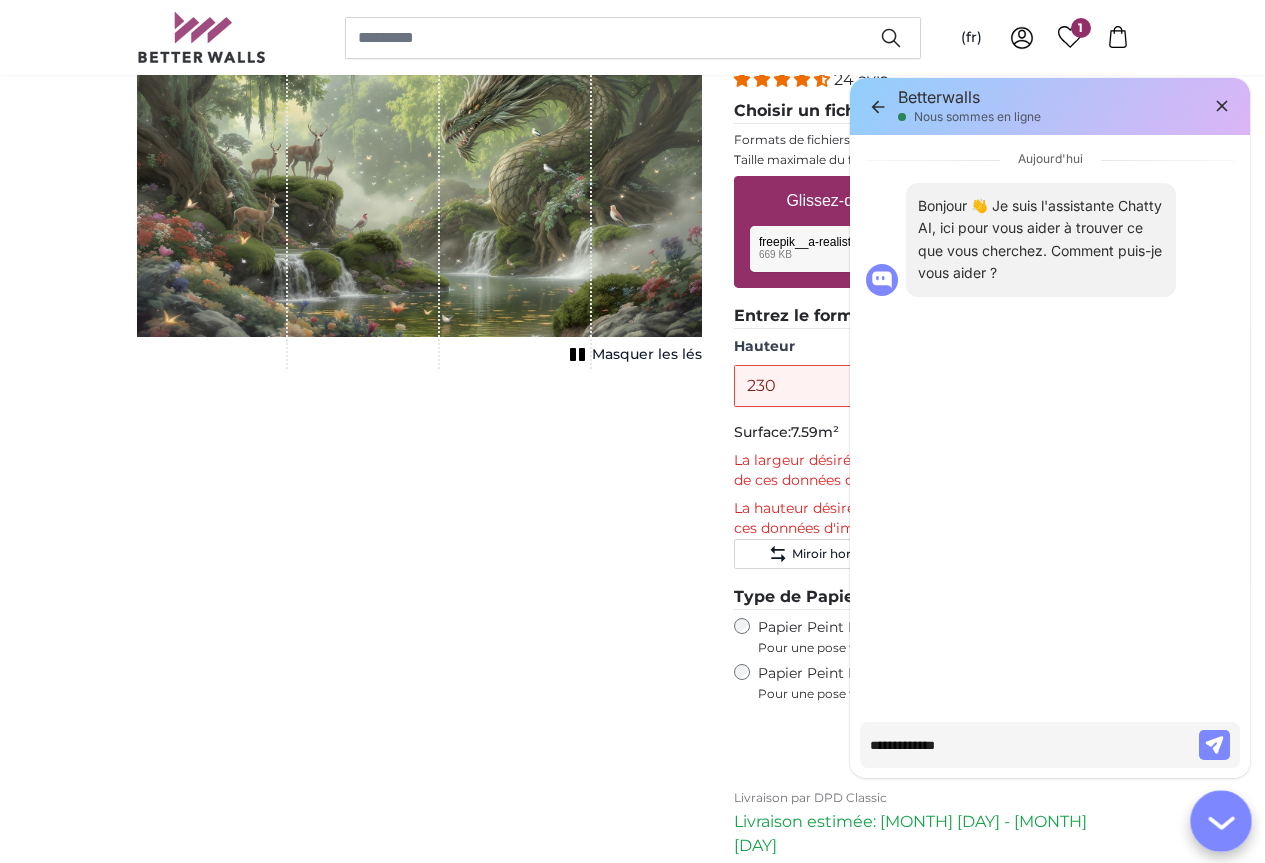 type on "**********" 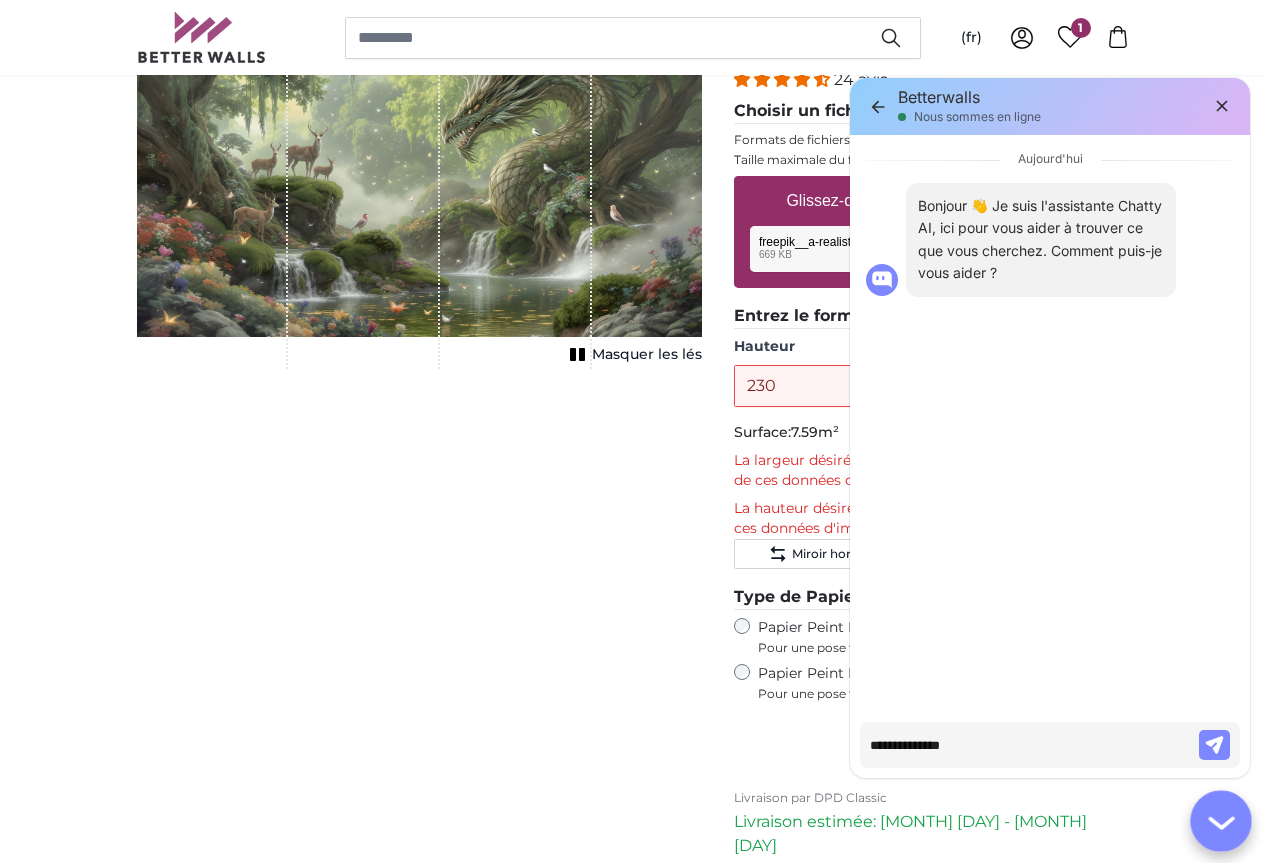 type on "**********" 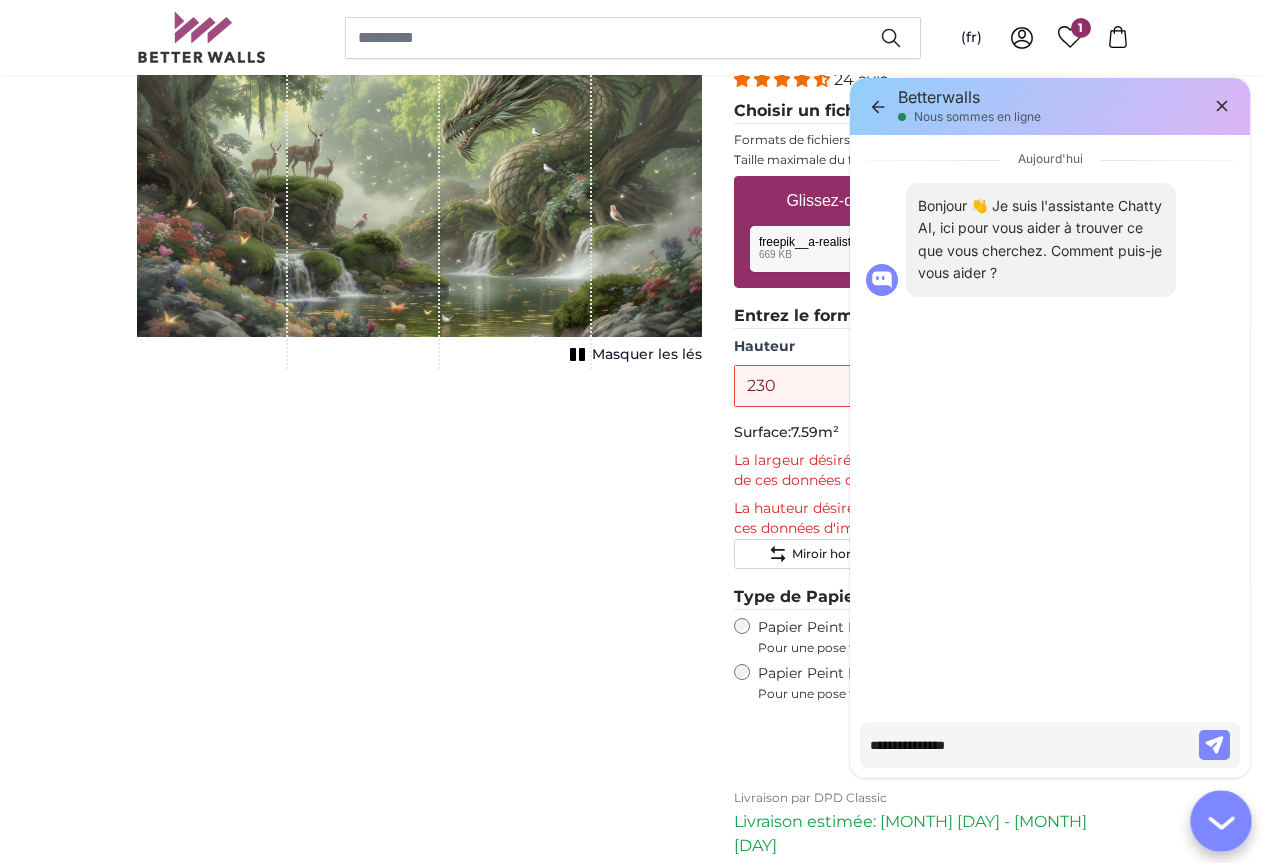 type on "**********" 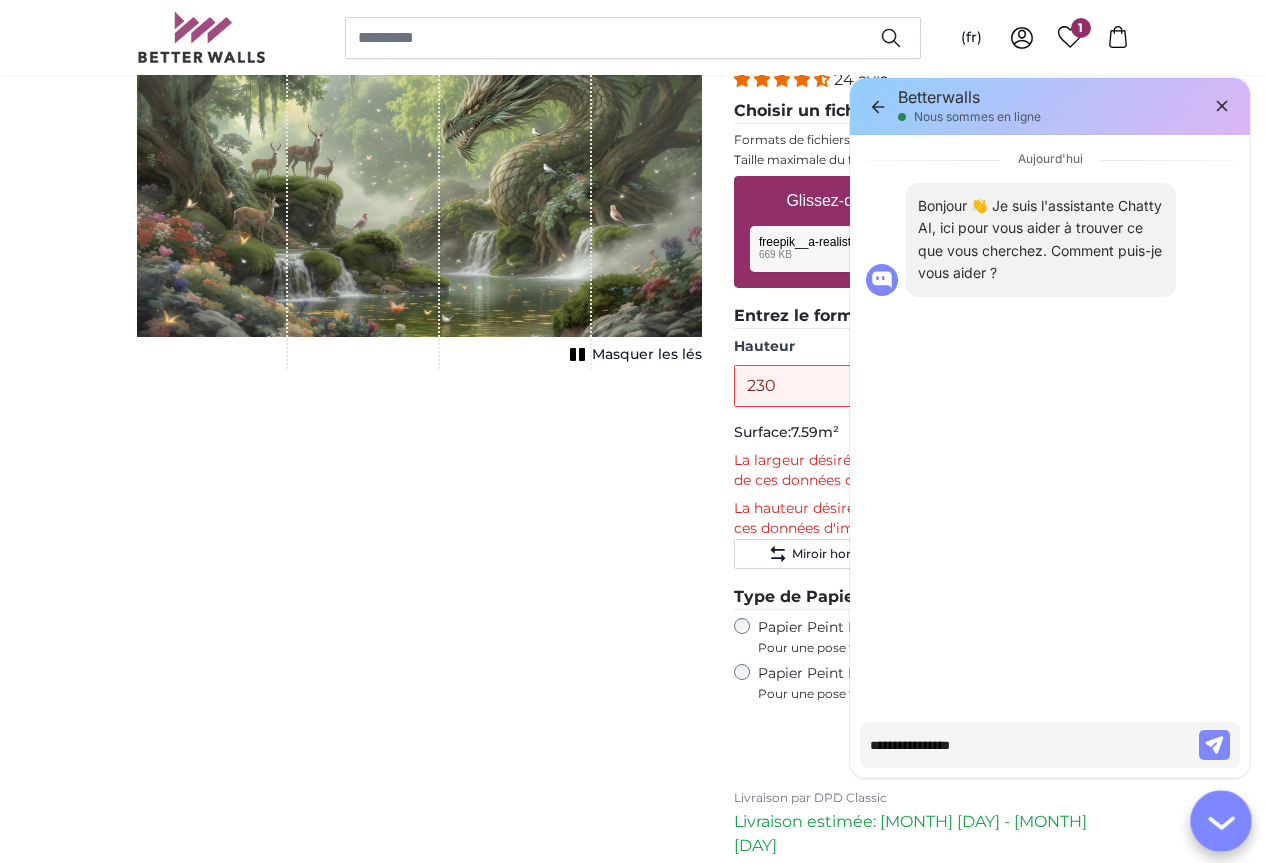 type on "**********" 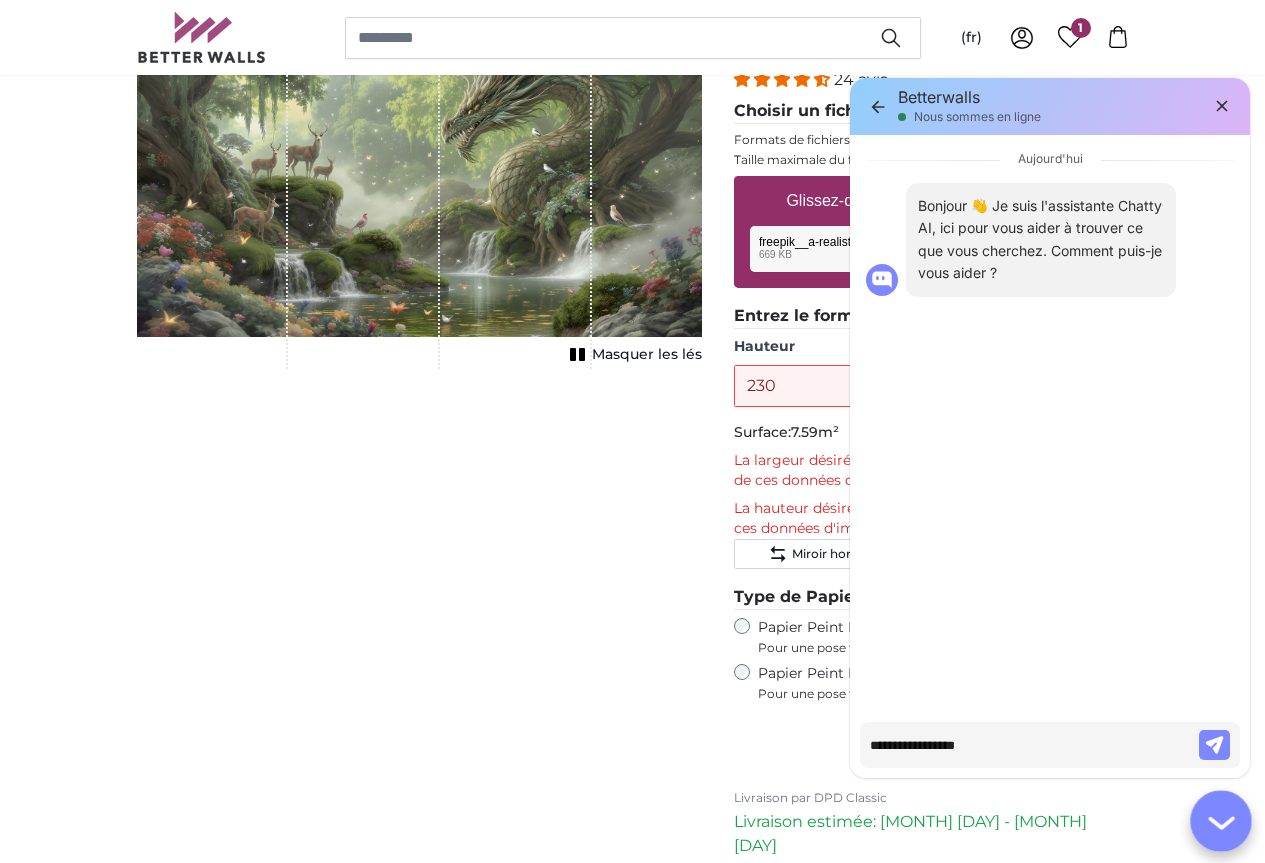 type on "**********" 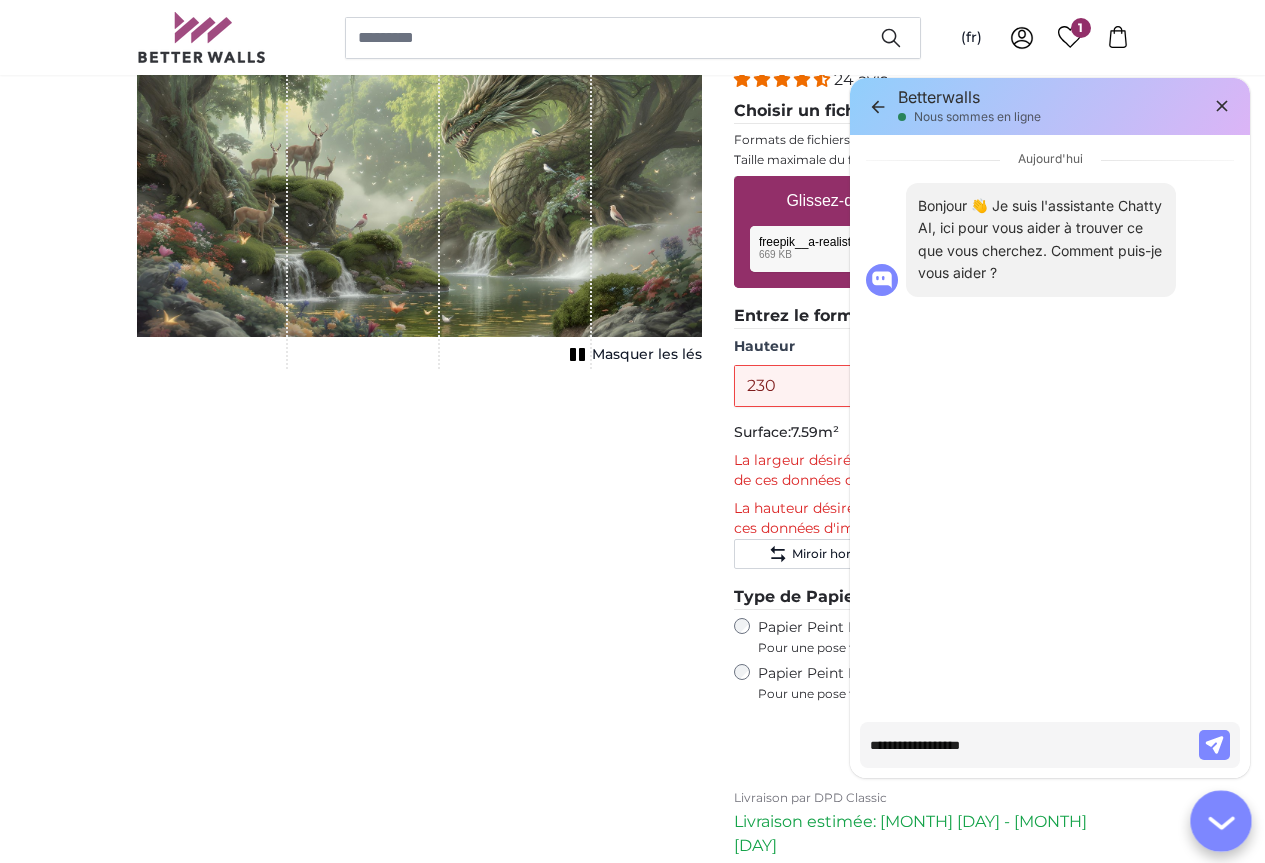 type on "**********" 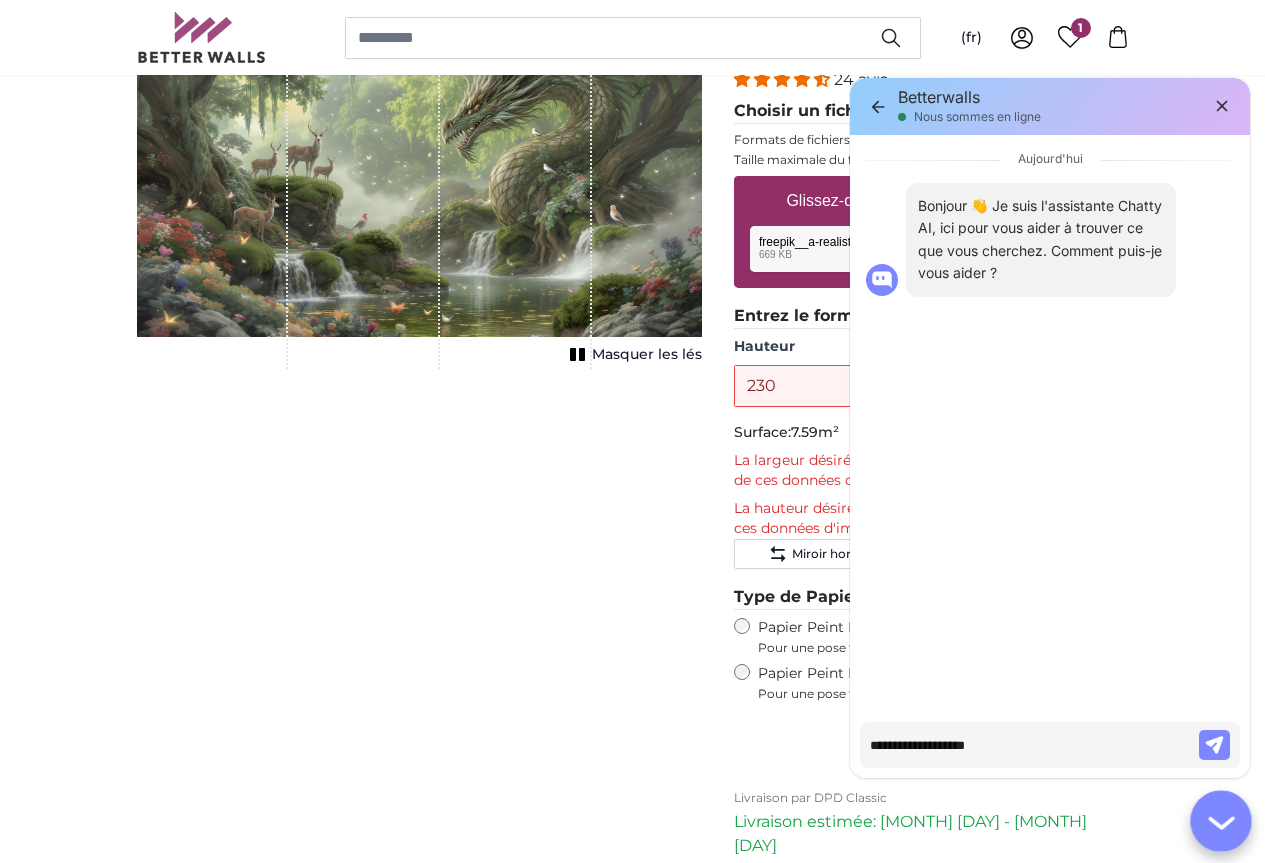 type on "**********" 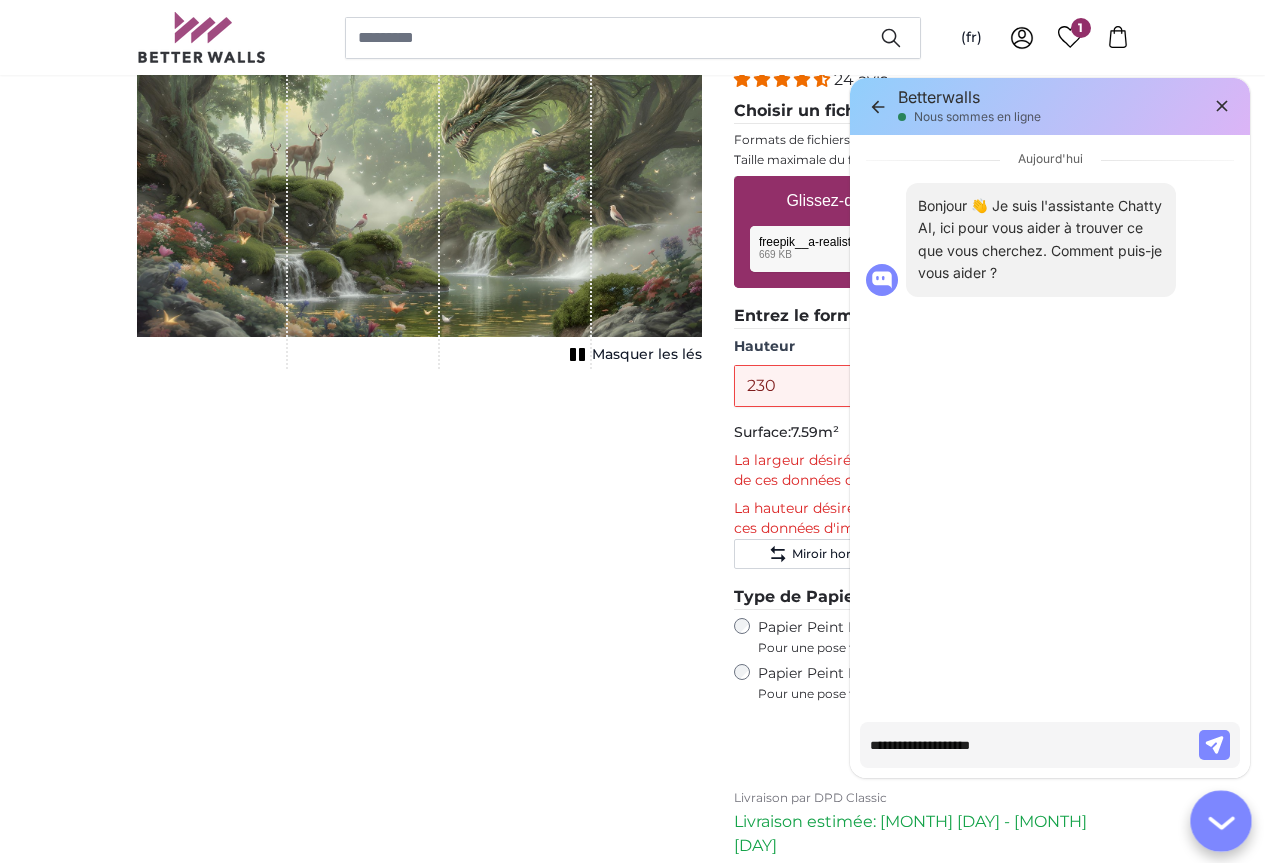 type on "**********" 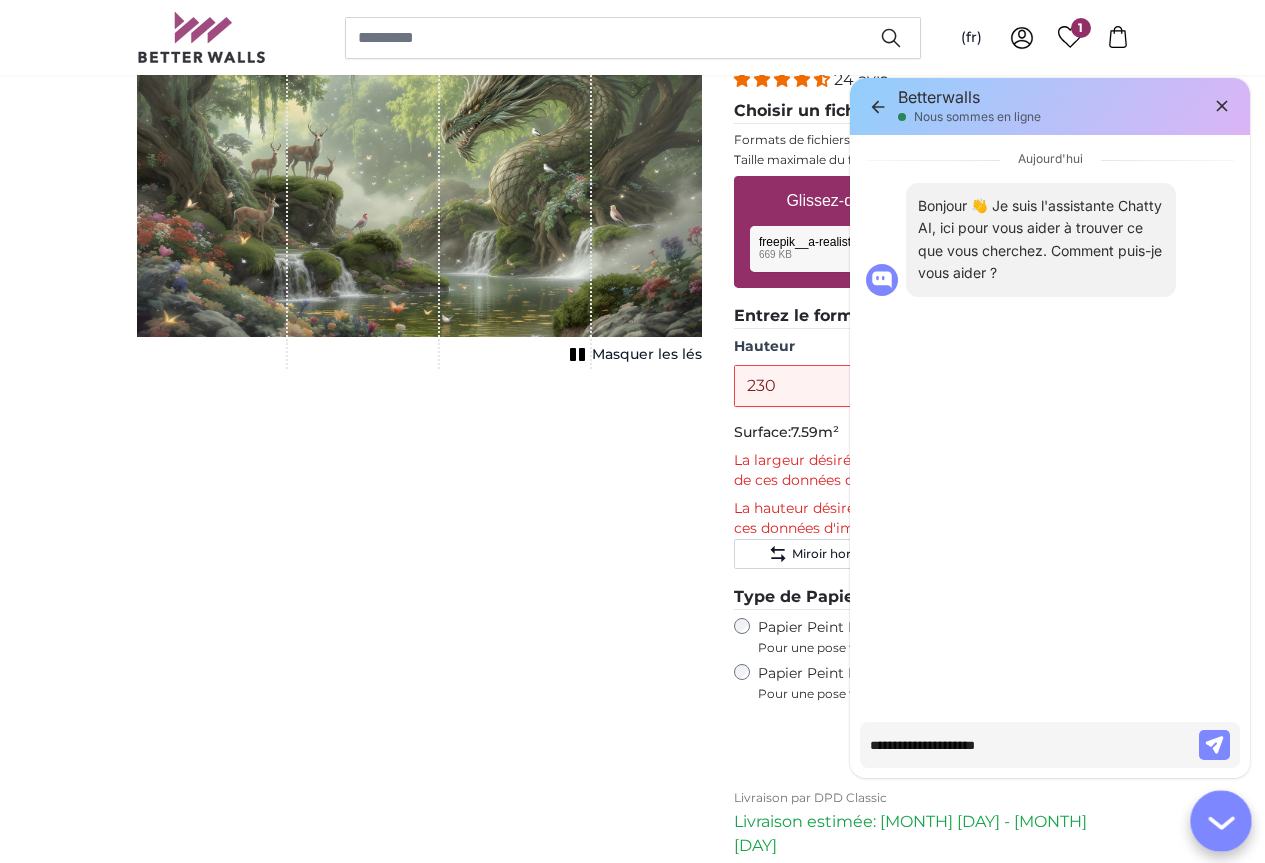 type on "**********" 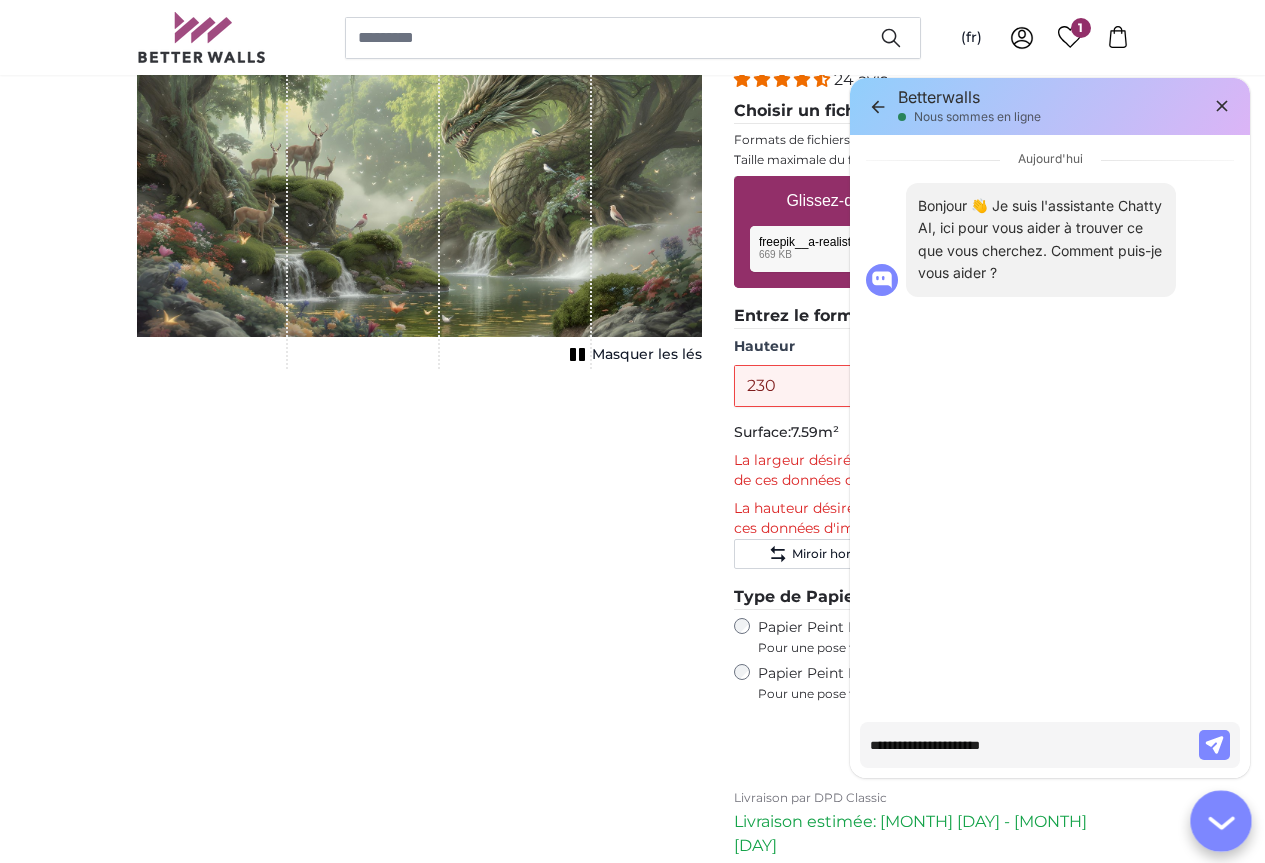 type on "**********" 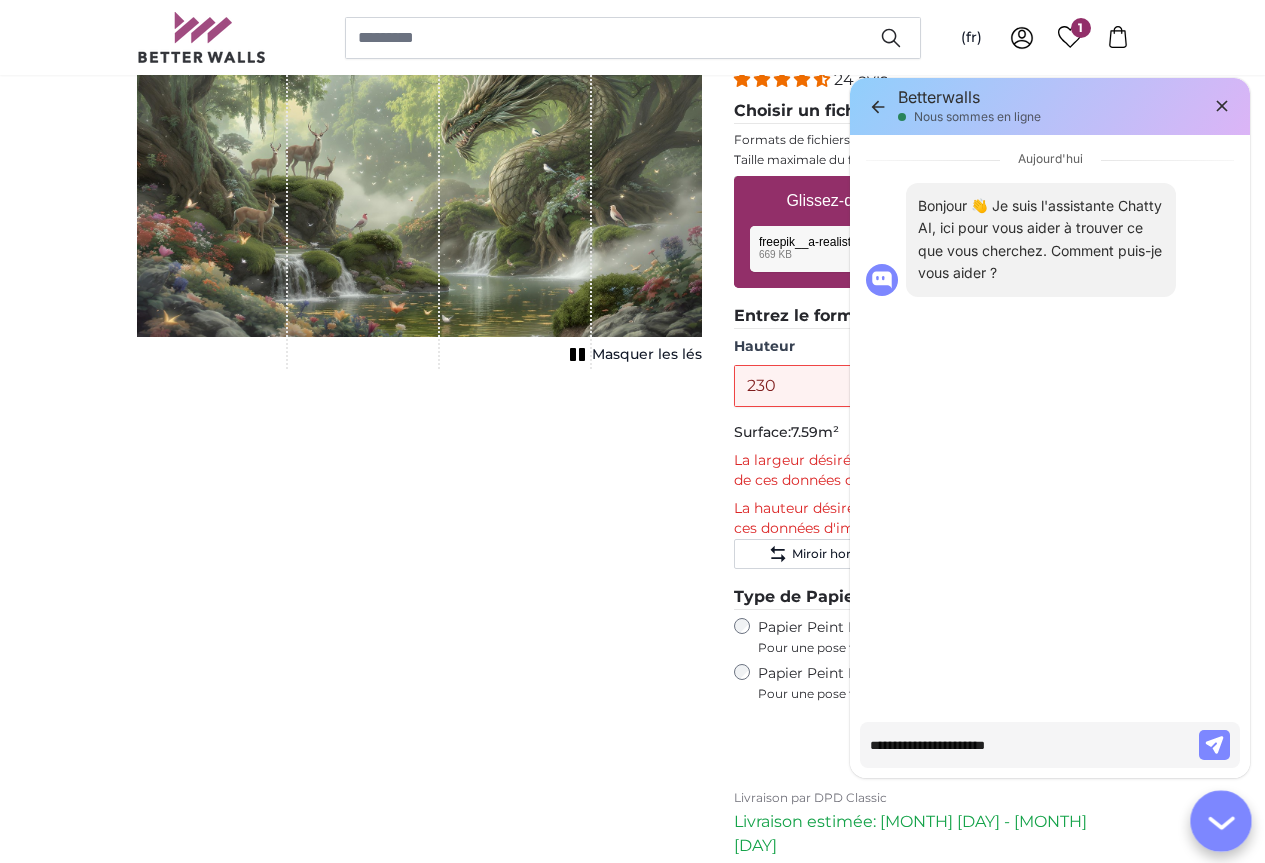 type on "**********" 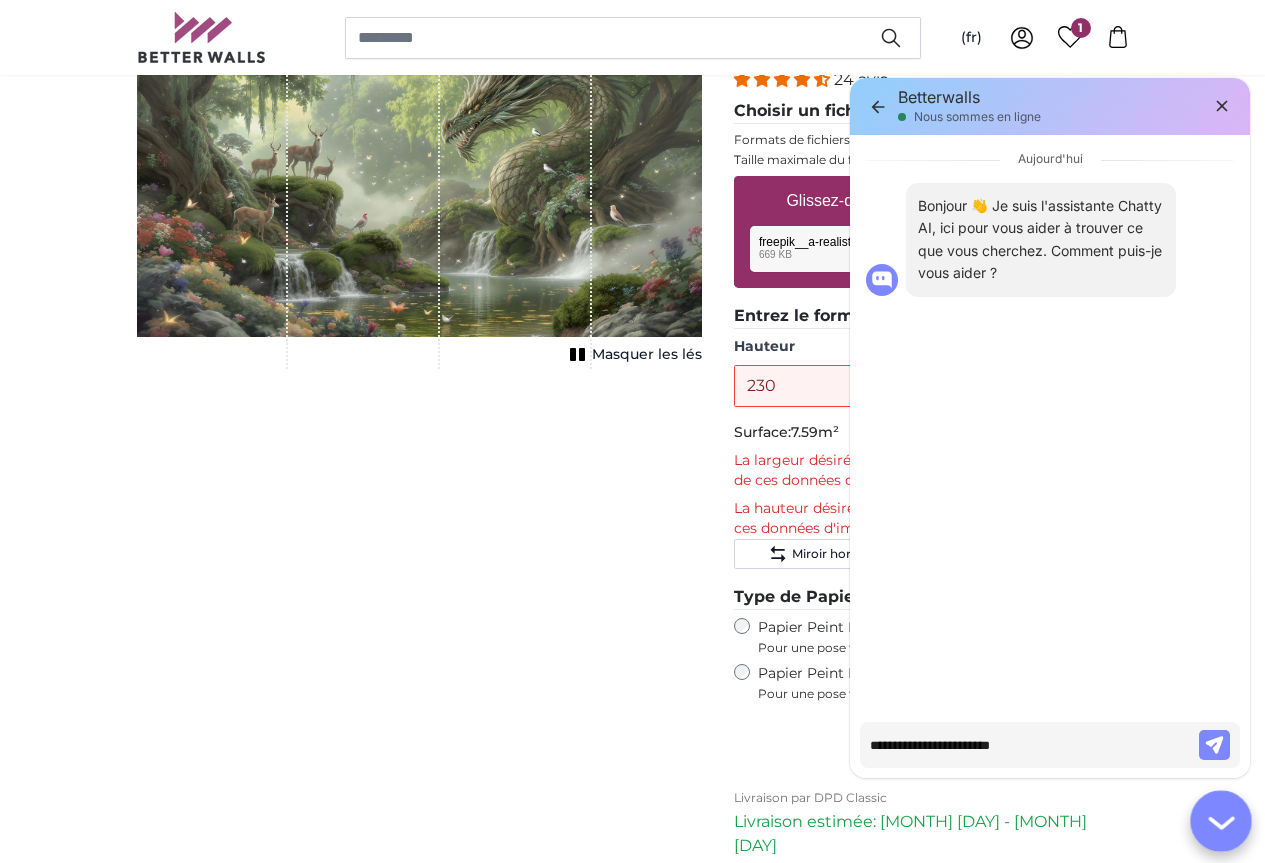 type on "**********" 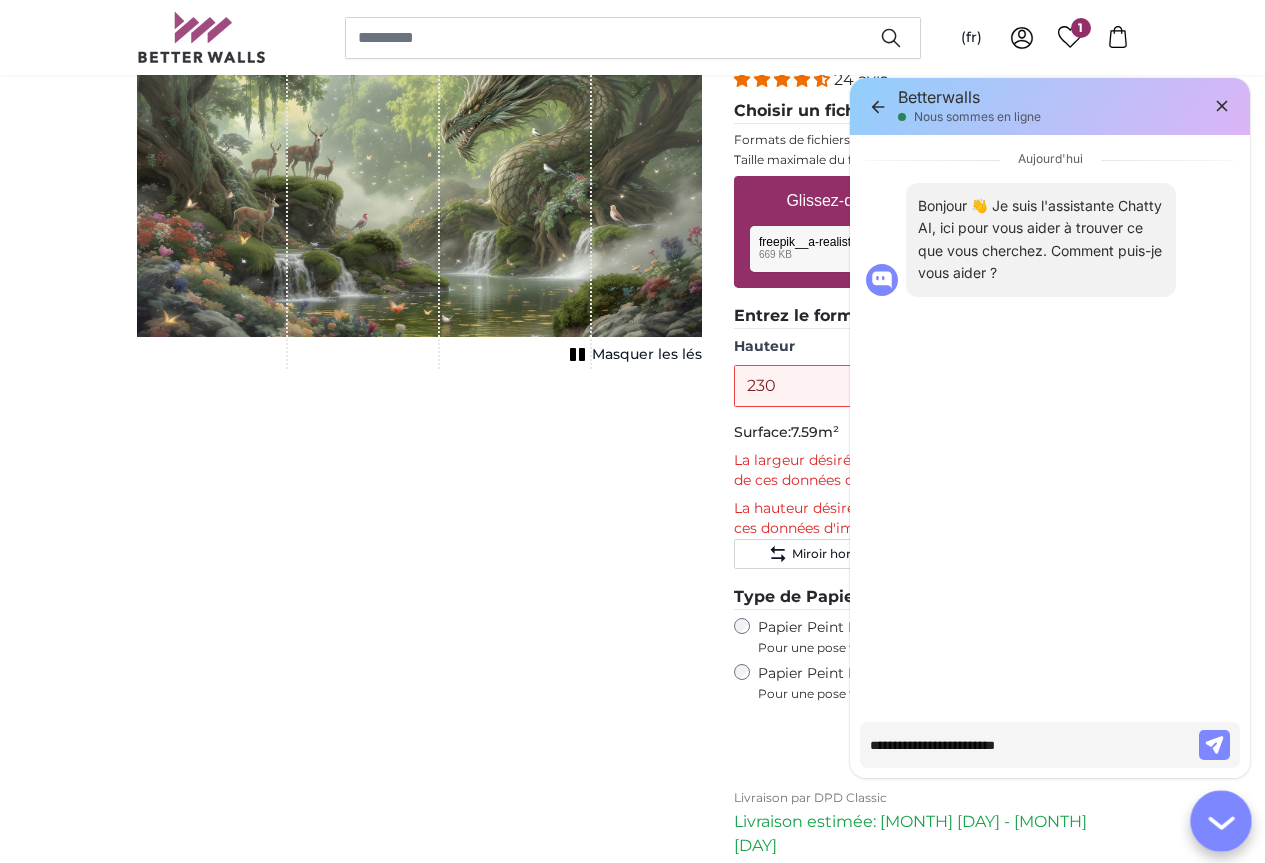type on "**********" 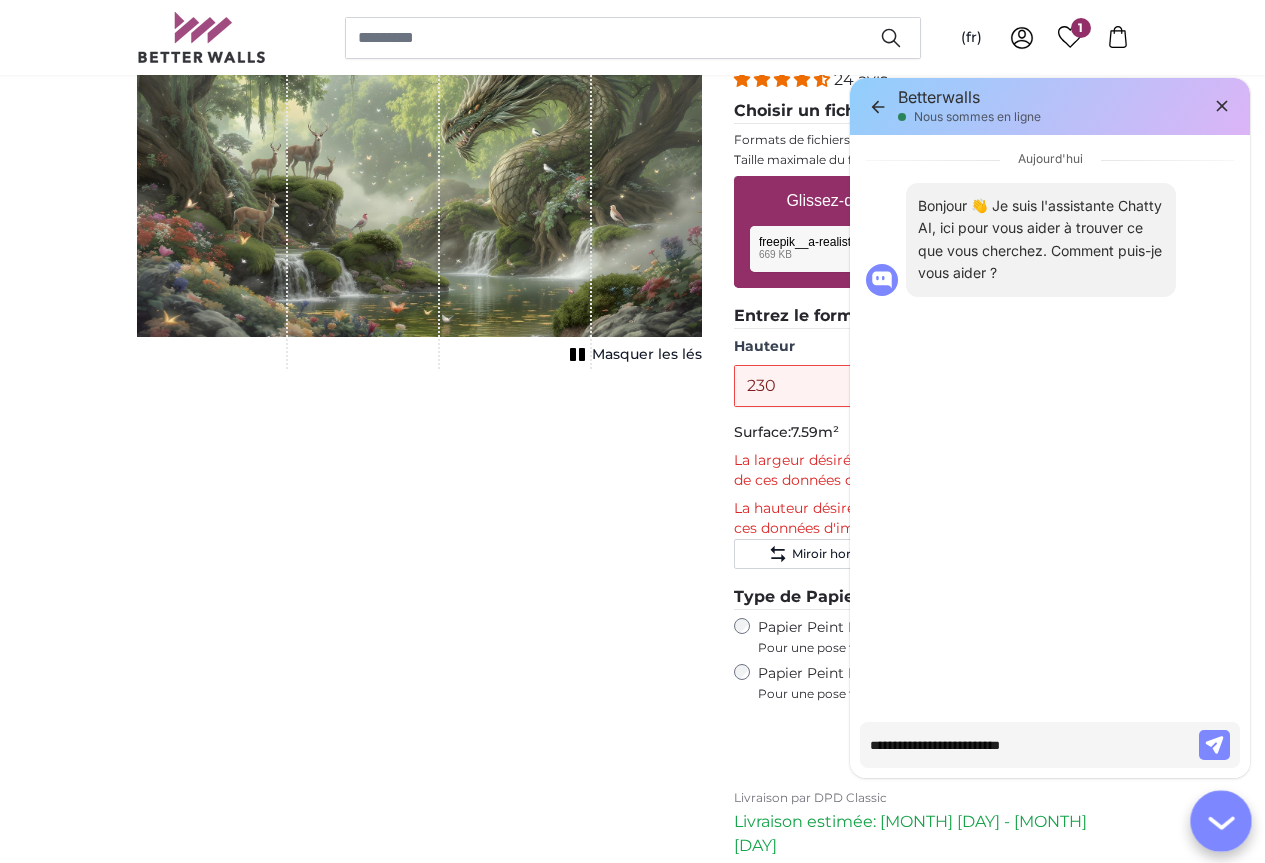 type on "**********" 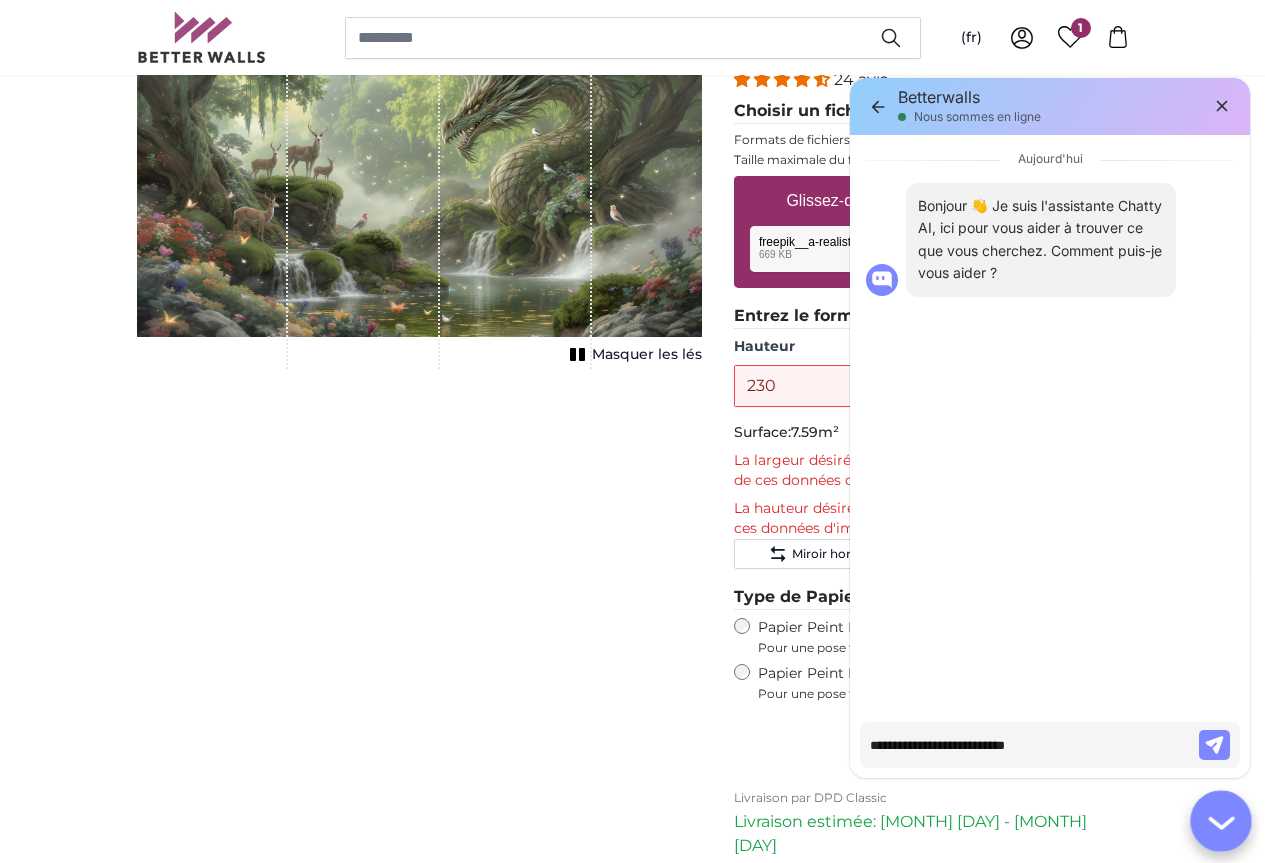 type on "**********" 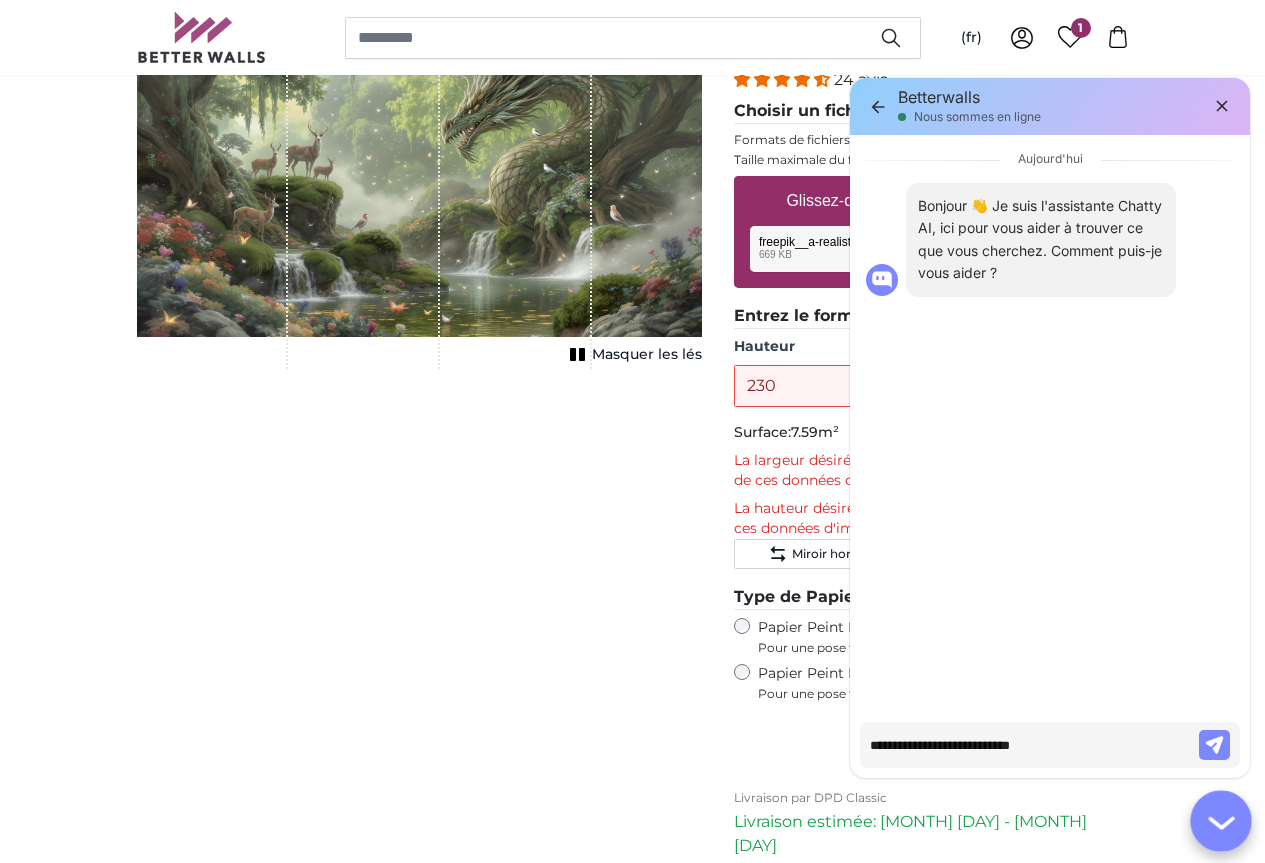 type on "*" 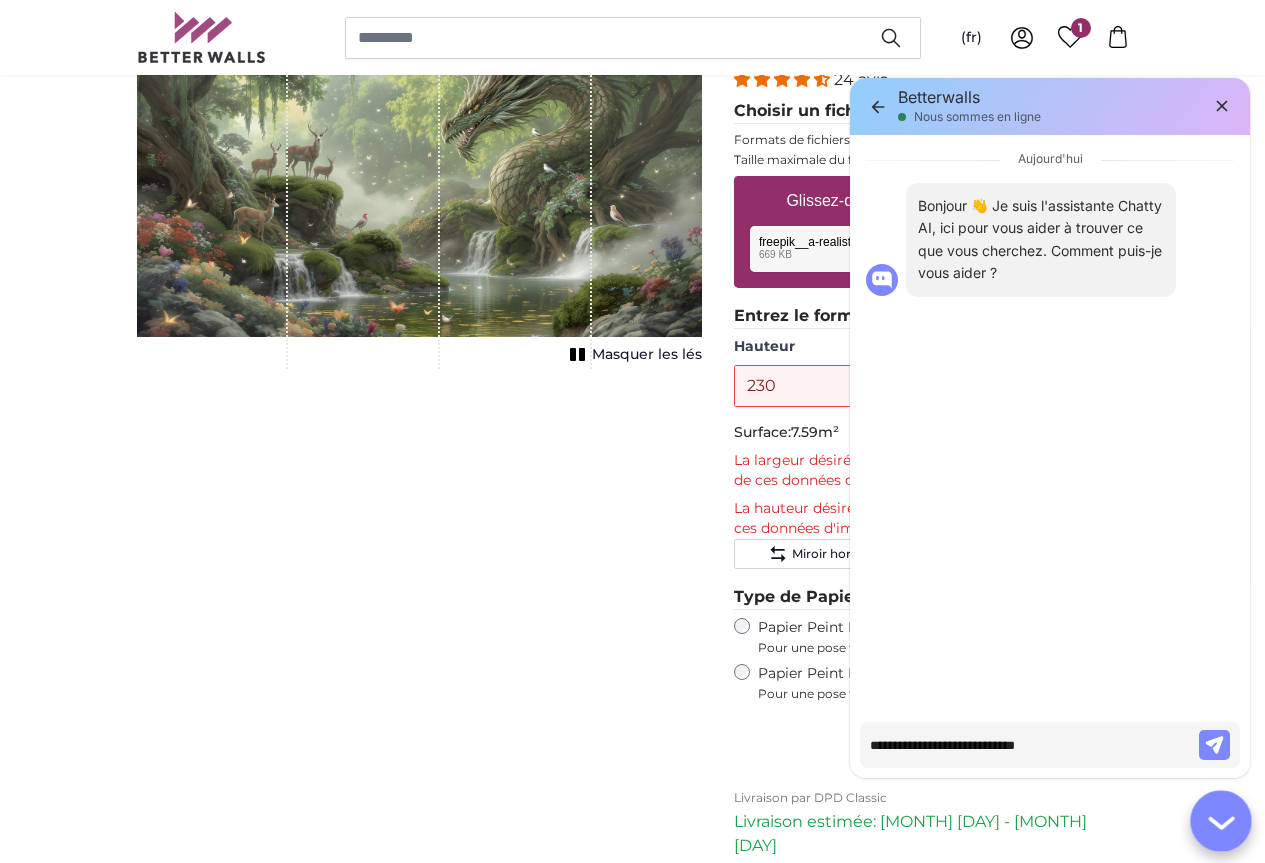 type on "**********" 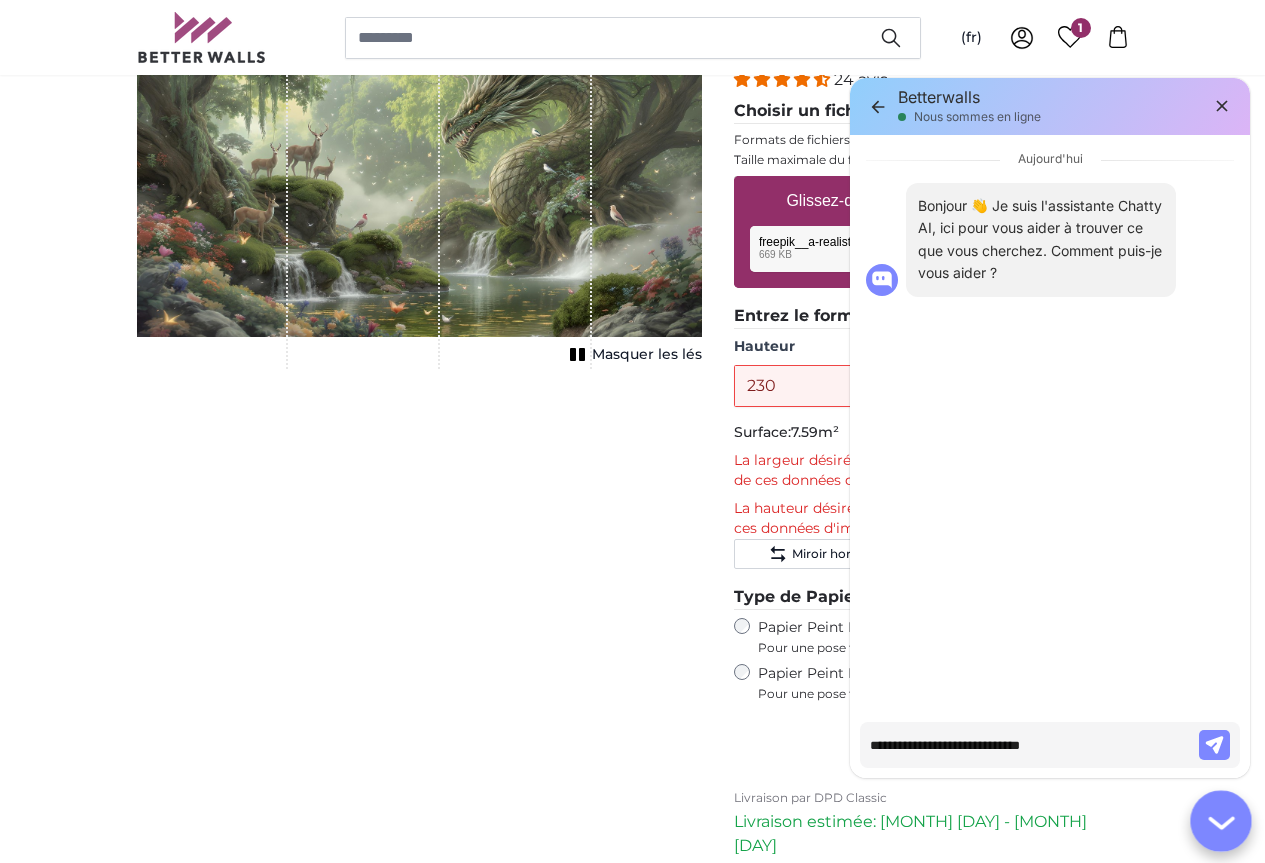 type on "*" 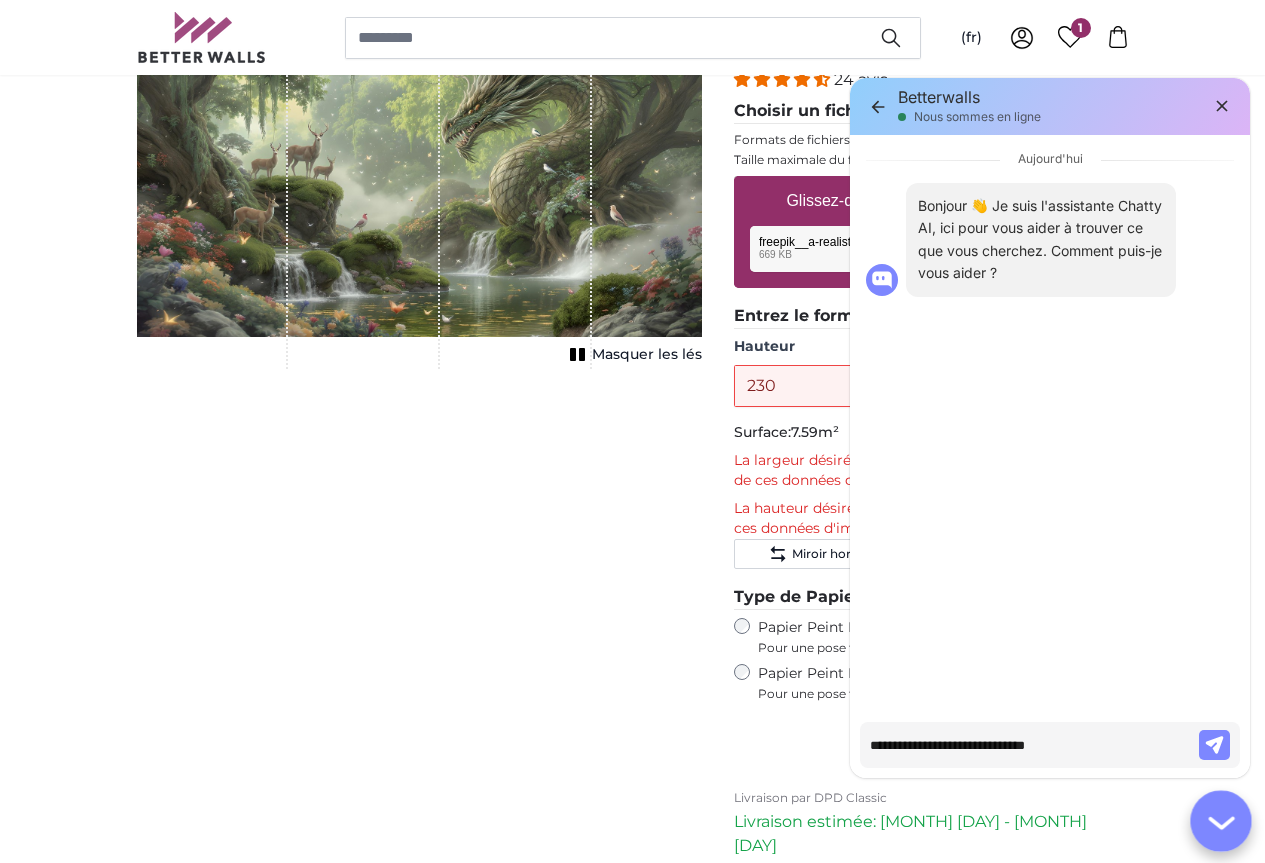 type on "**********" 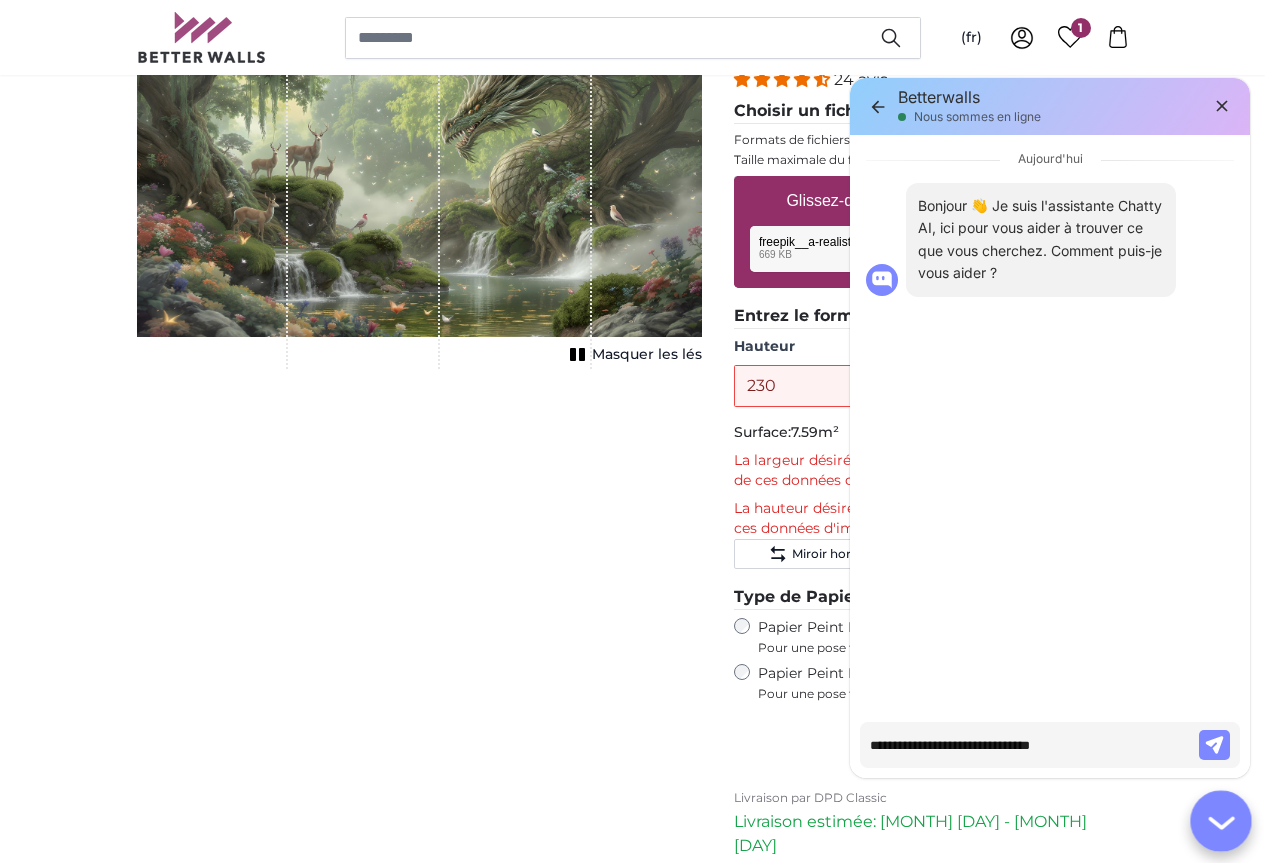type on "**********" 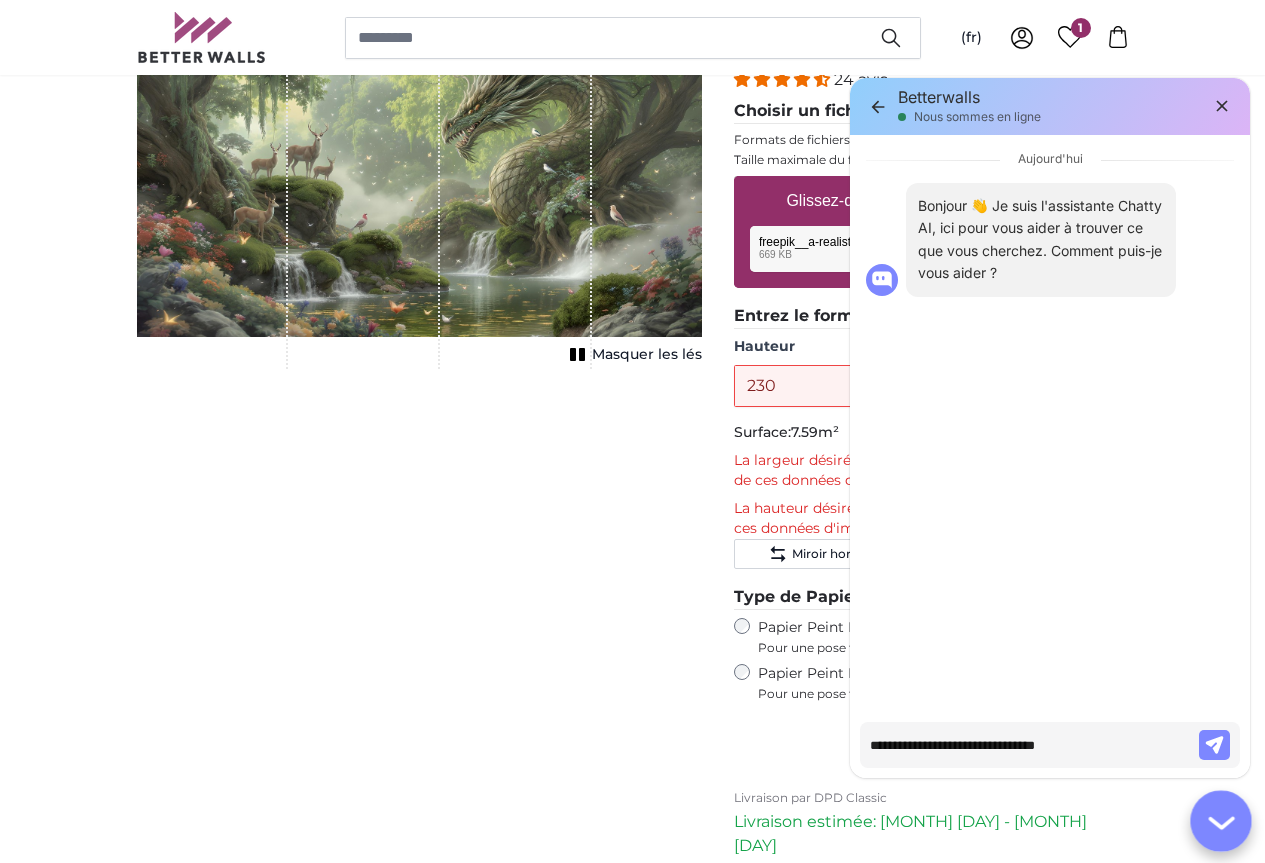 type on "**********" 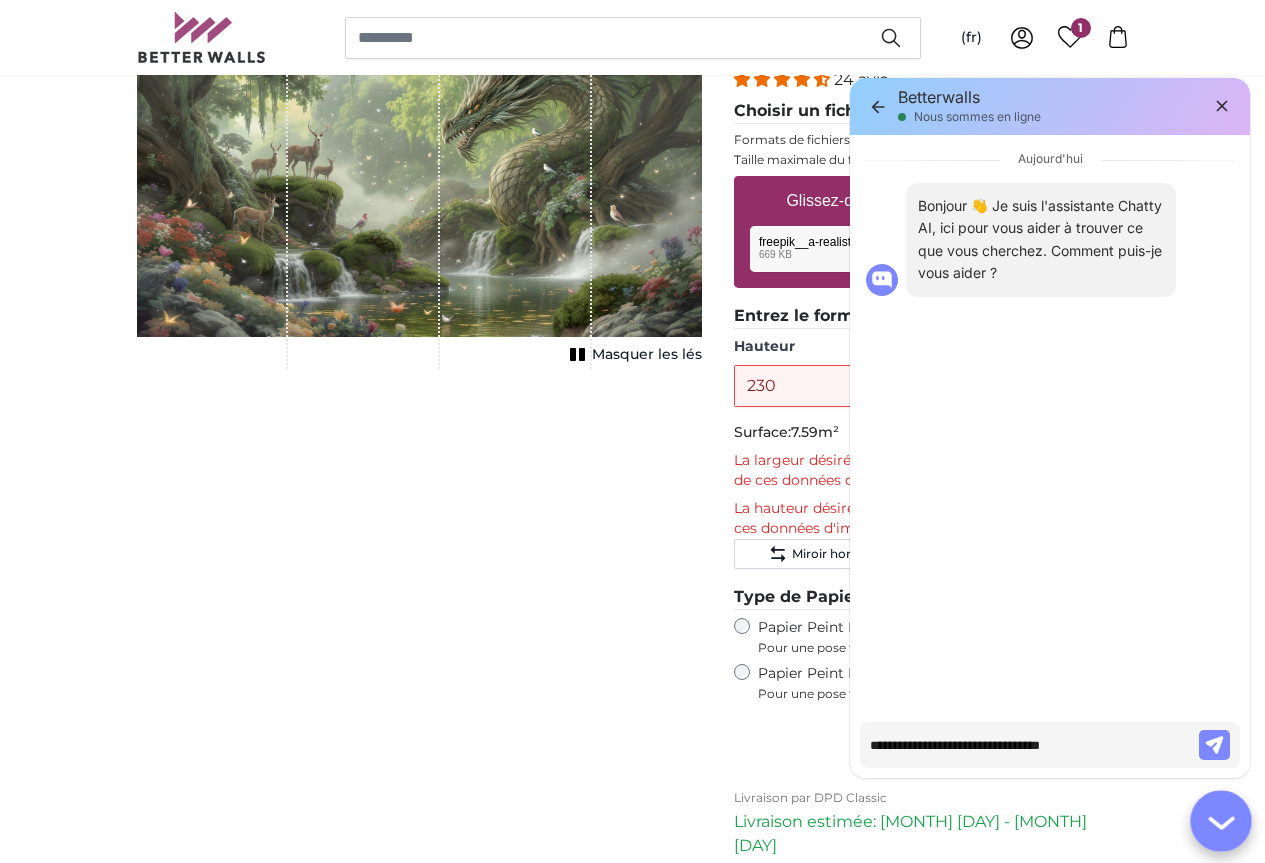 type on "**********" 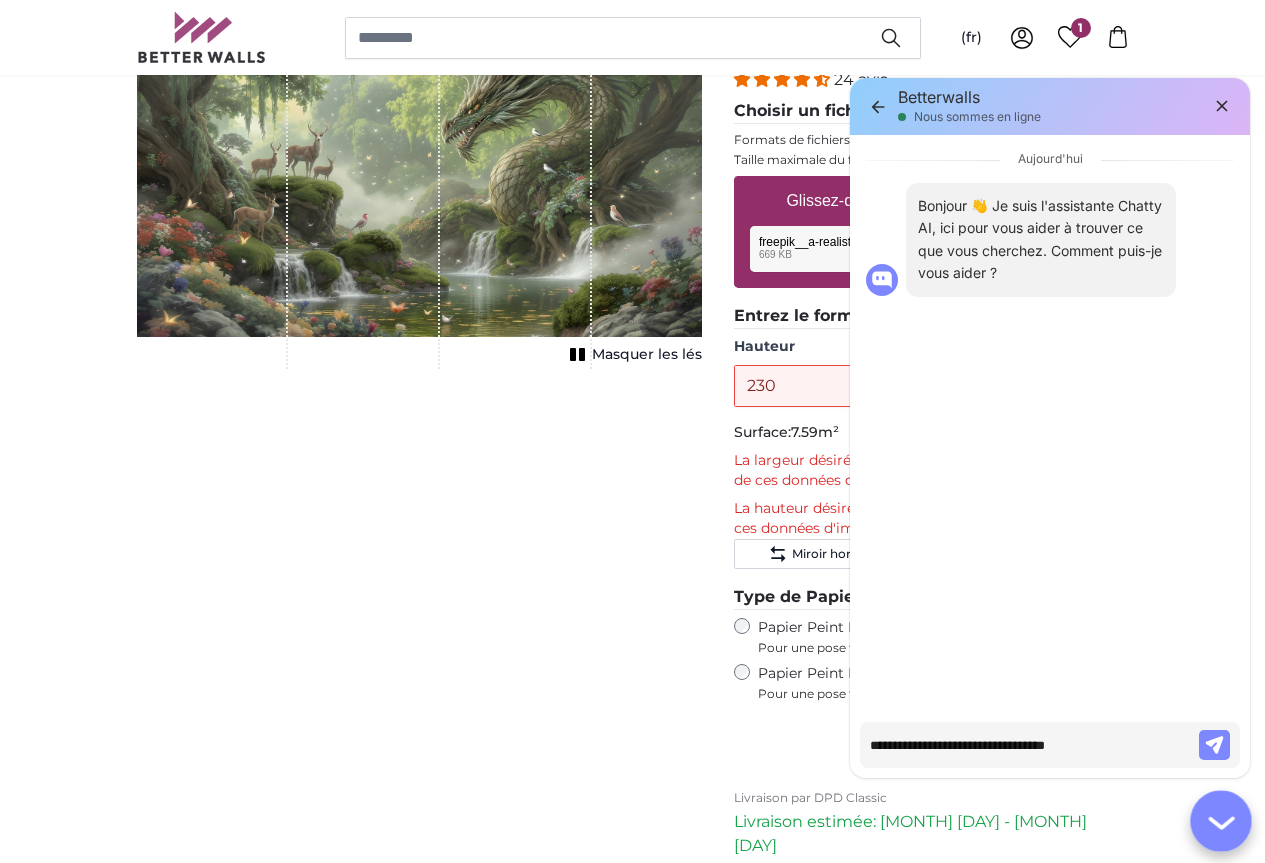 type on "**********" 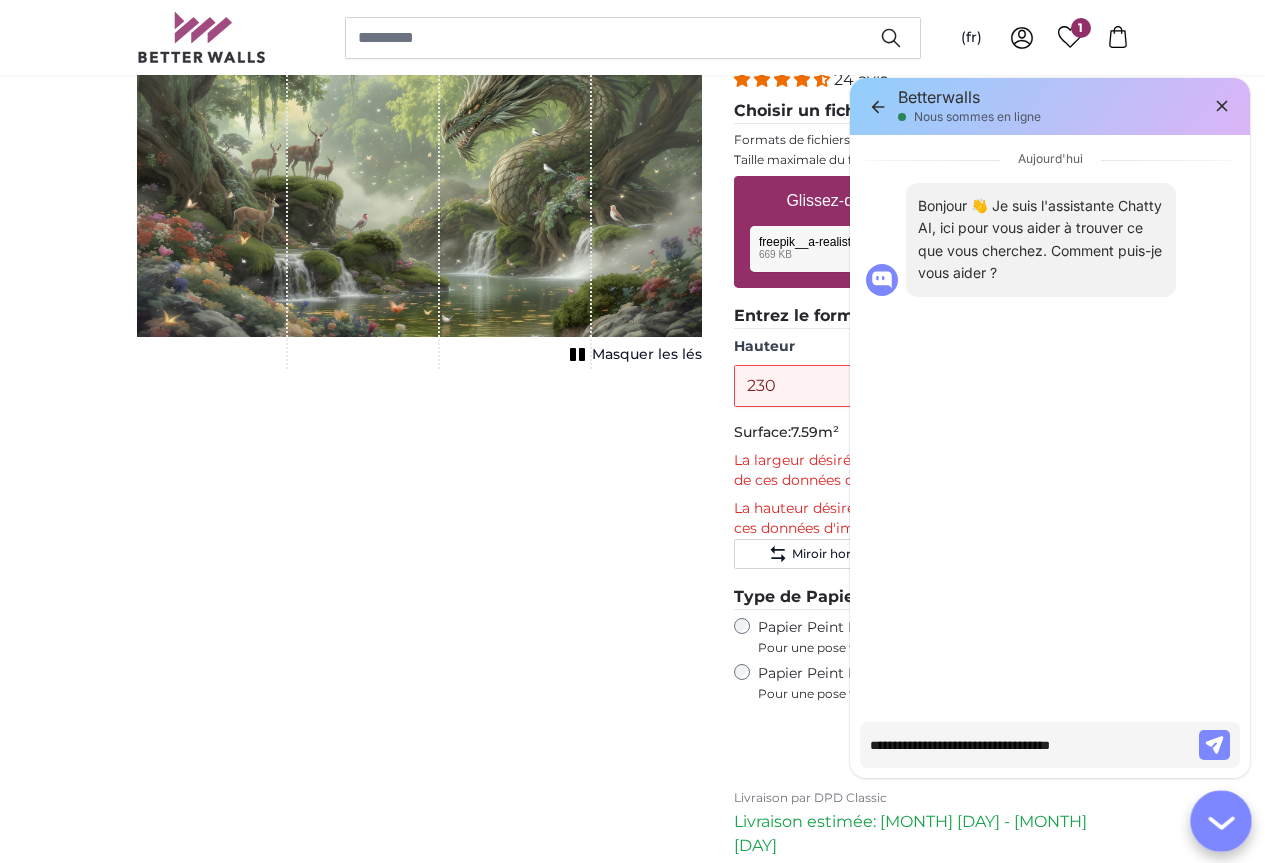 type on "*" 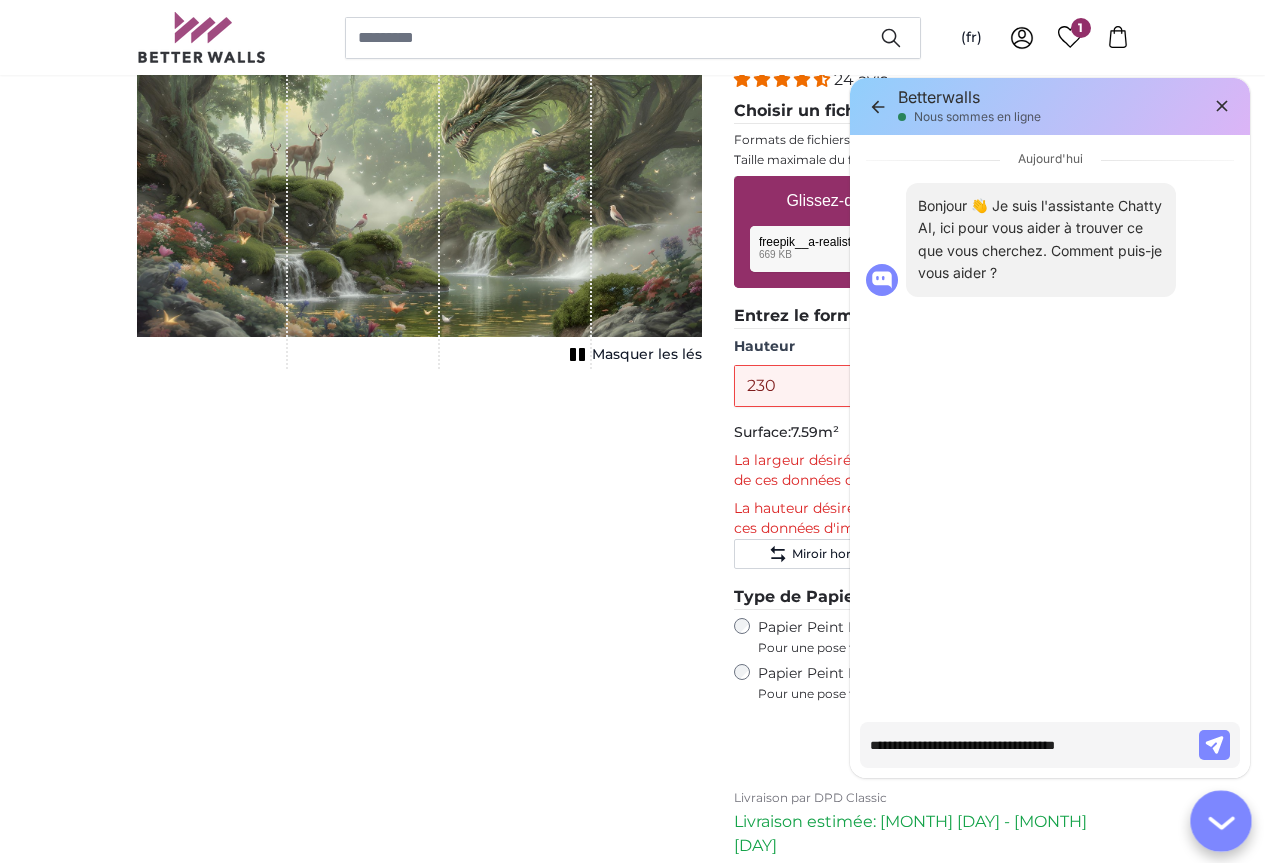 type on "**********" 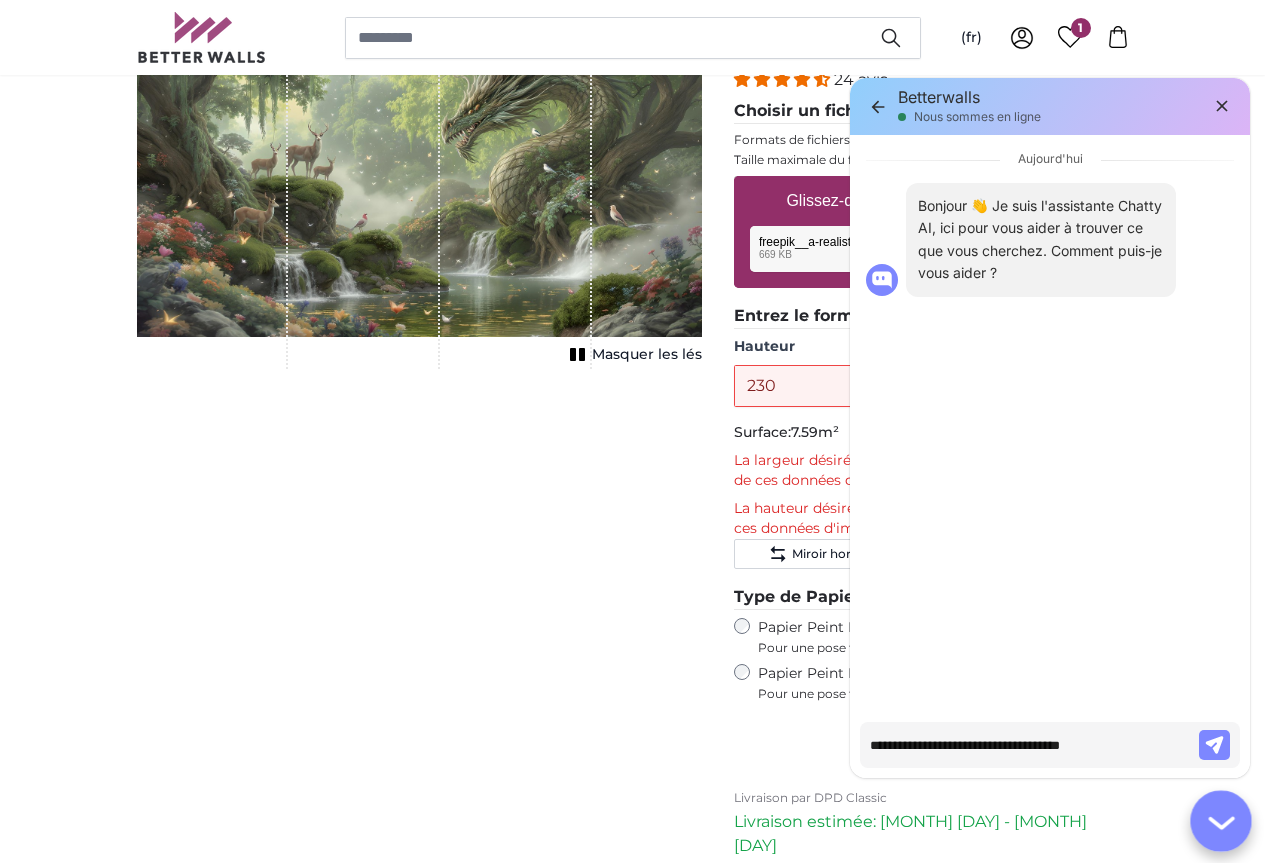 type on "**********" 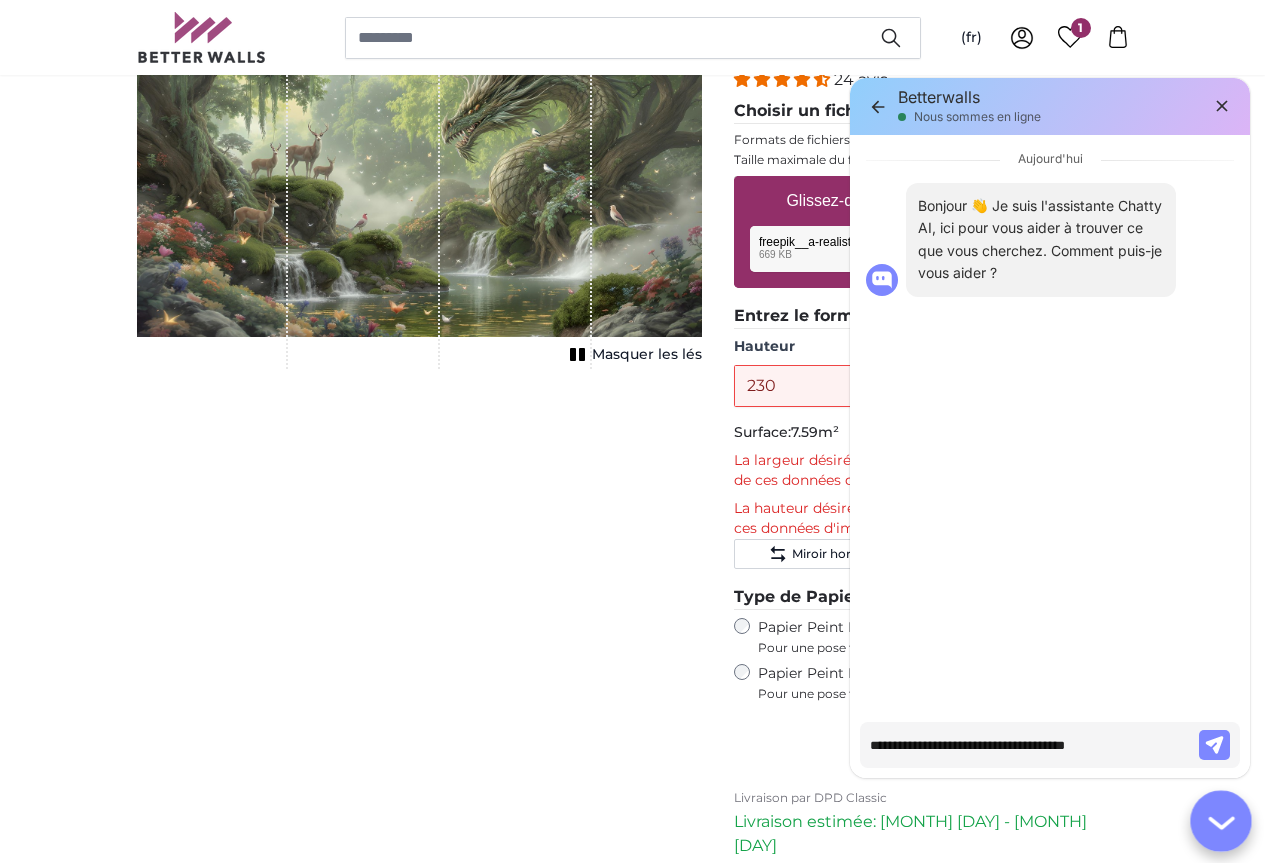 type on "**********" 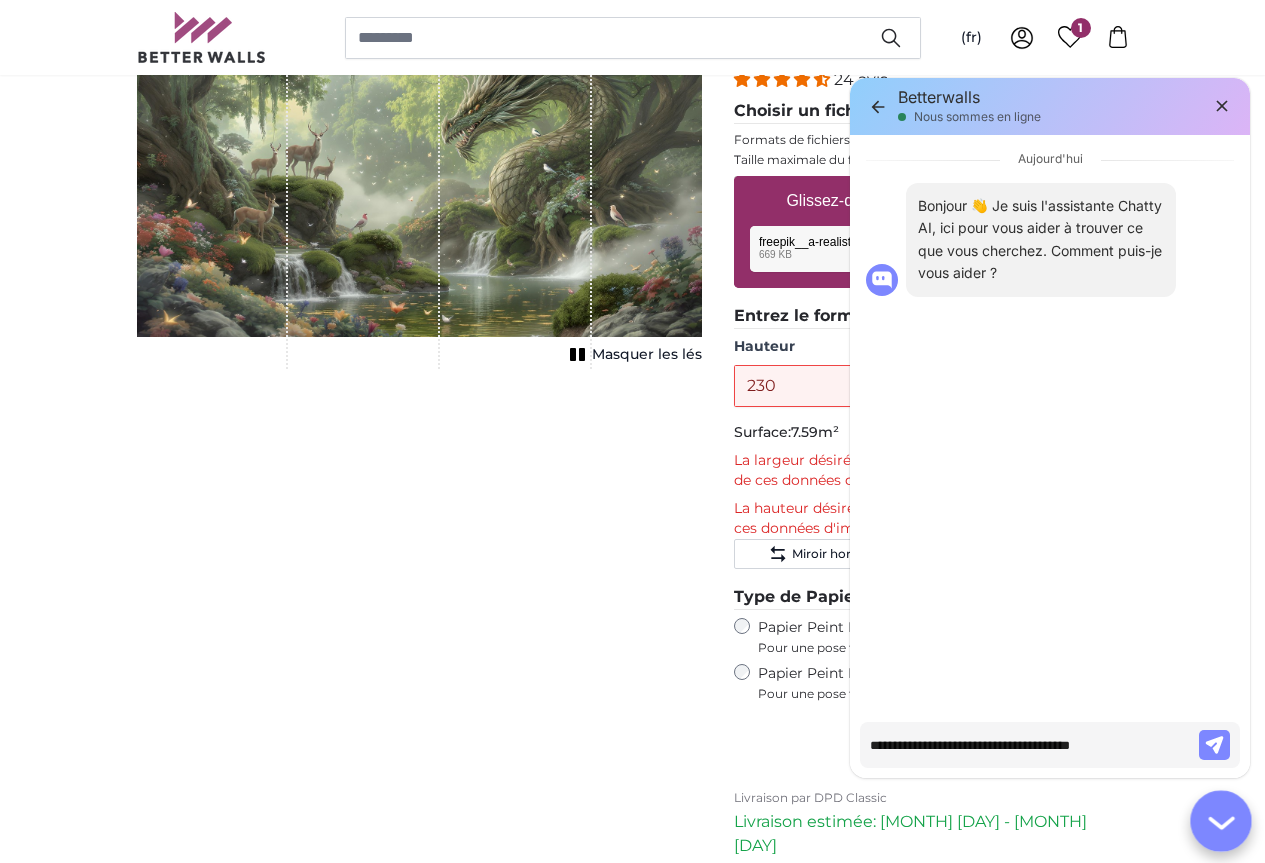 type on "**********" 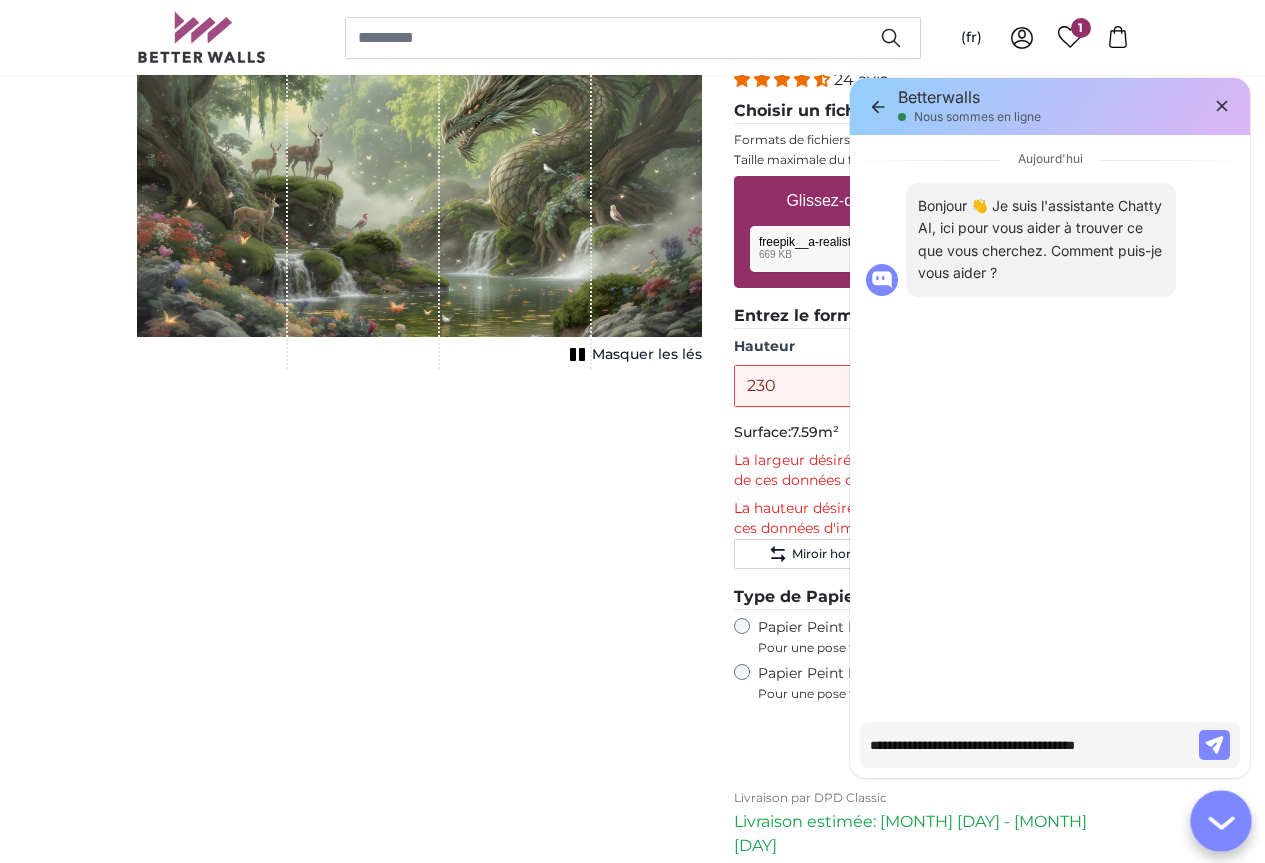 type on "**********" 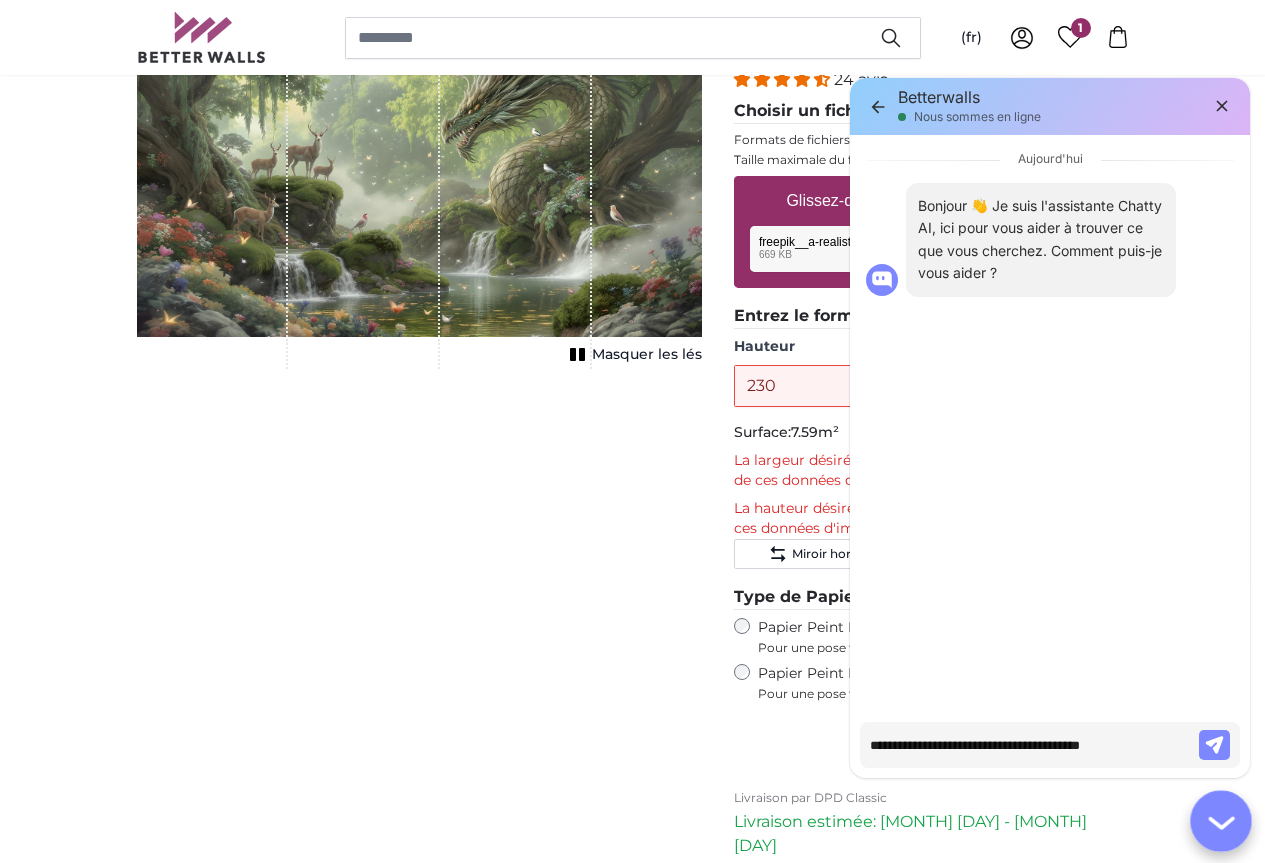 type on "**********" 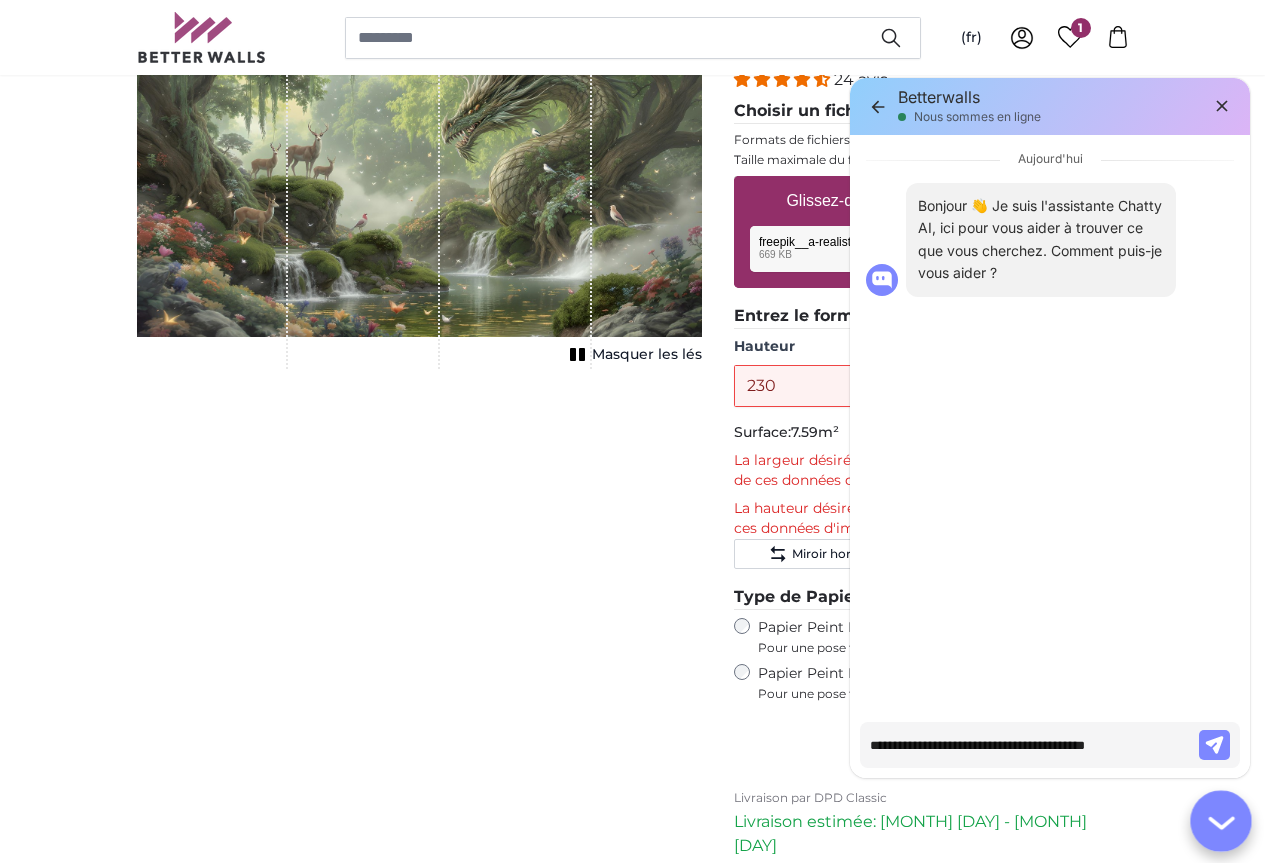 type on "**********" 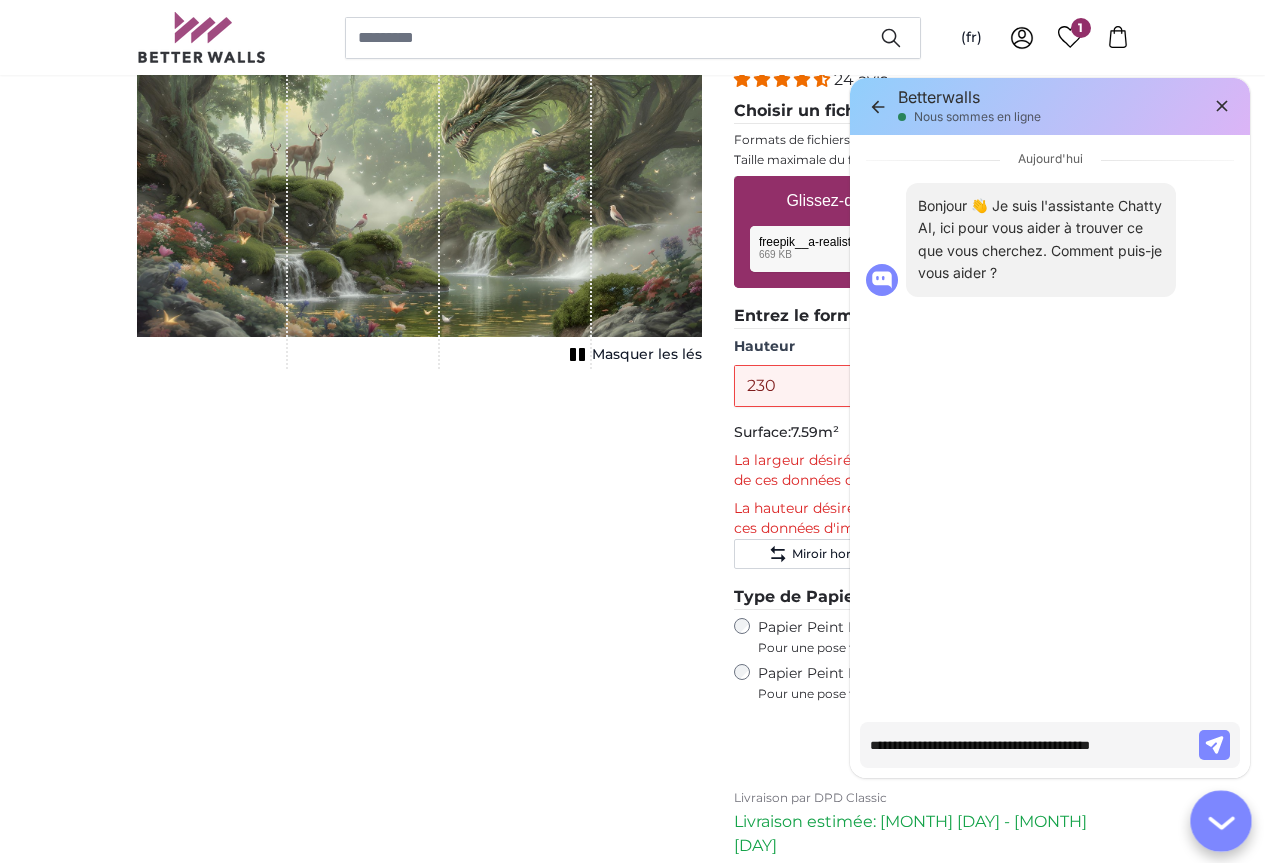 type on "**********" 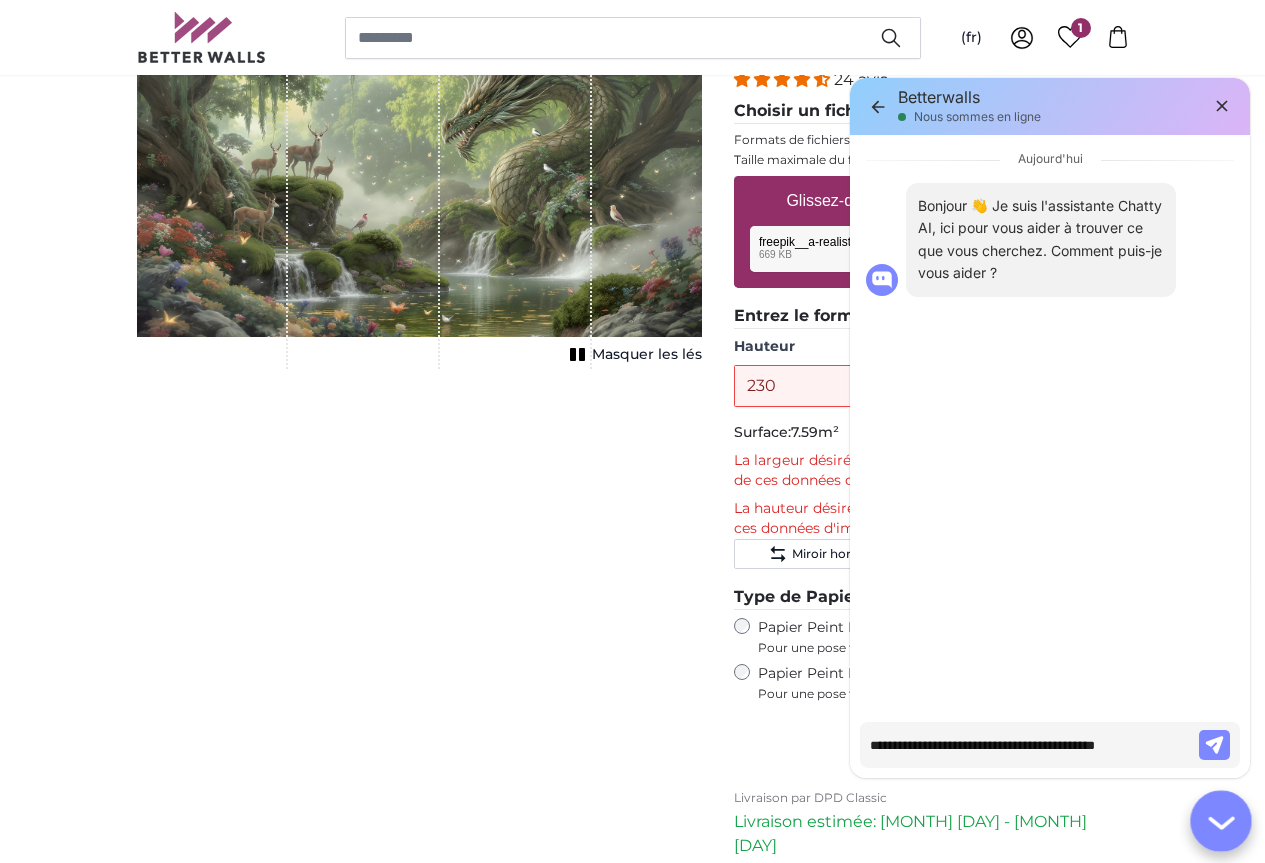 type on "**********" 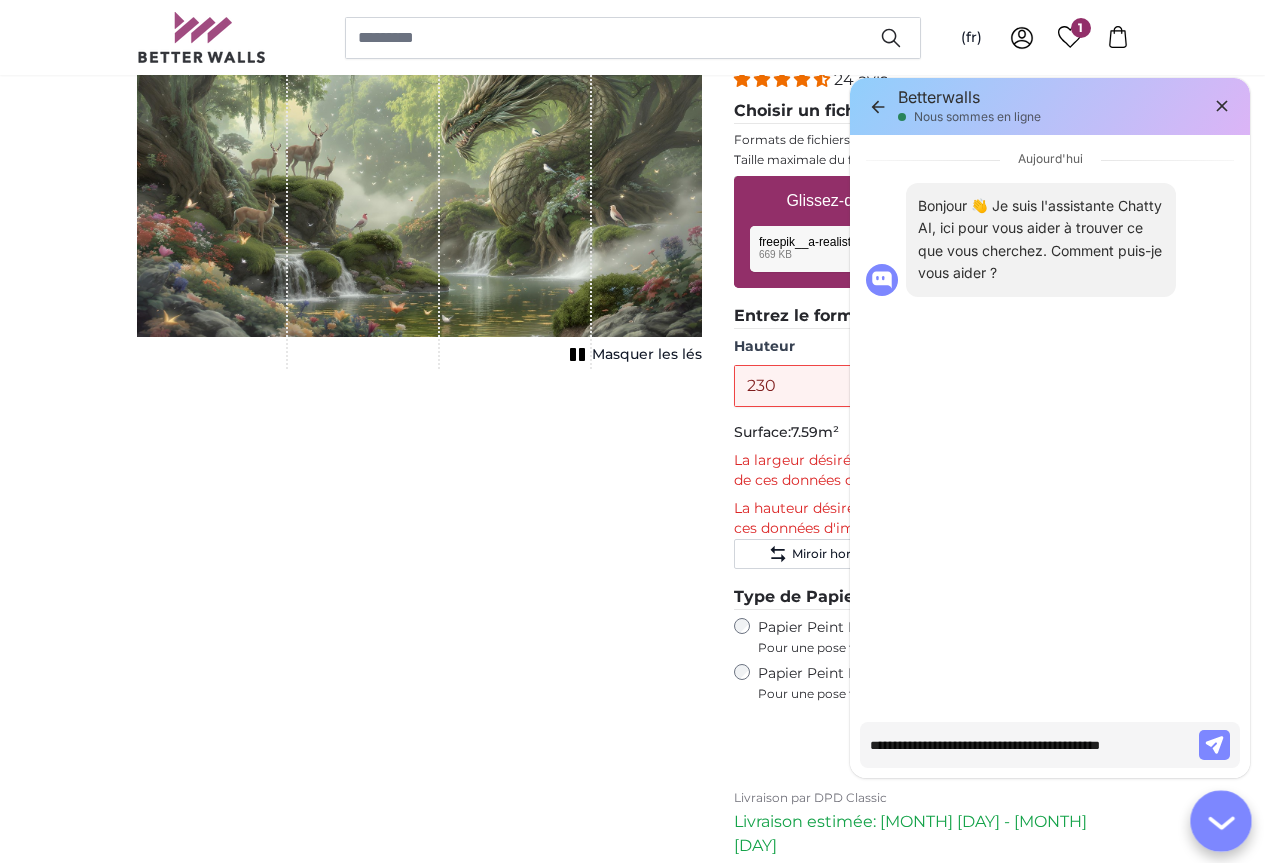 type on "**********" 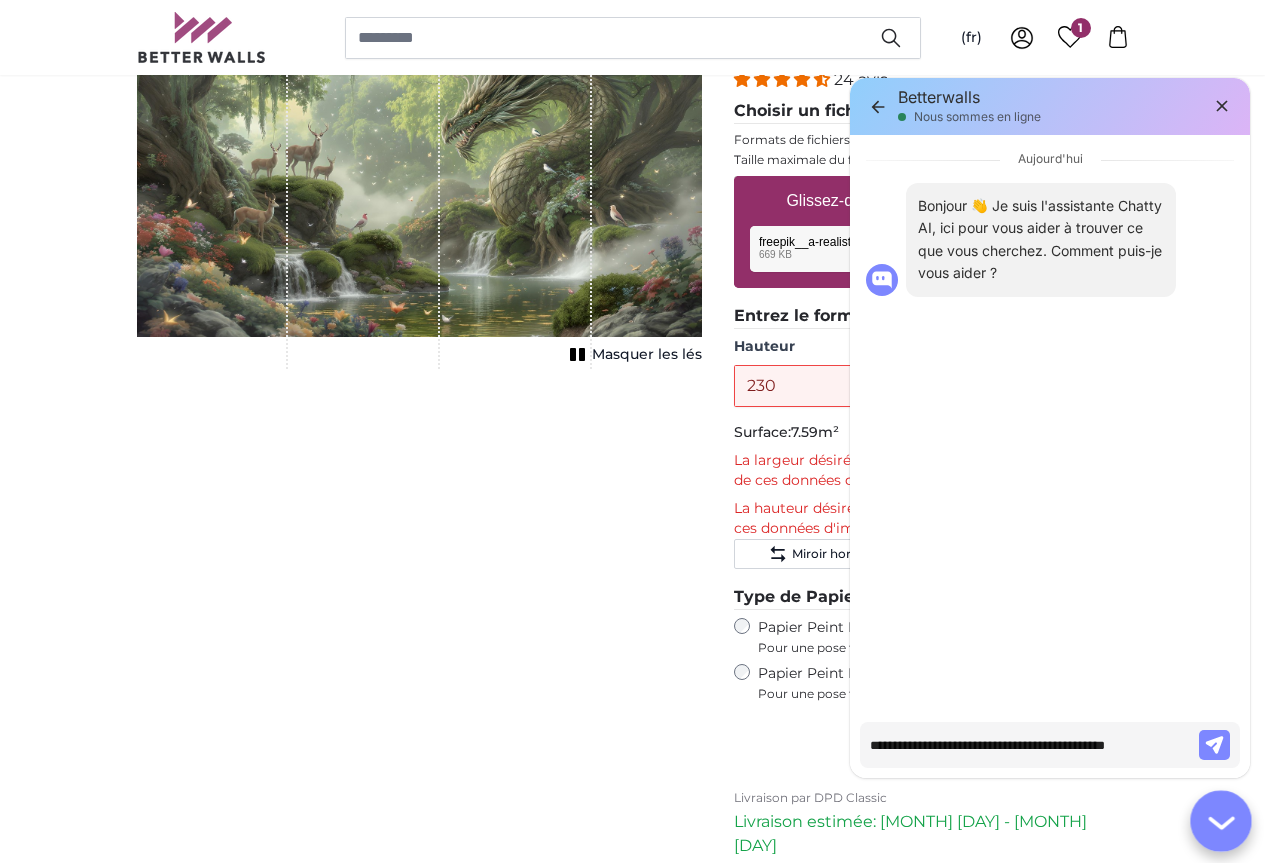 type on "**********" 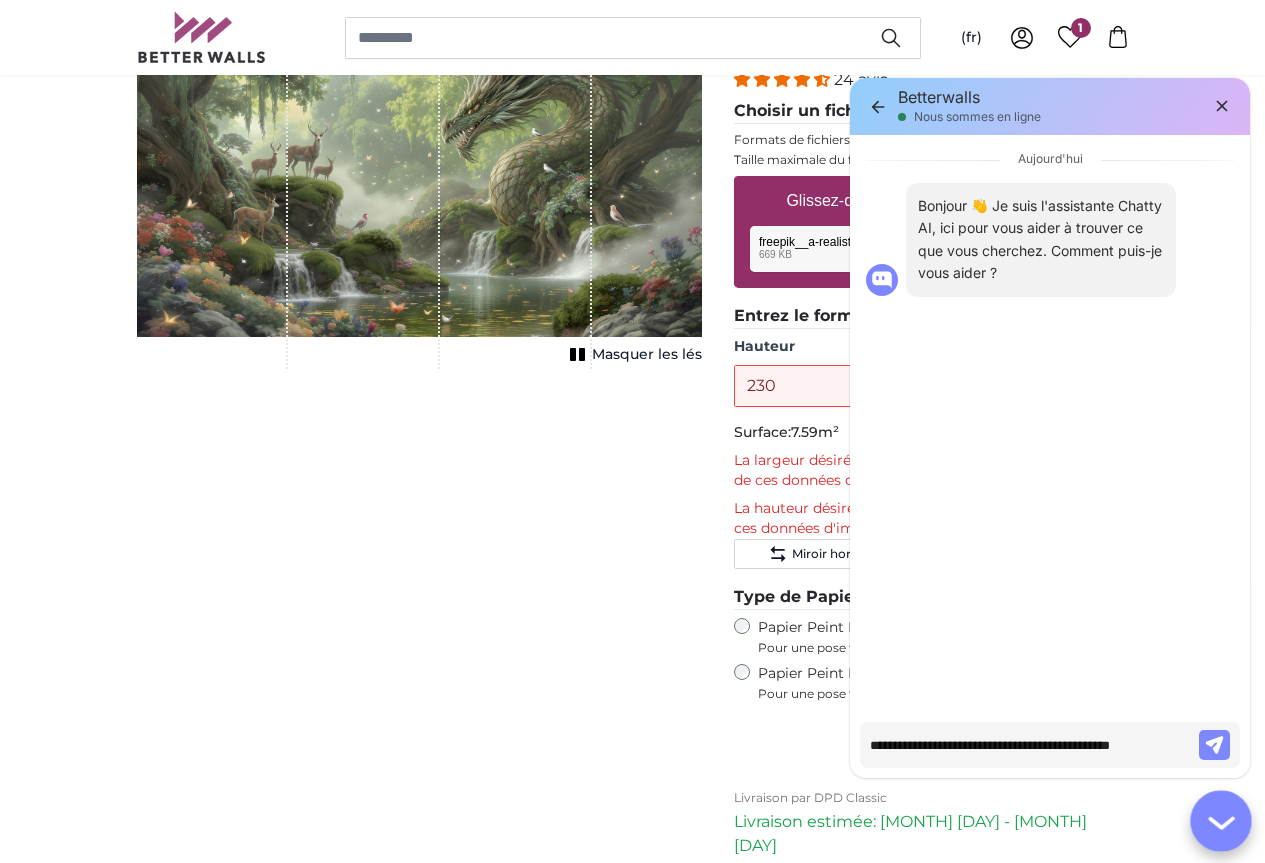 type on "*" 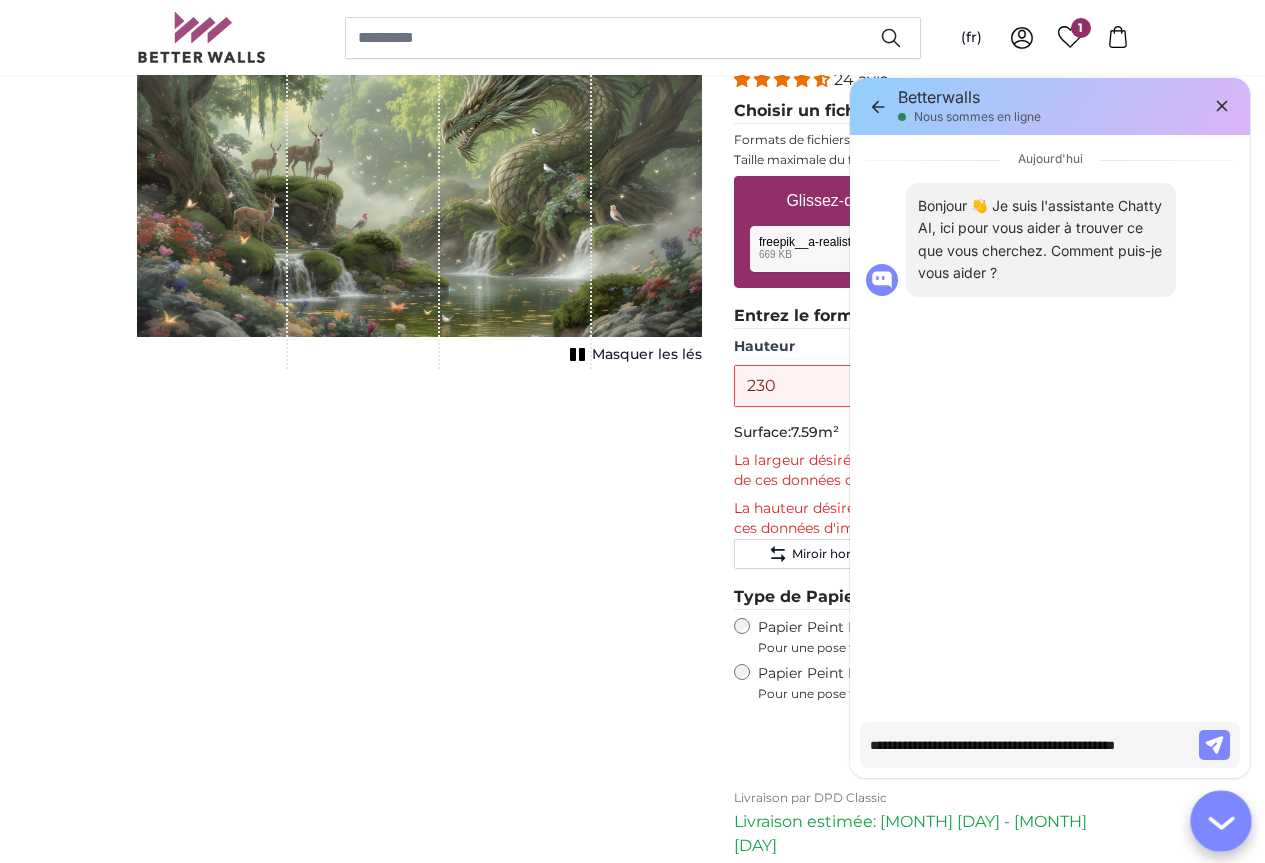 type on "*" 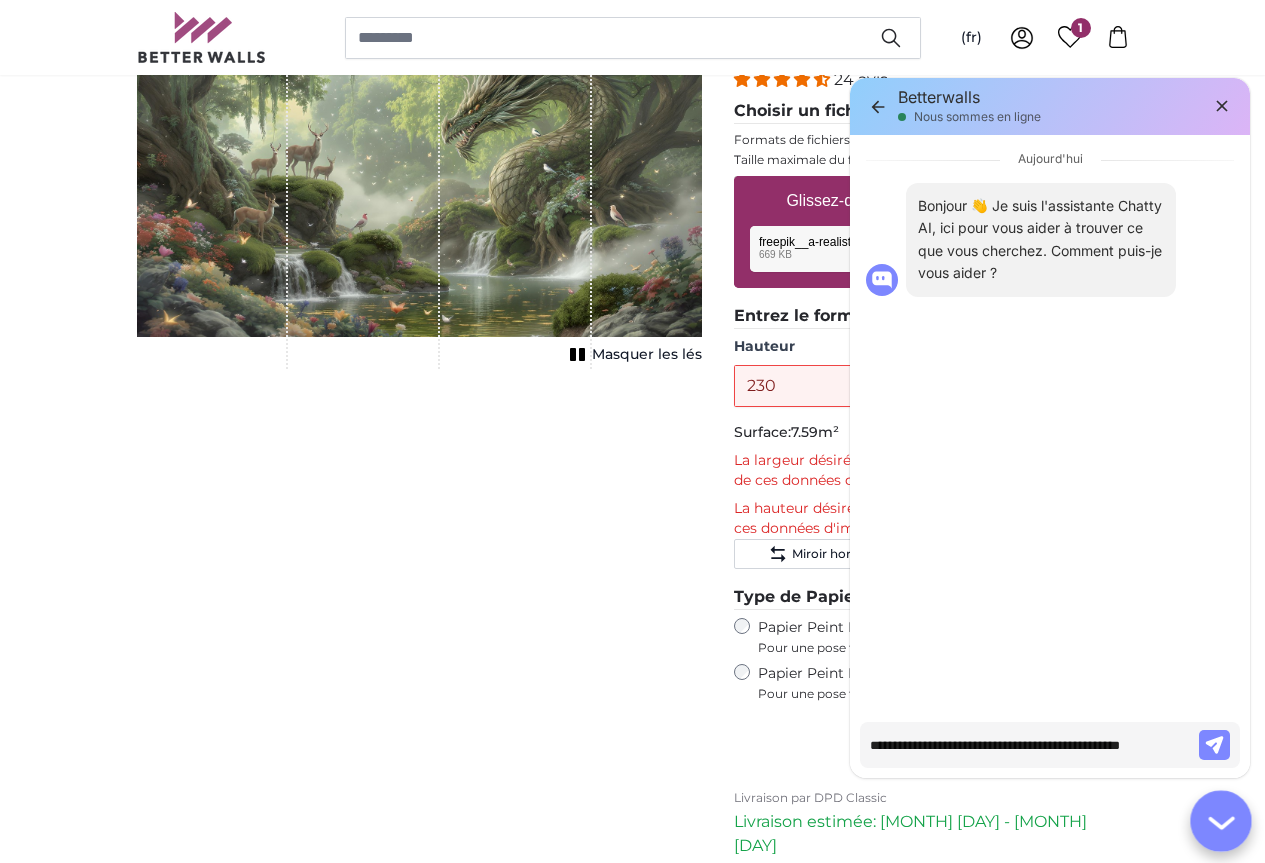 type on "**********" 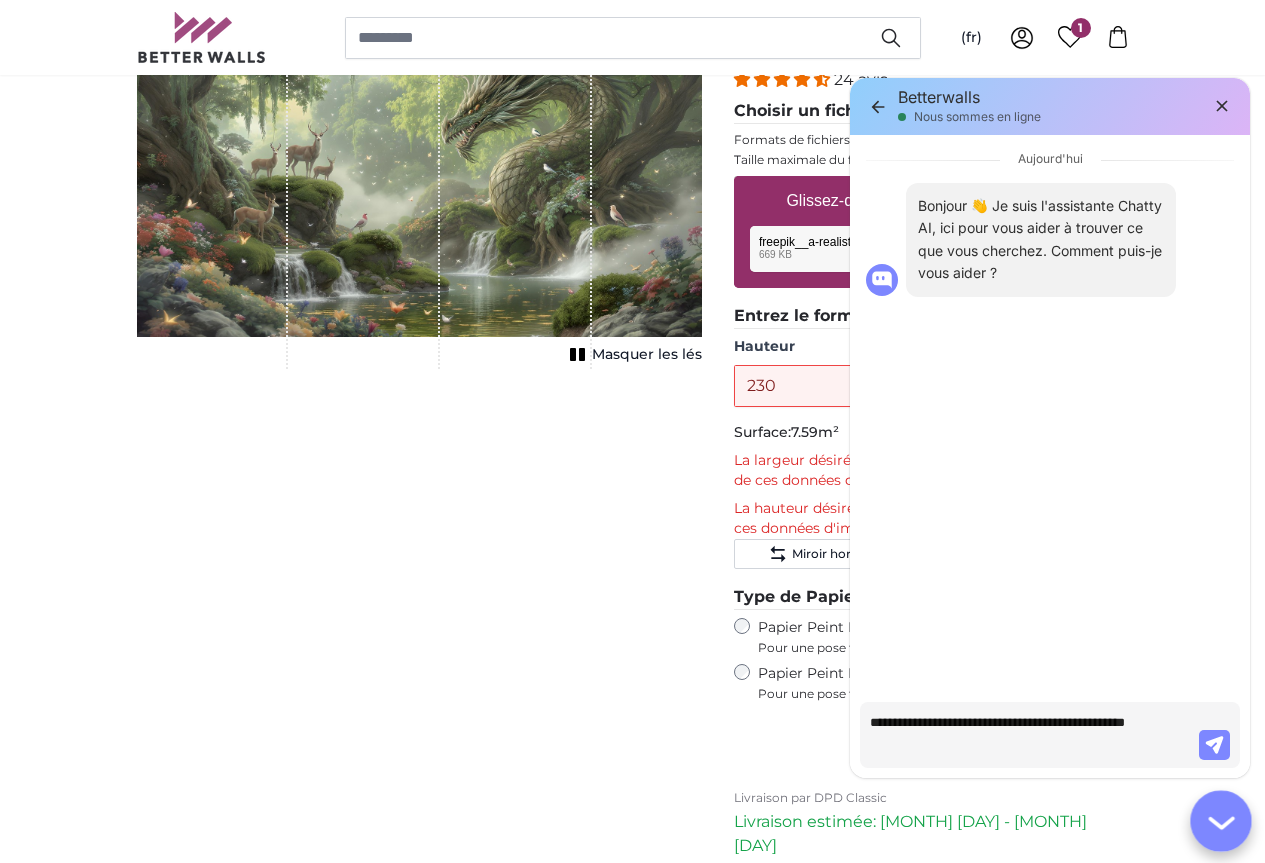 type on "**********" 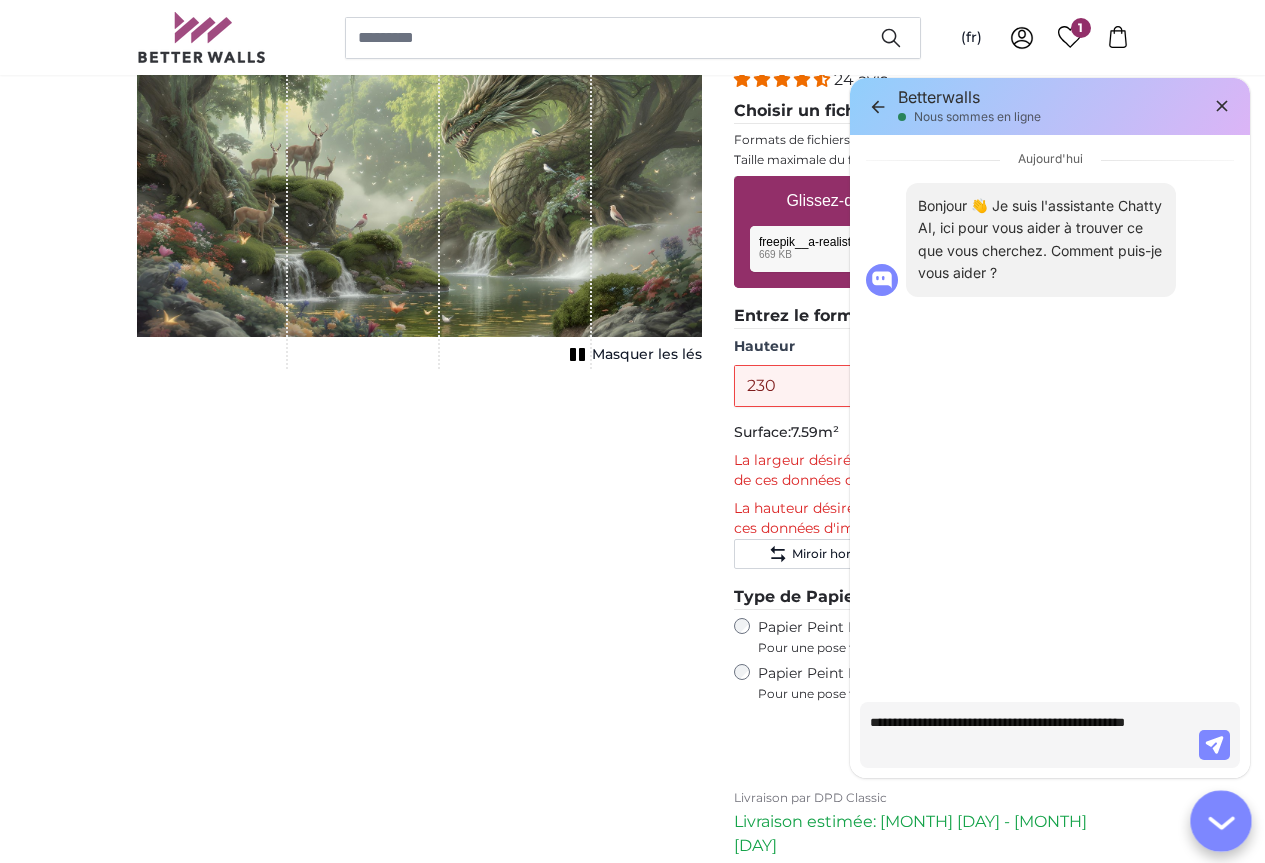 type on "*" 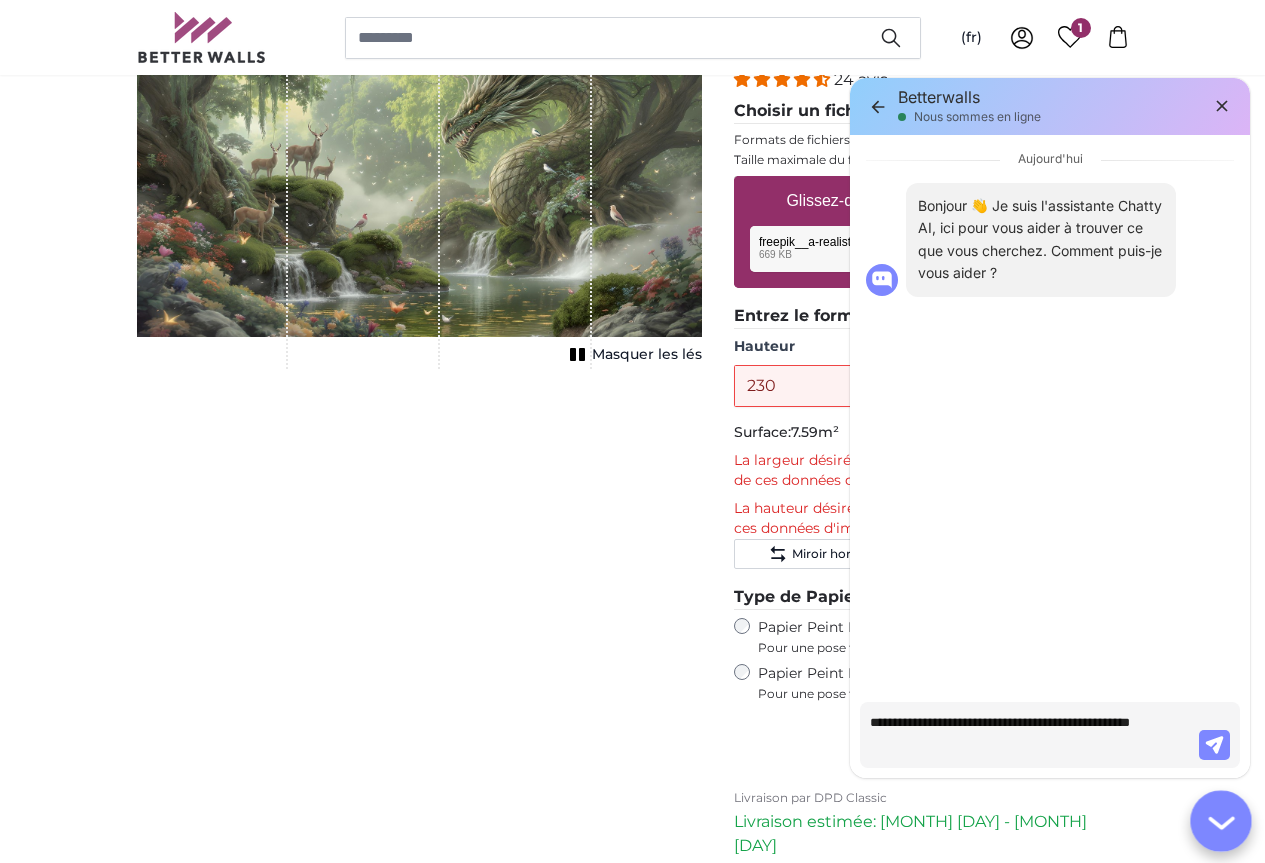 type on "**********" 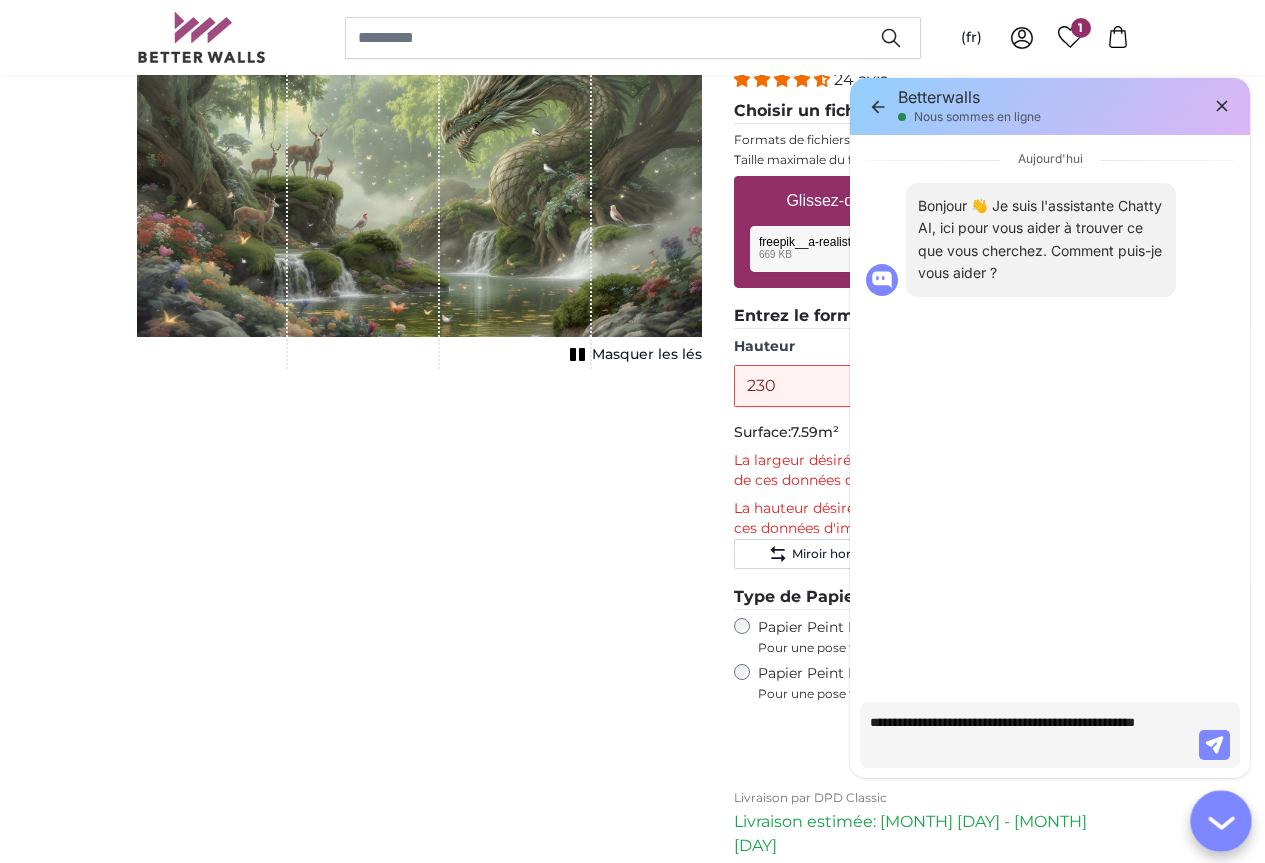 type on "**********" 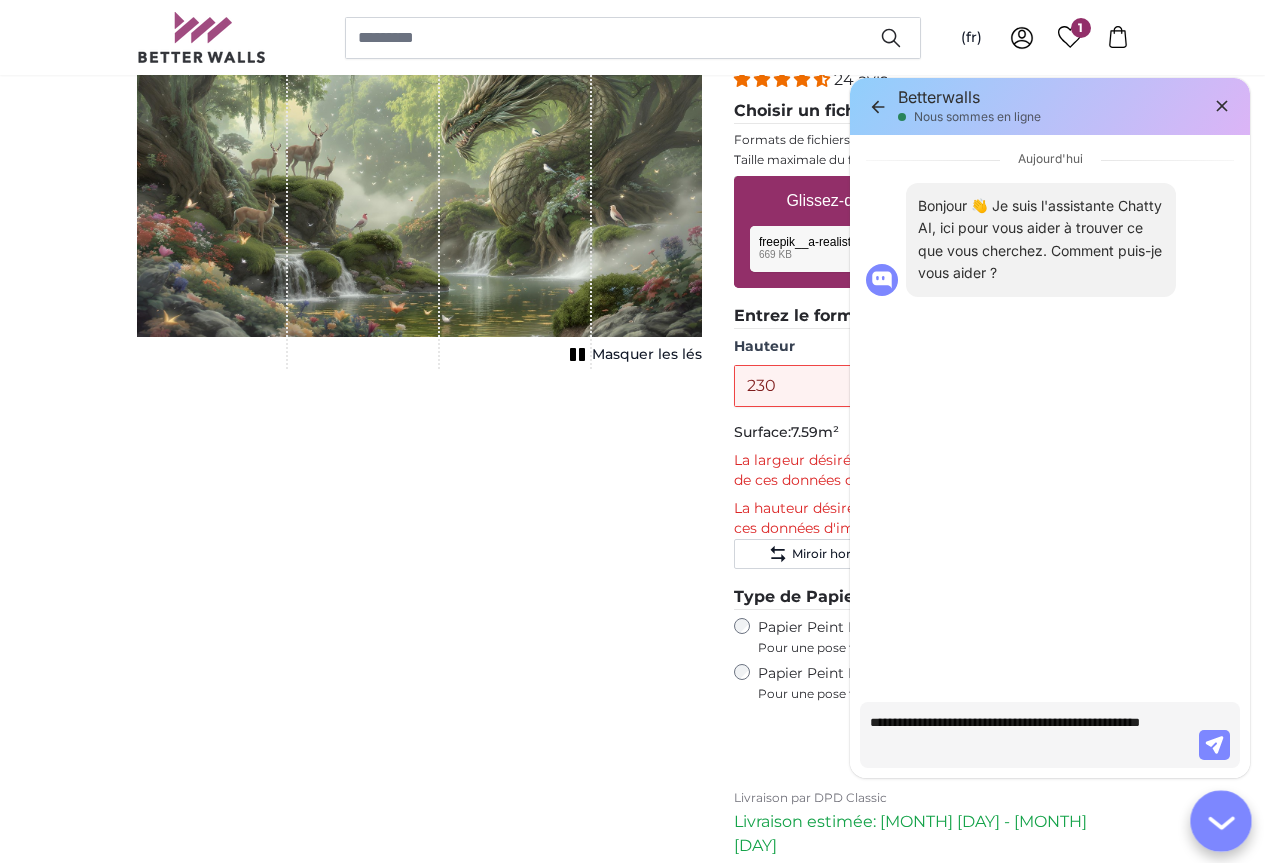 type on "**********" 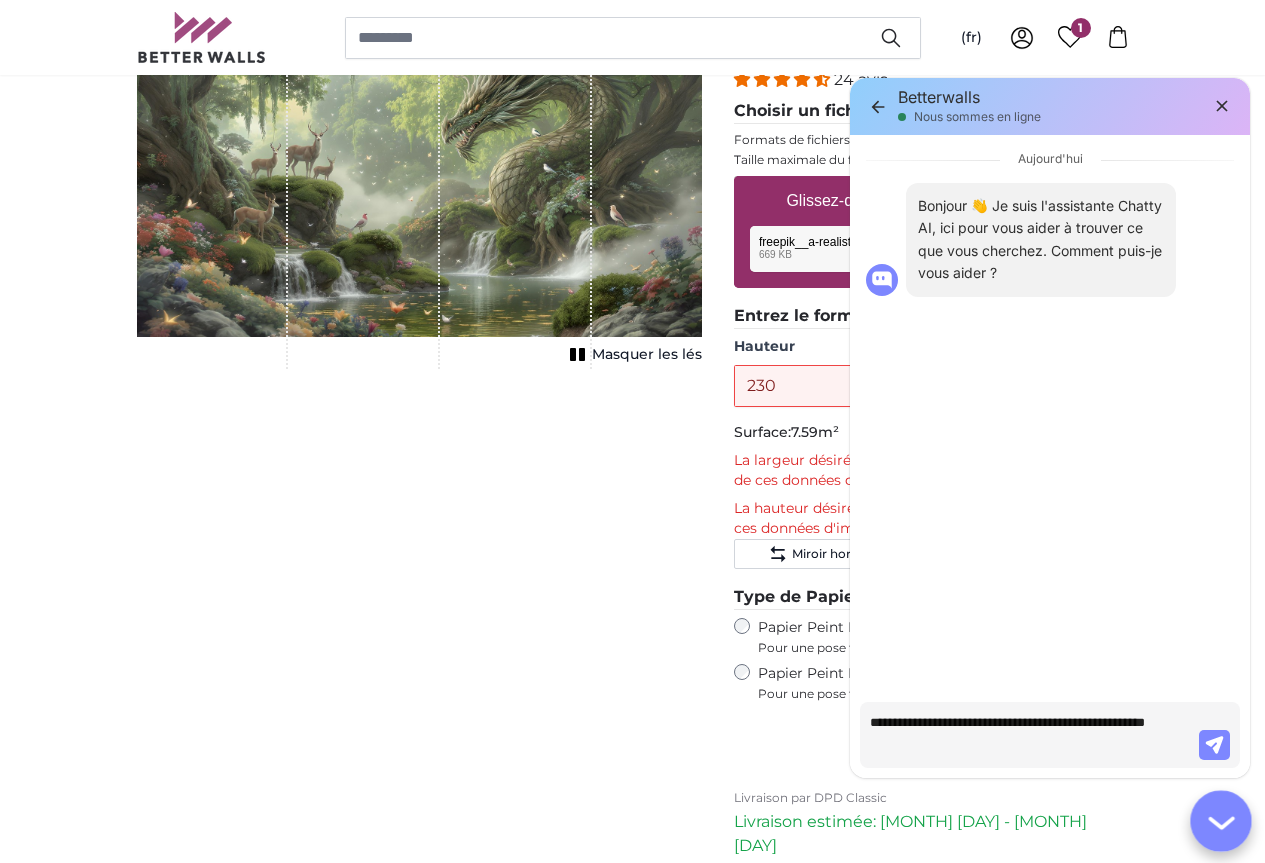 type on "**********" 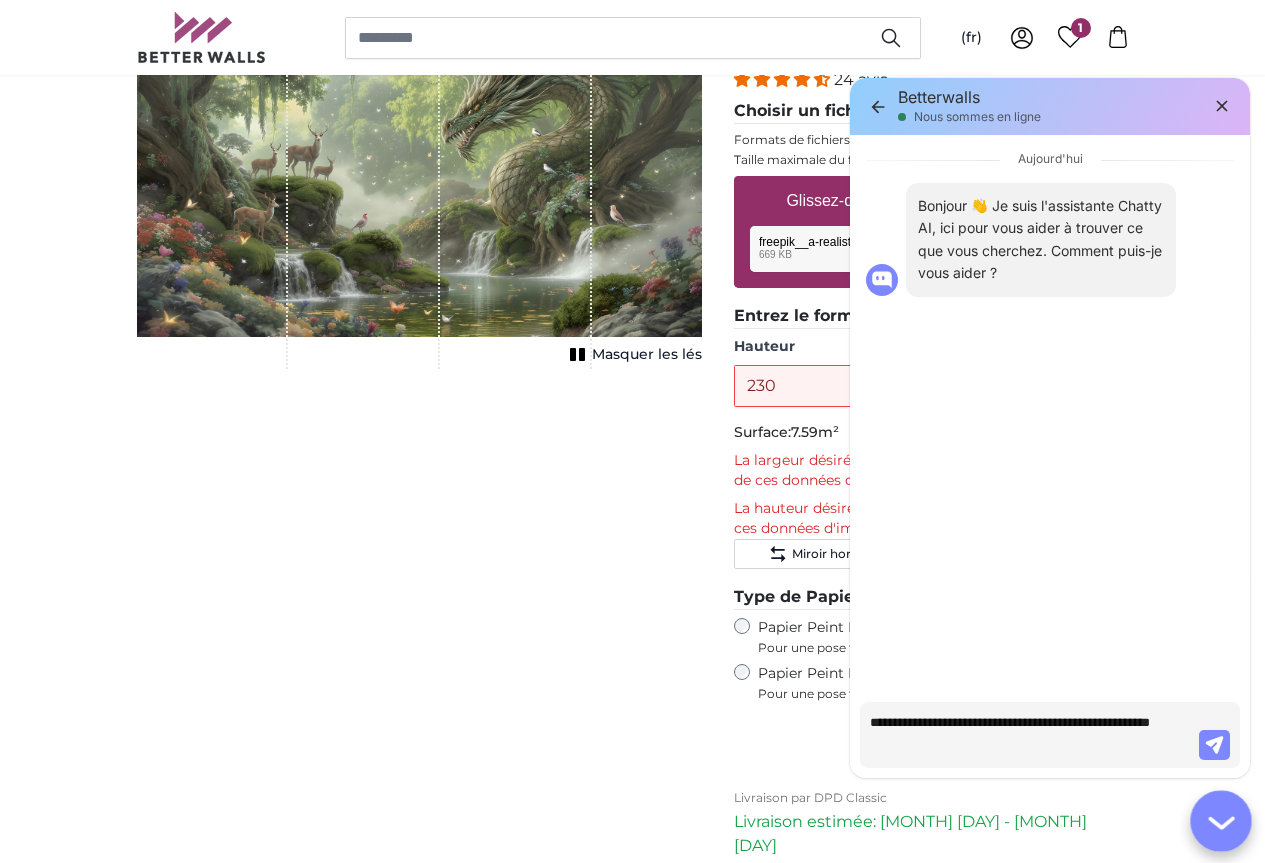 type on "**********" 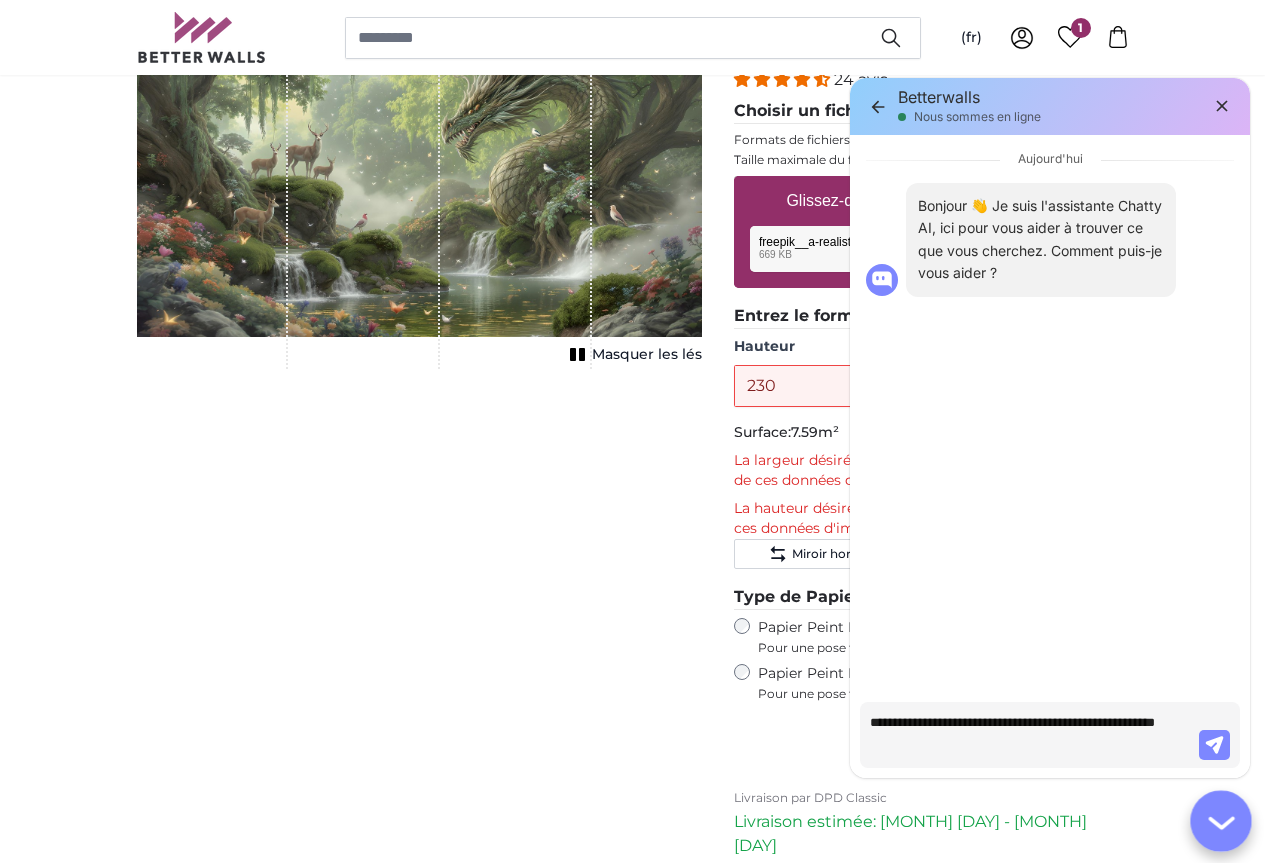 type 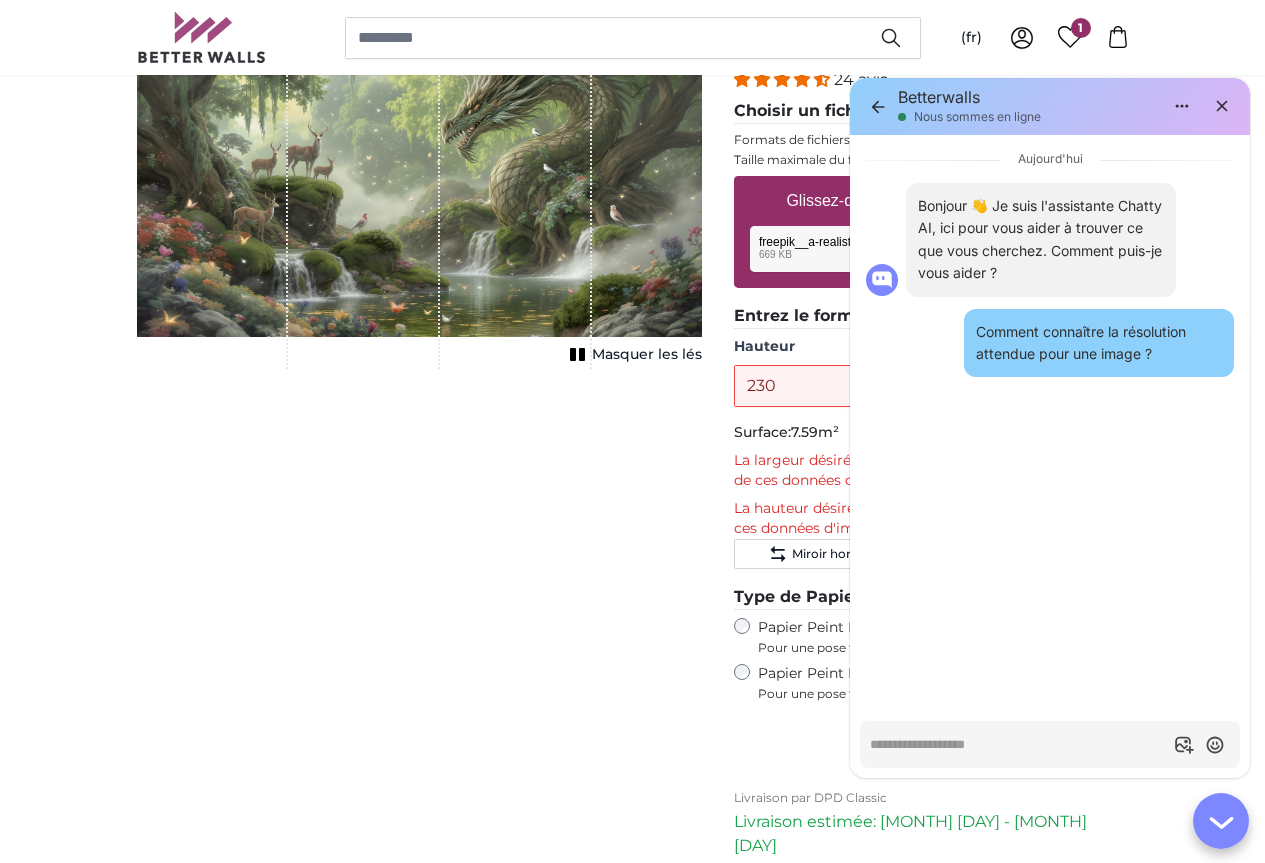 type on "*" 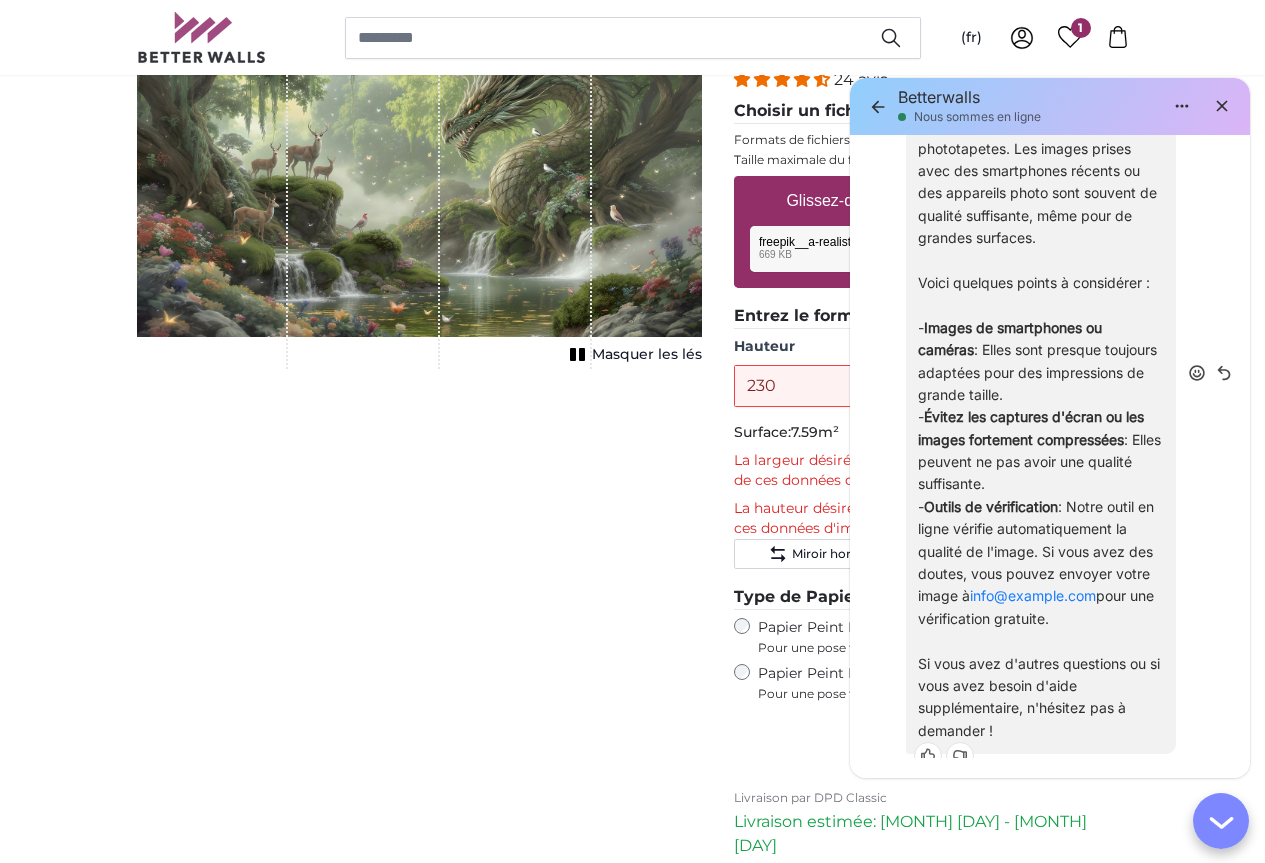 scroll, scrollTop: -400, scrollLeft: 0, axis: vertical 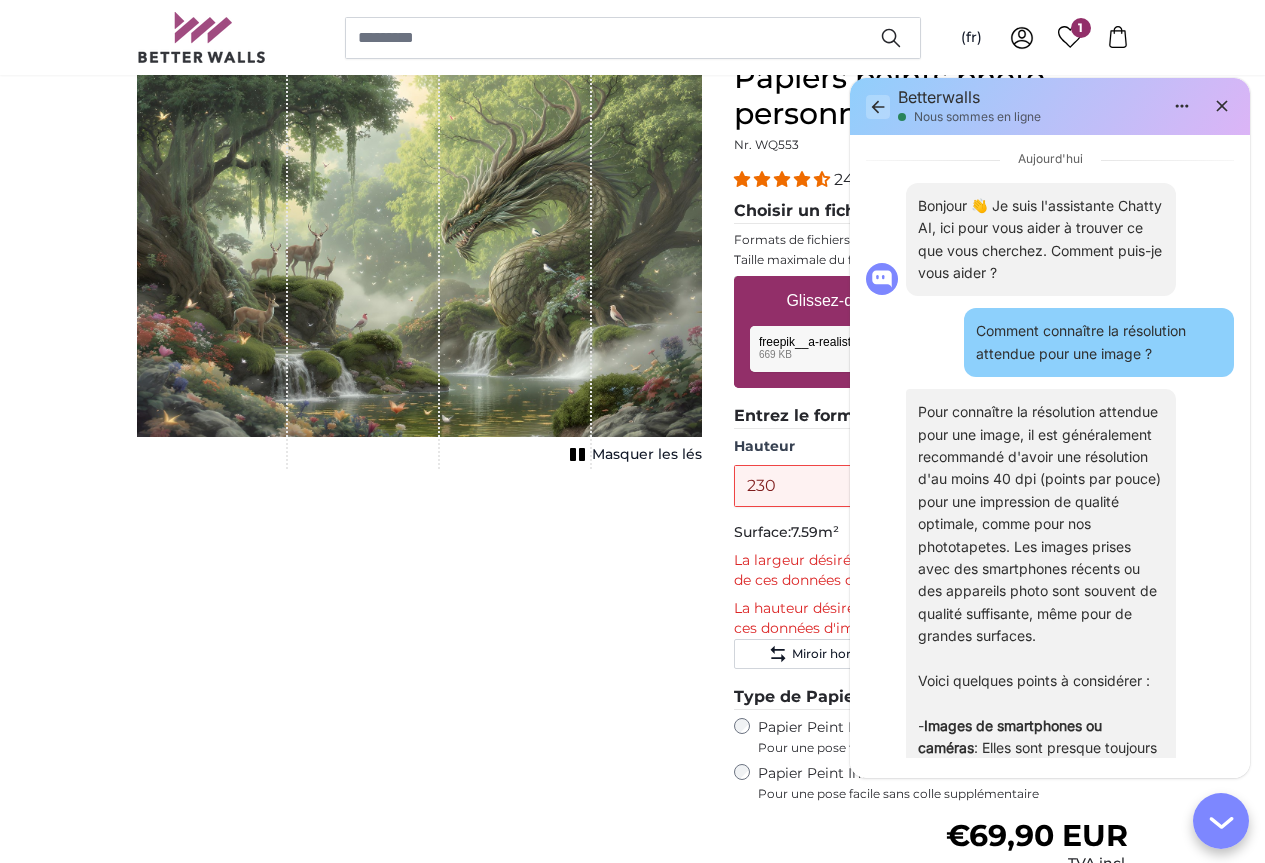 click at bounding box center (878, 107) 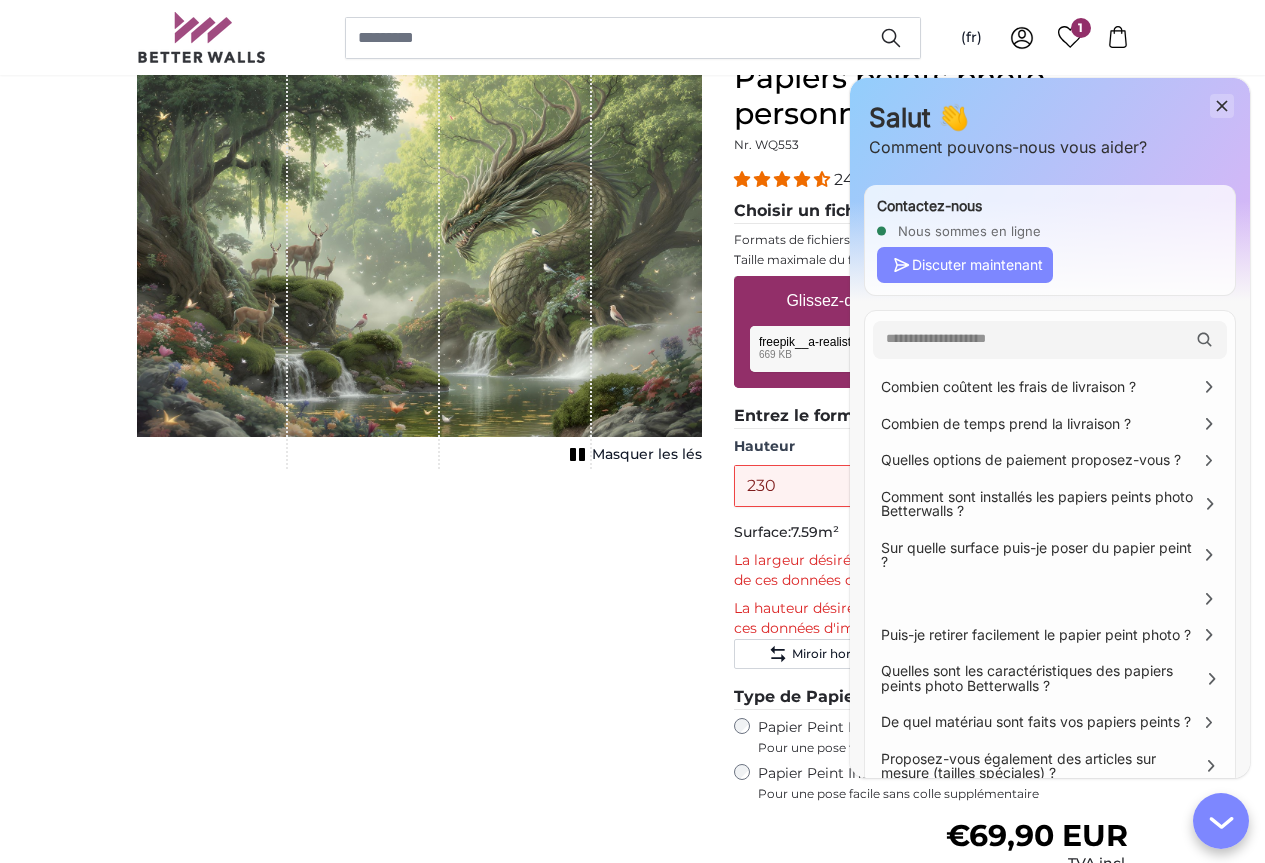 click at bounding box center [1222, 106] 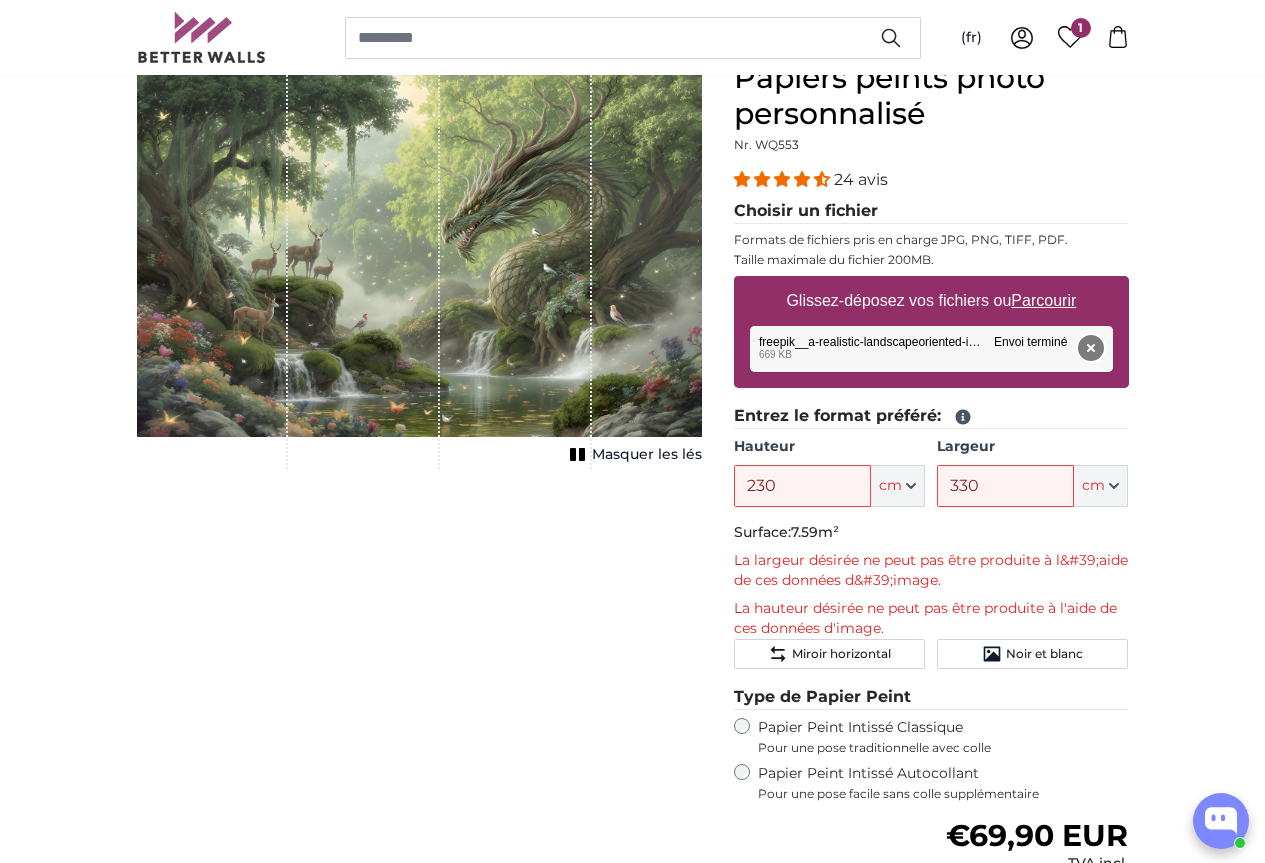 click on "Supprimer" at bounding box center (1090, 348) 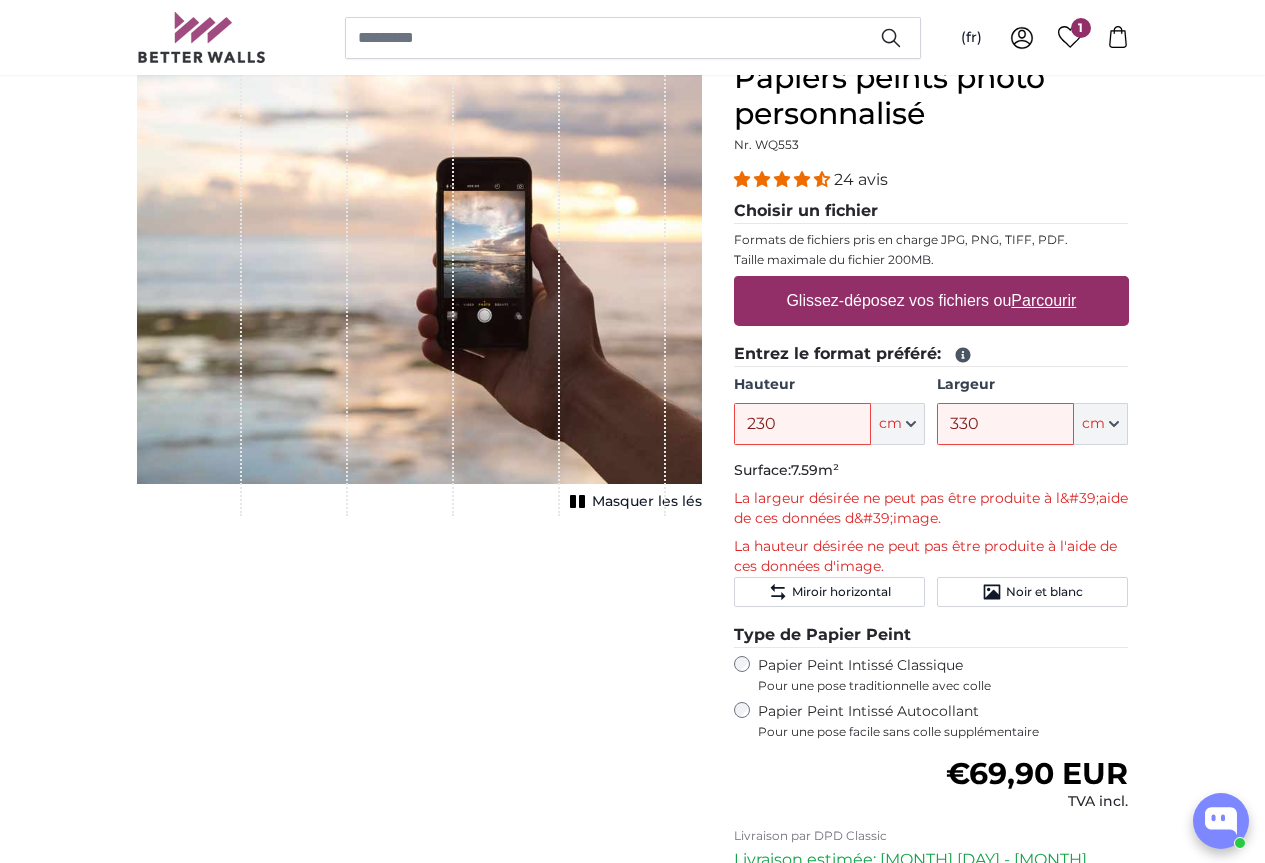 click on "Parcourir" at bounding box center [1043, 300] 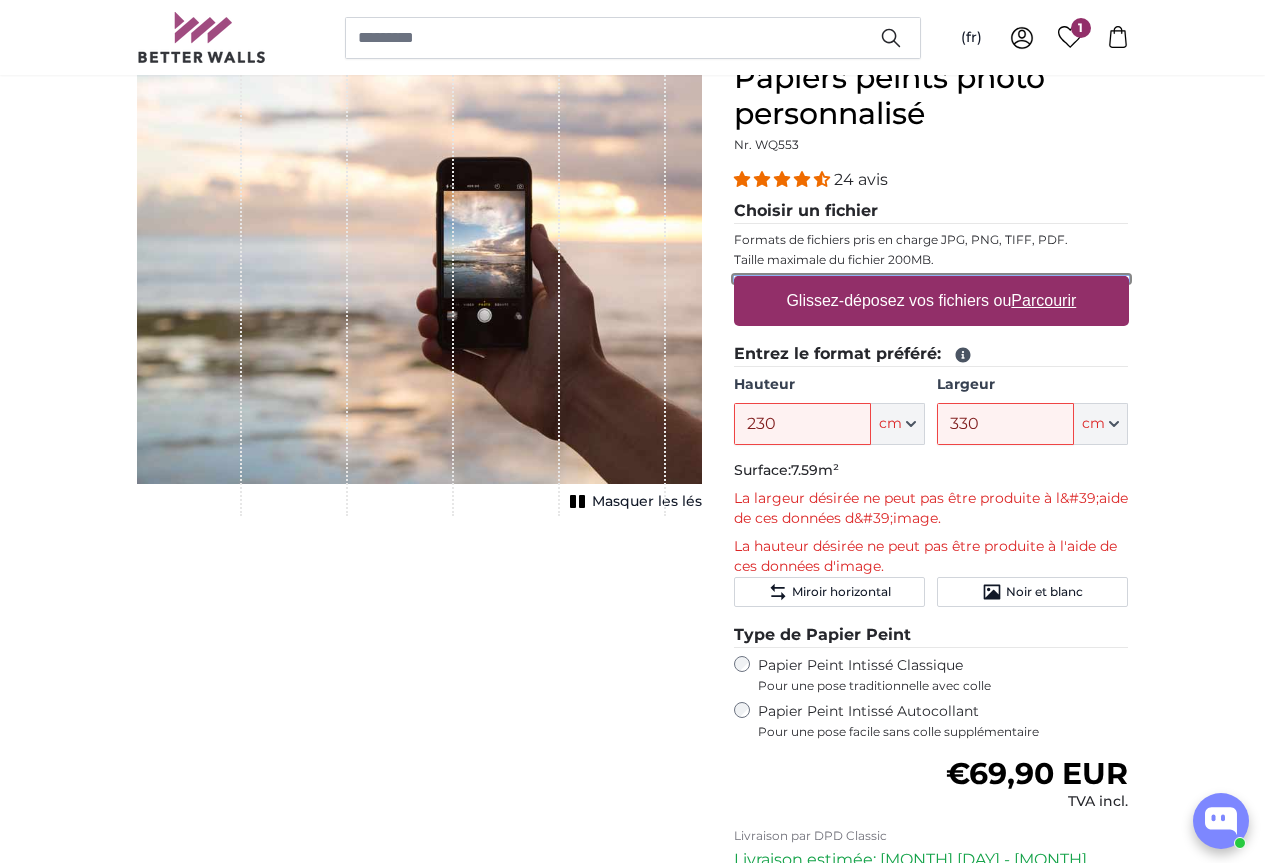 click on "Glissez-déposez vos fichiers ou  Parcourir" at bounding box center [931, 279] 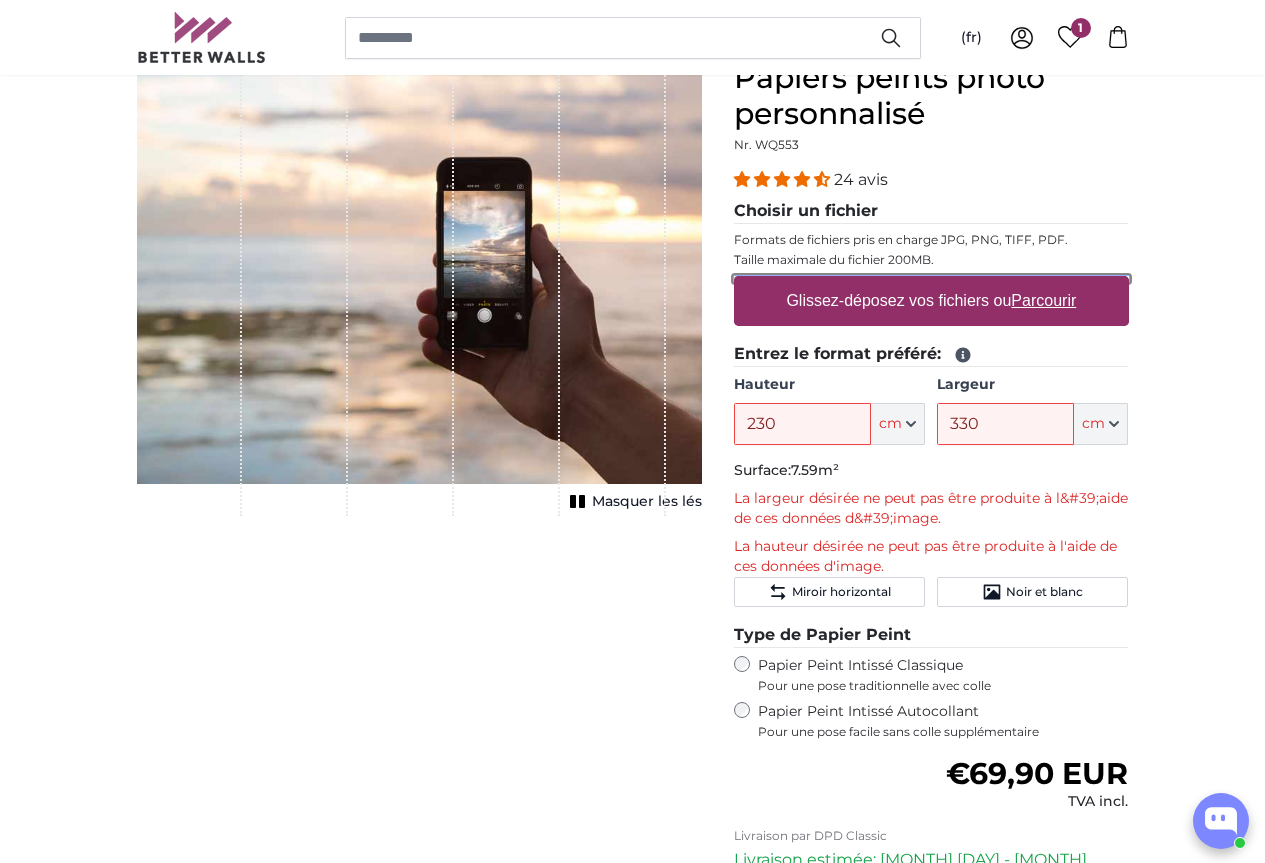 type on "**********" 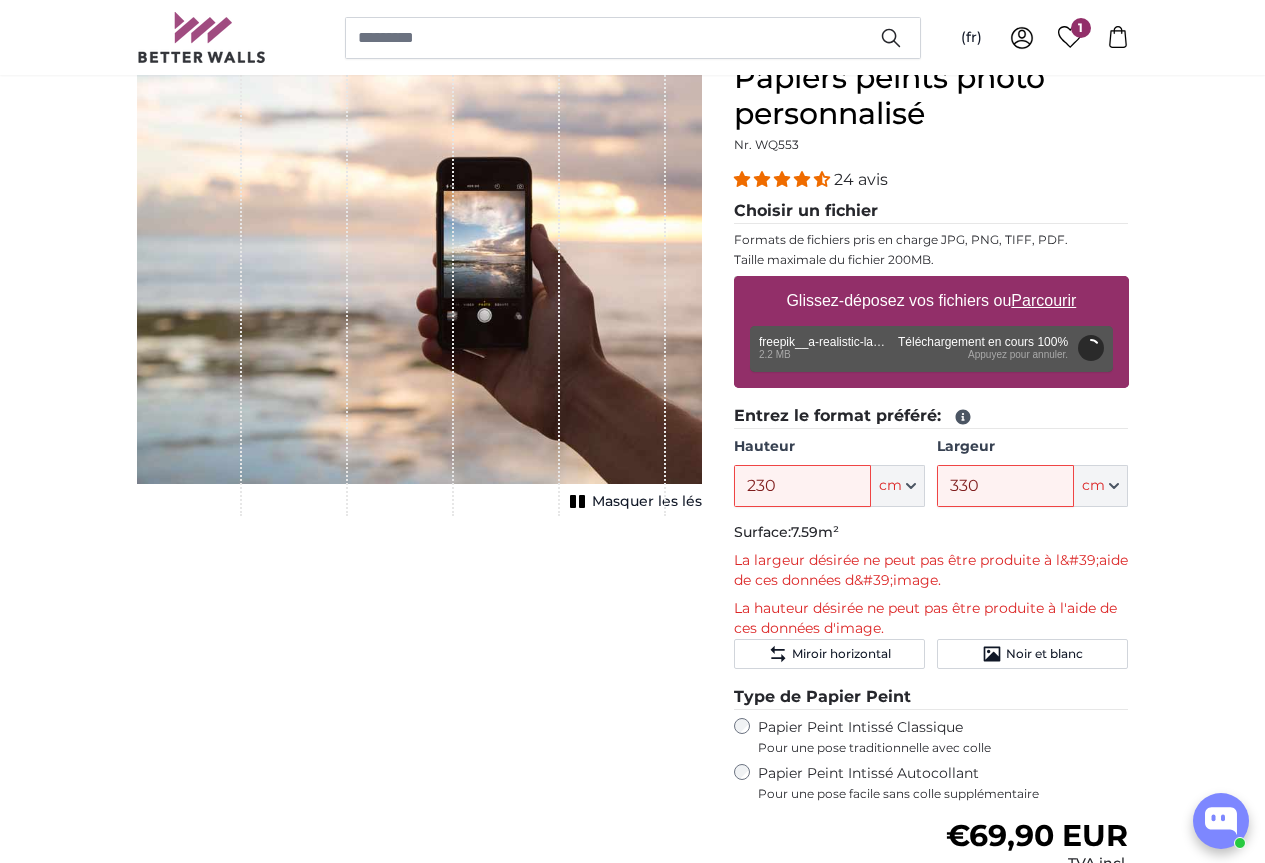 type on "200" 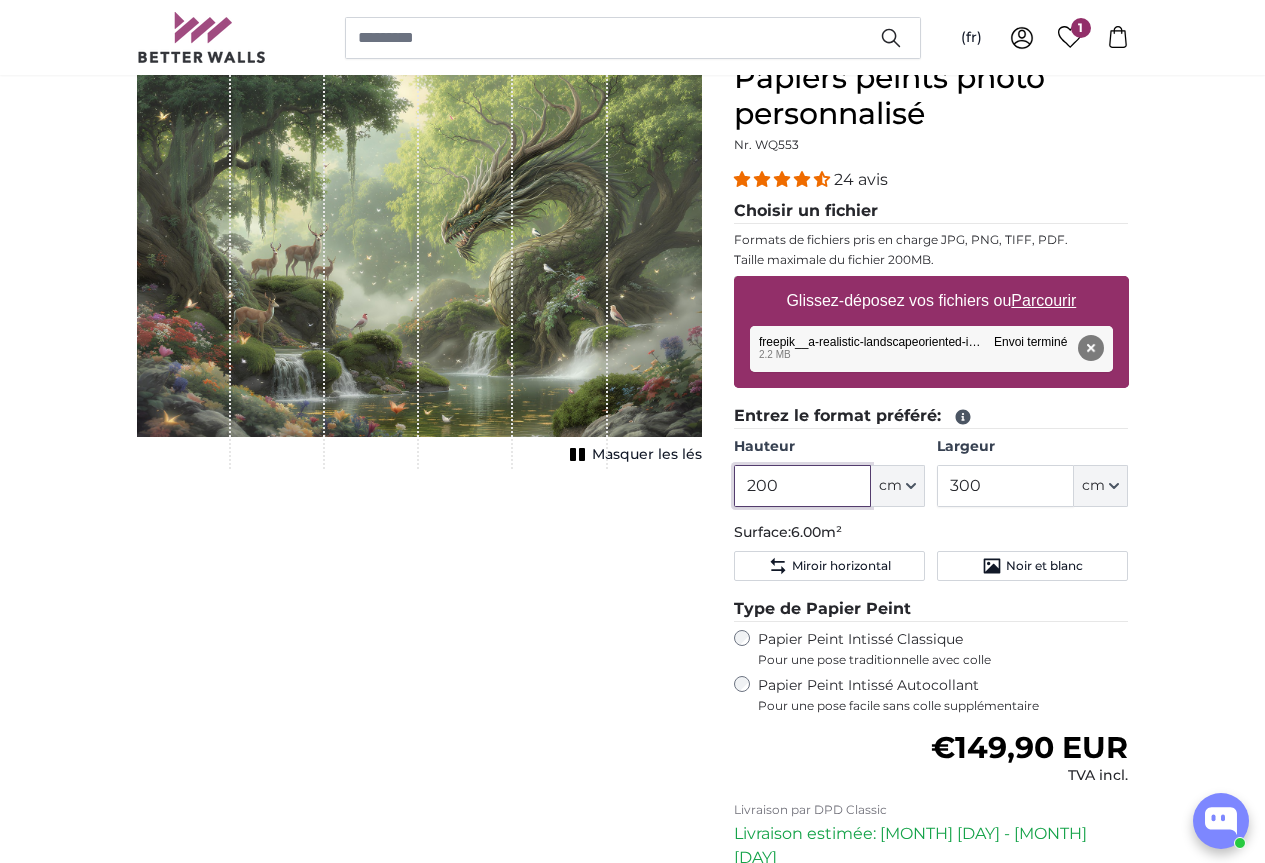 click on "200" at bounding box center (802, 486) 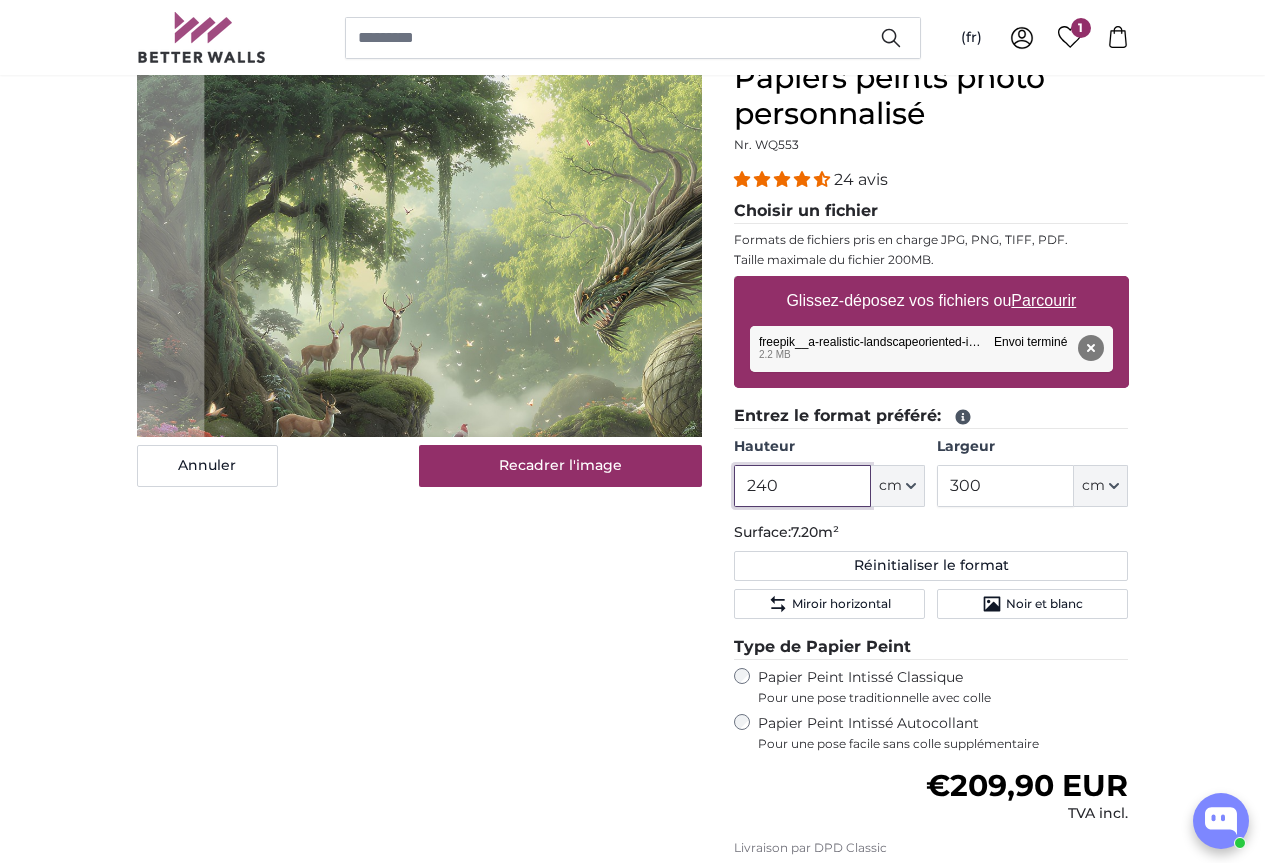 type on "240" 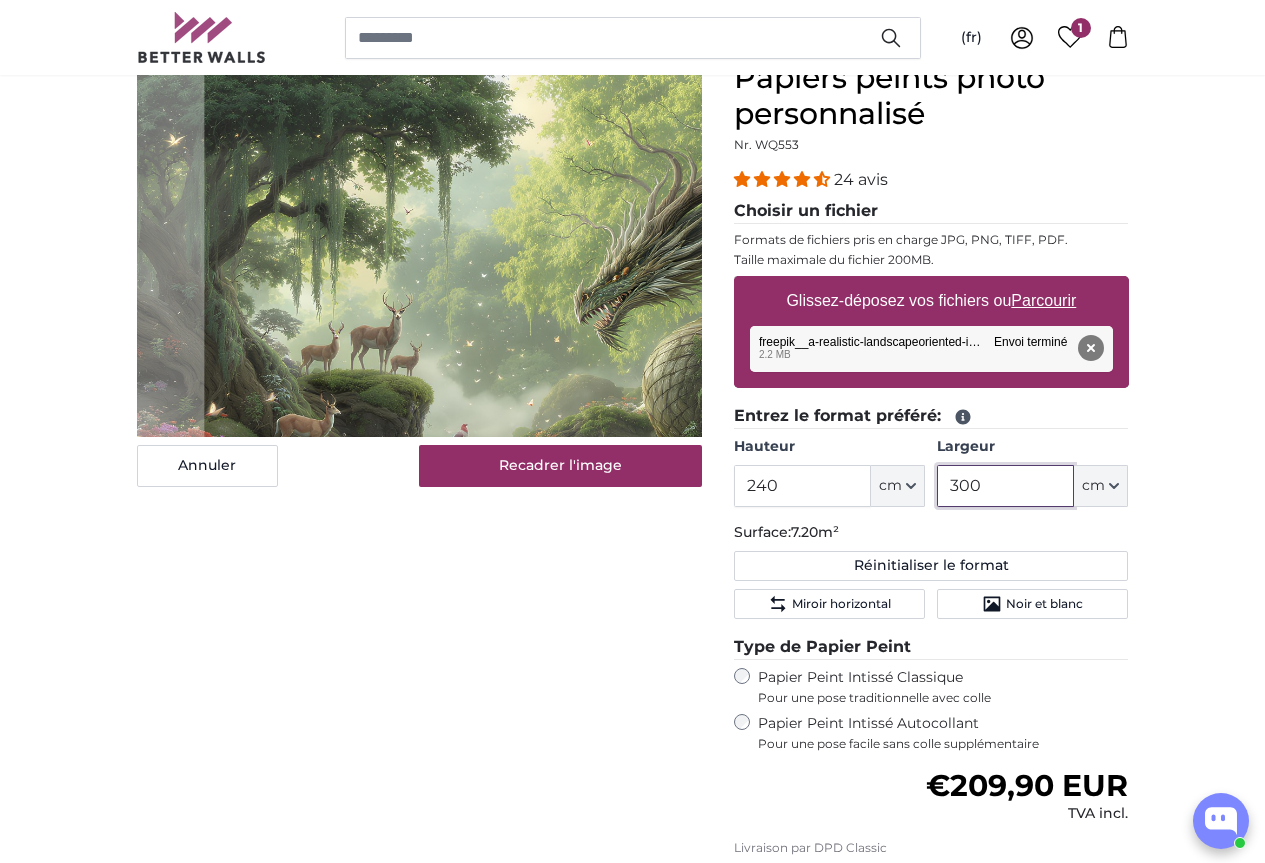 click on "300" at bounding box center [1005, 486] 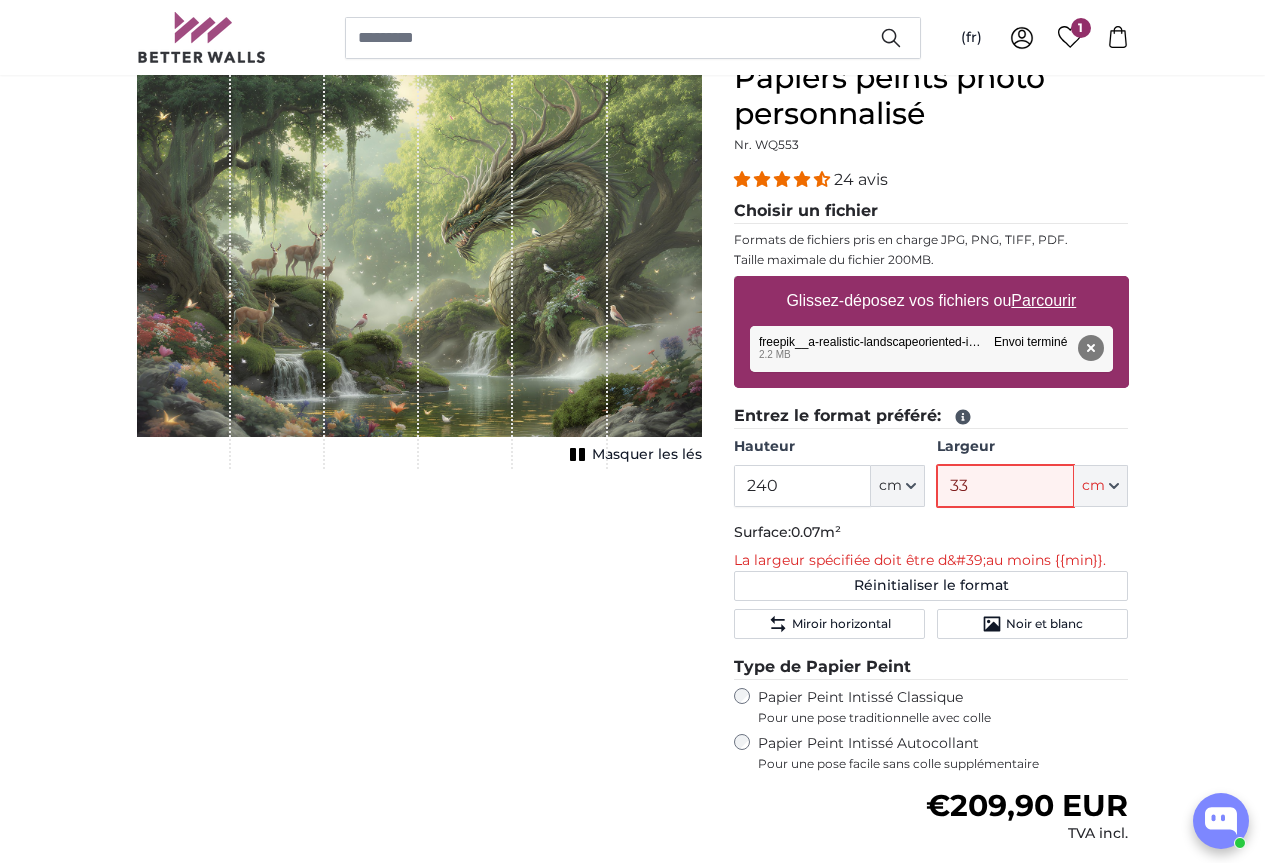 type on "330" 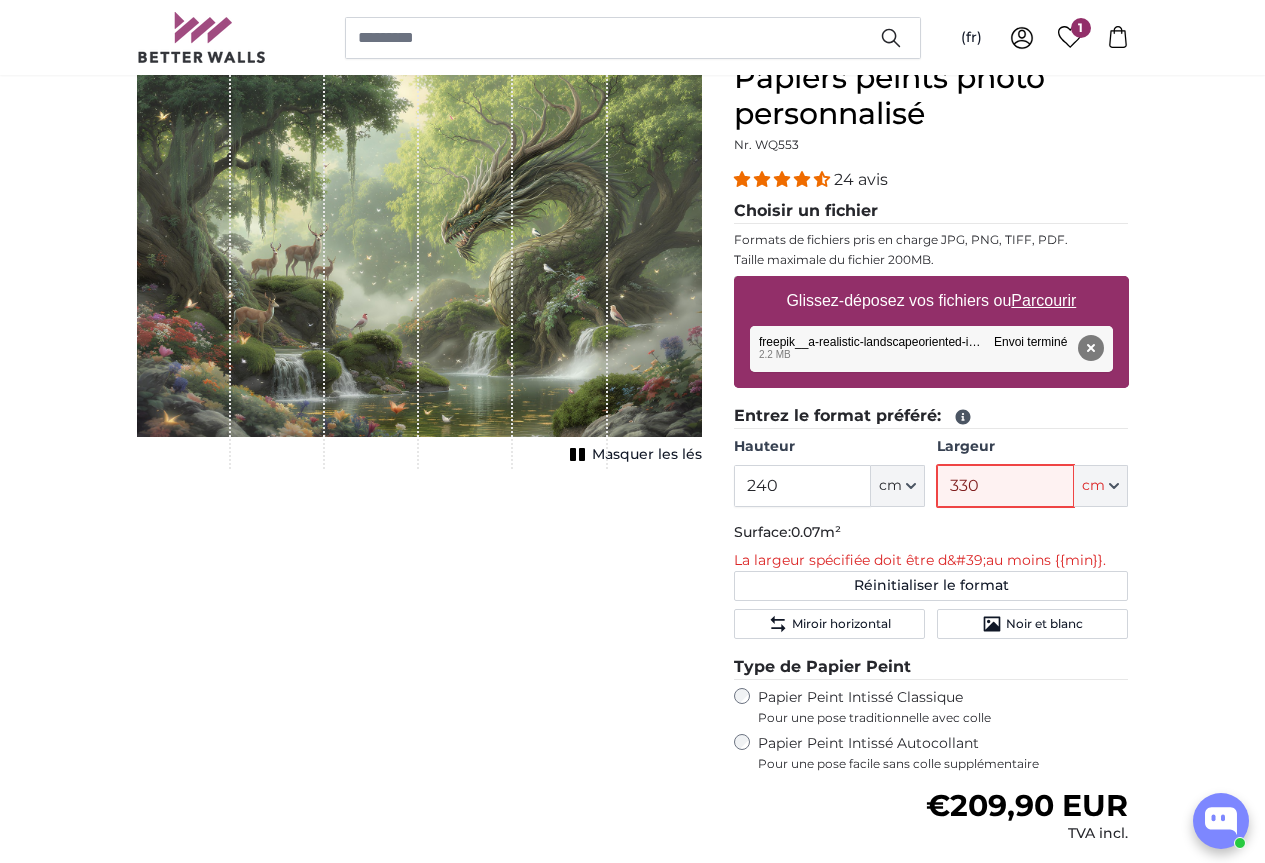 type 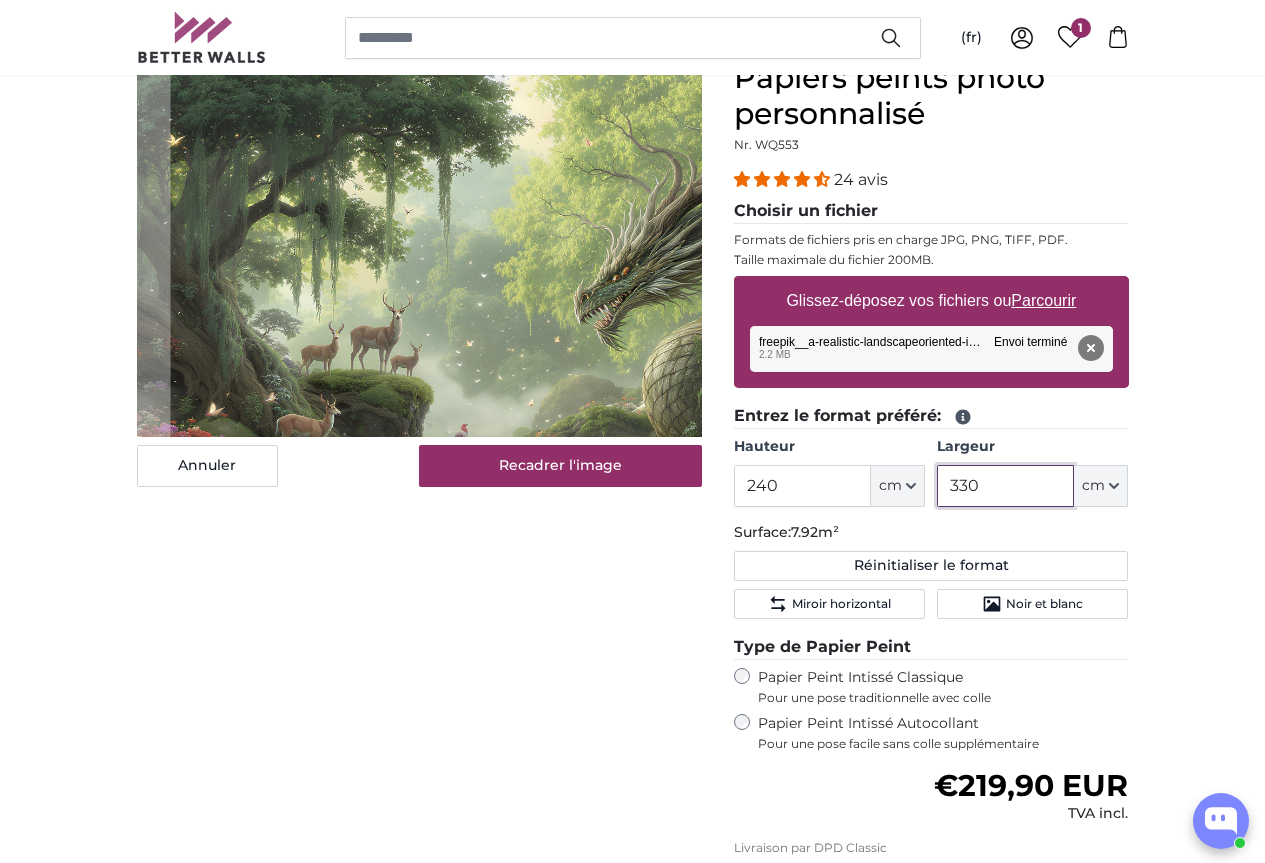 type on "330" 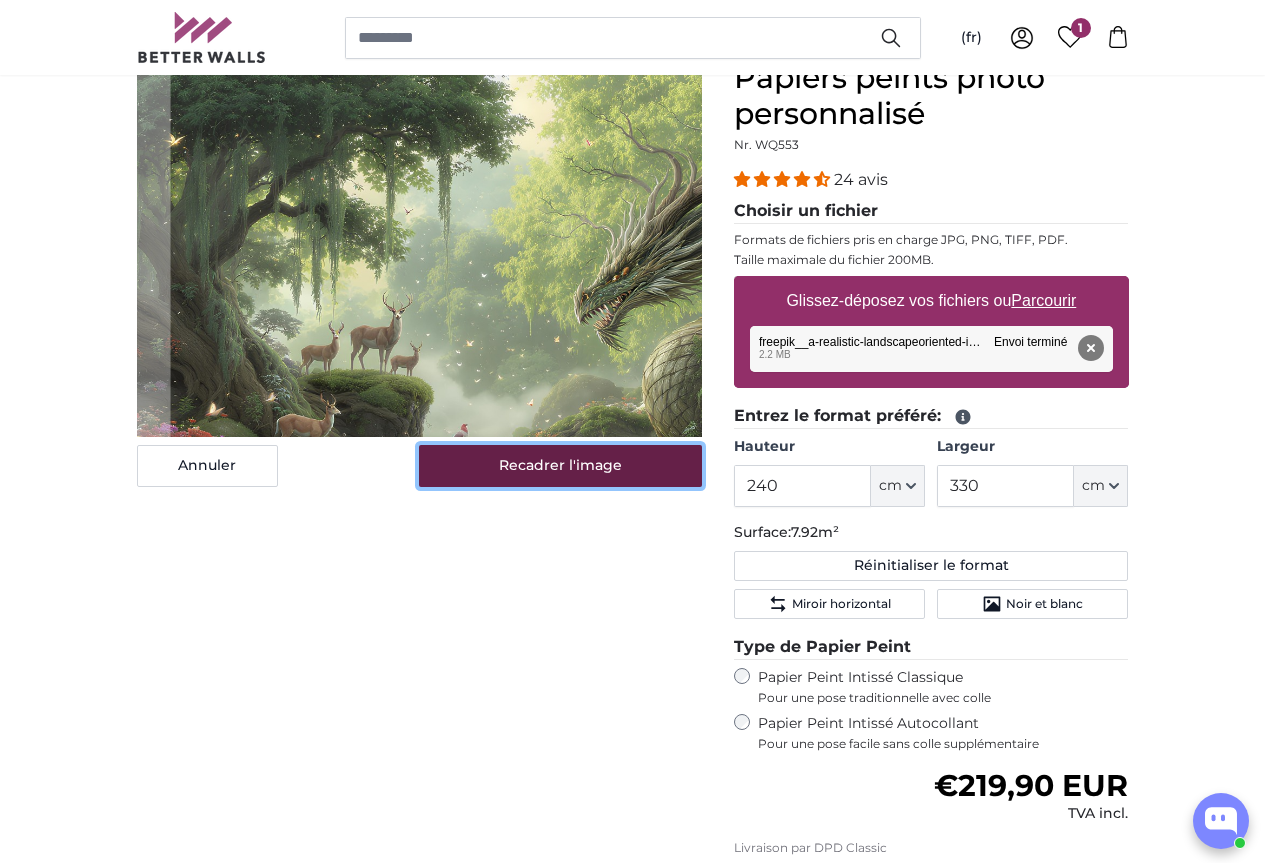 drag, startPoint x: 600, startPoint y: 641, endPoint x: 569, endPoint y: 641, distance: 31 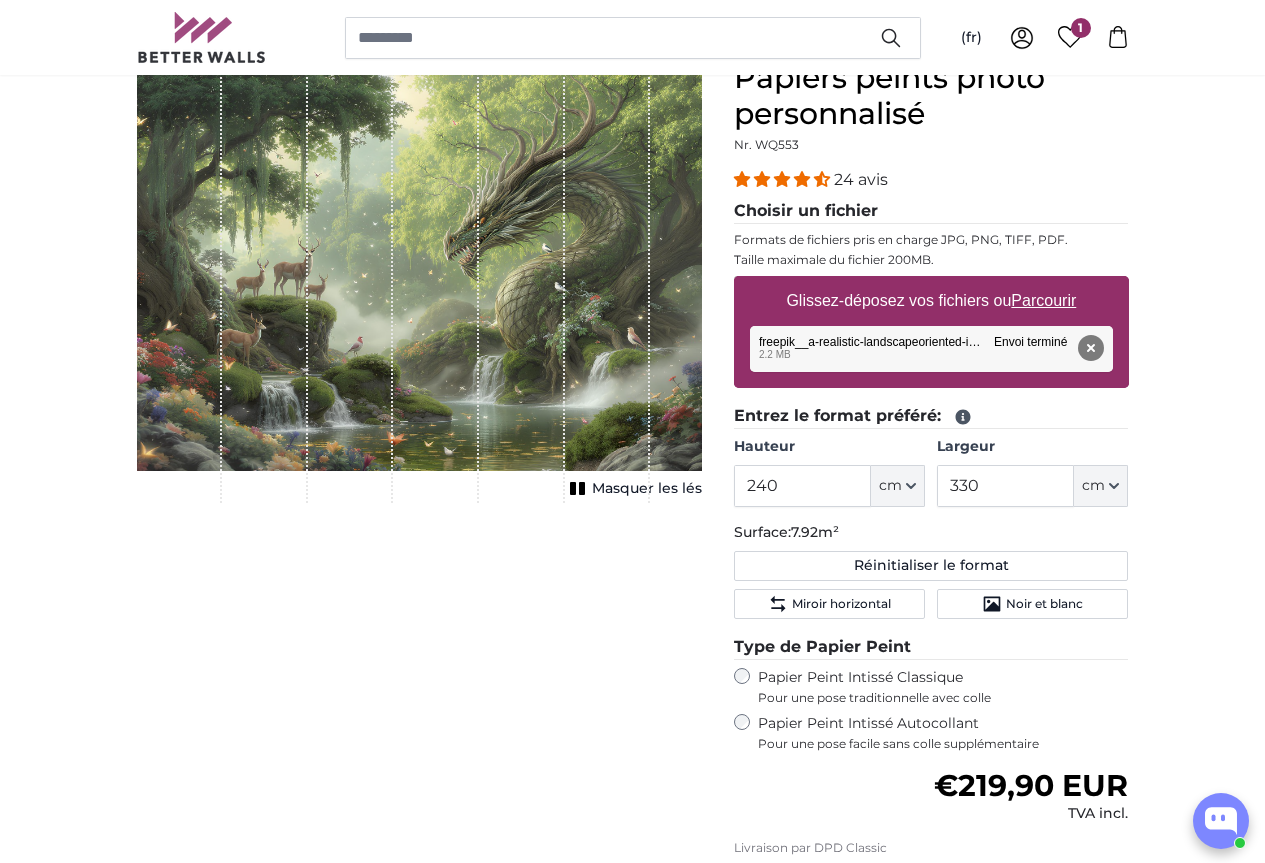drag, startPoint x: 536, startPoint y: 513, endPoint x: 505, endPoint y: 501, distance: 33.24154 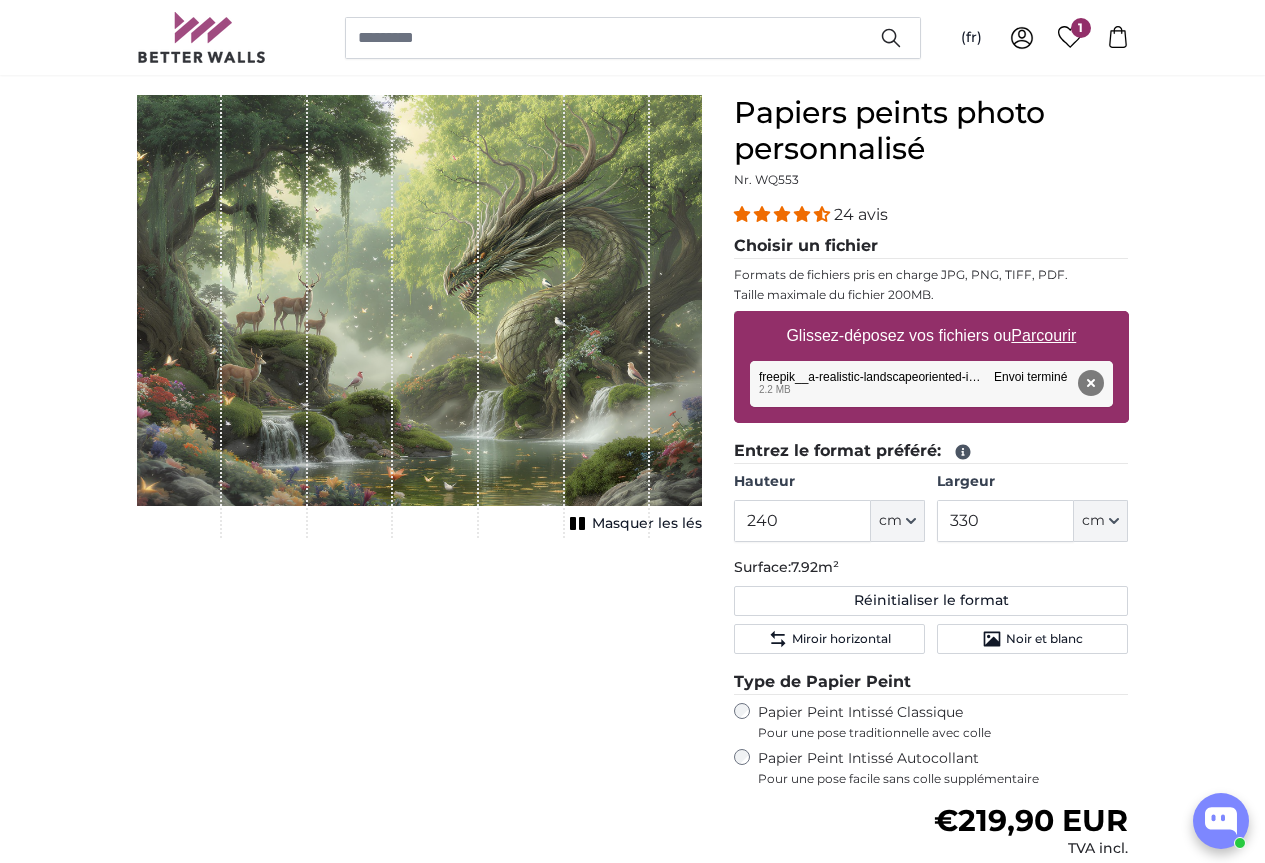 scroll, scrollTop: 200, scrollLeft: 0, axis: vertical 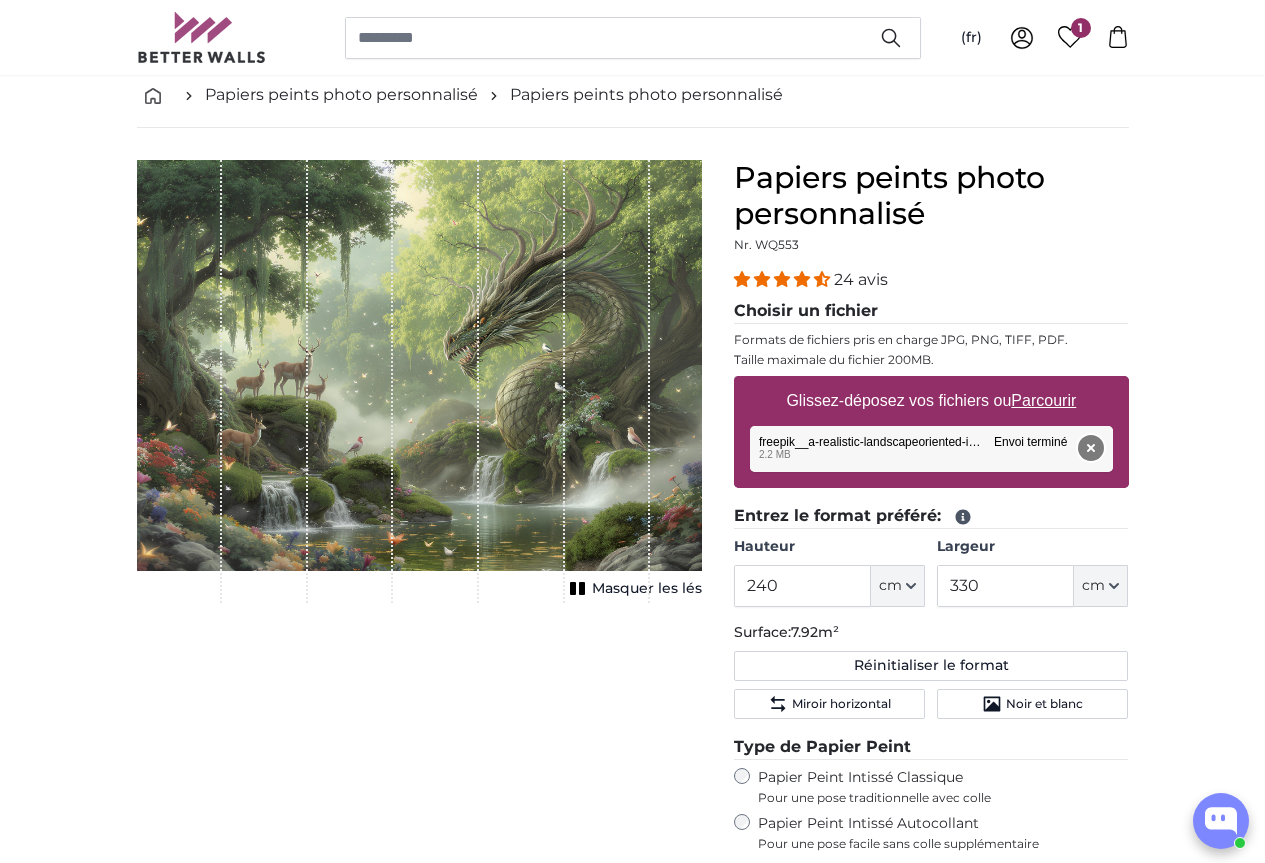 click on "Supprimer" at bounding box center (1090, 448) 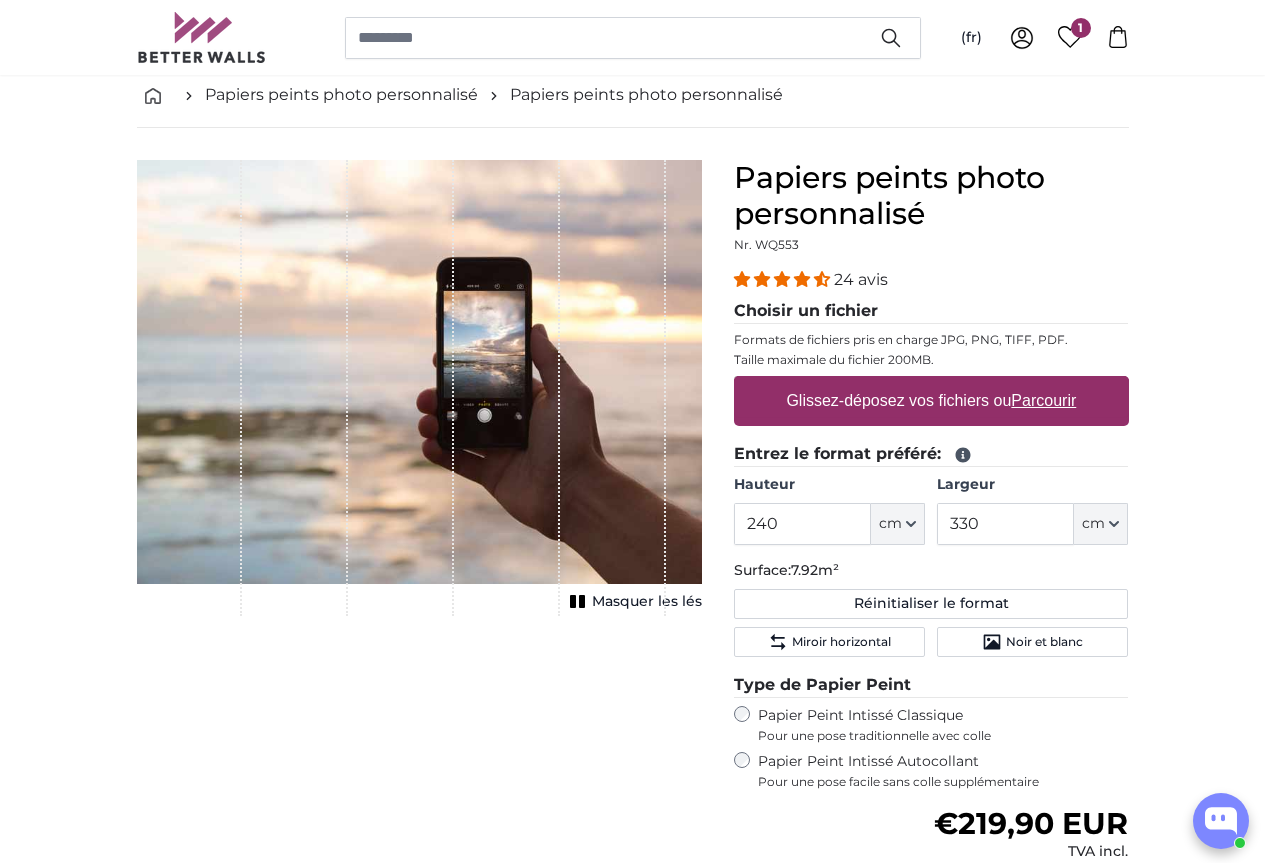 click on "Parcourir" at bounding box center [1043, 400] 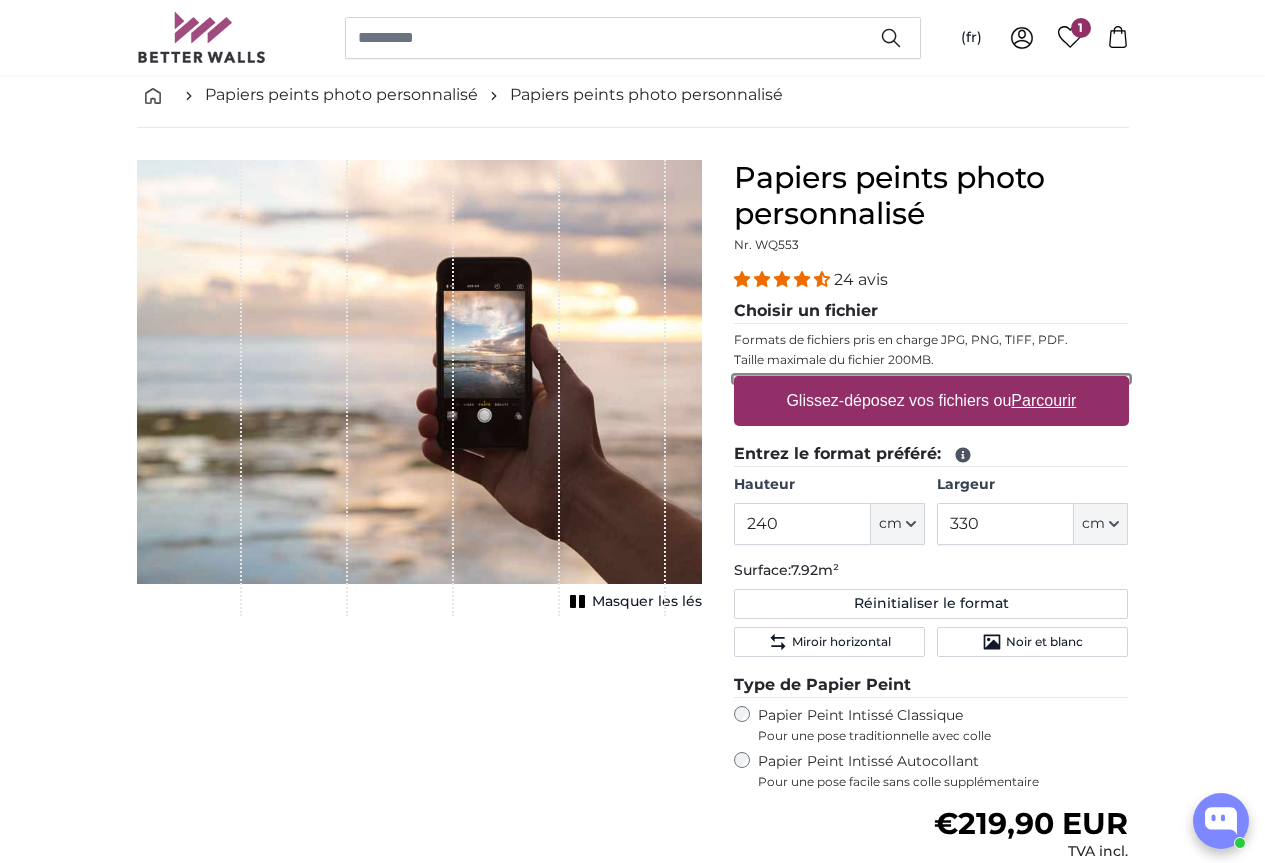 click on "Glissez-déposez vos fichiers ou  Parcourir" at bounding box center (931, 379) 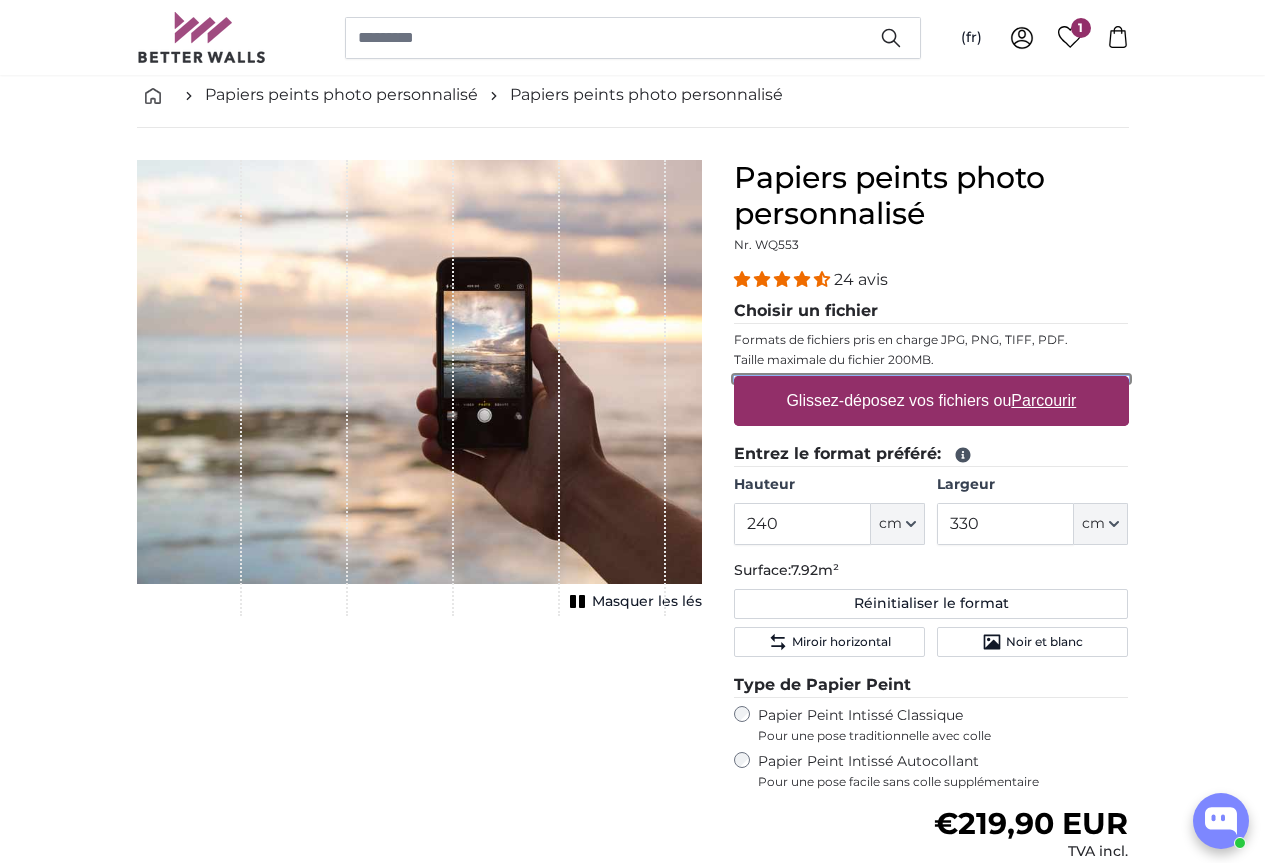 type on "**********" 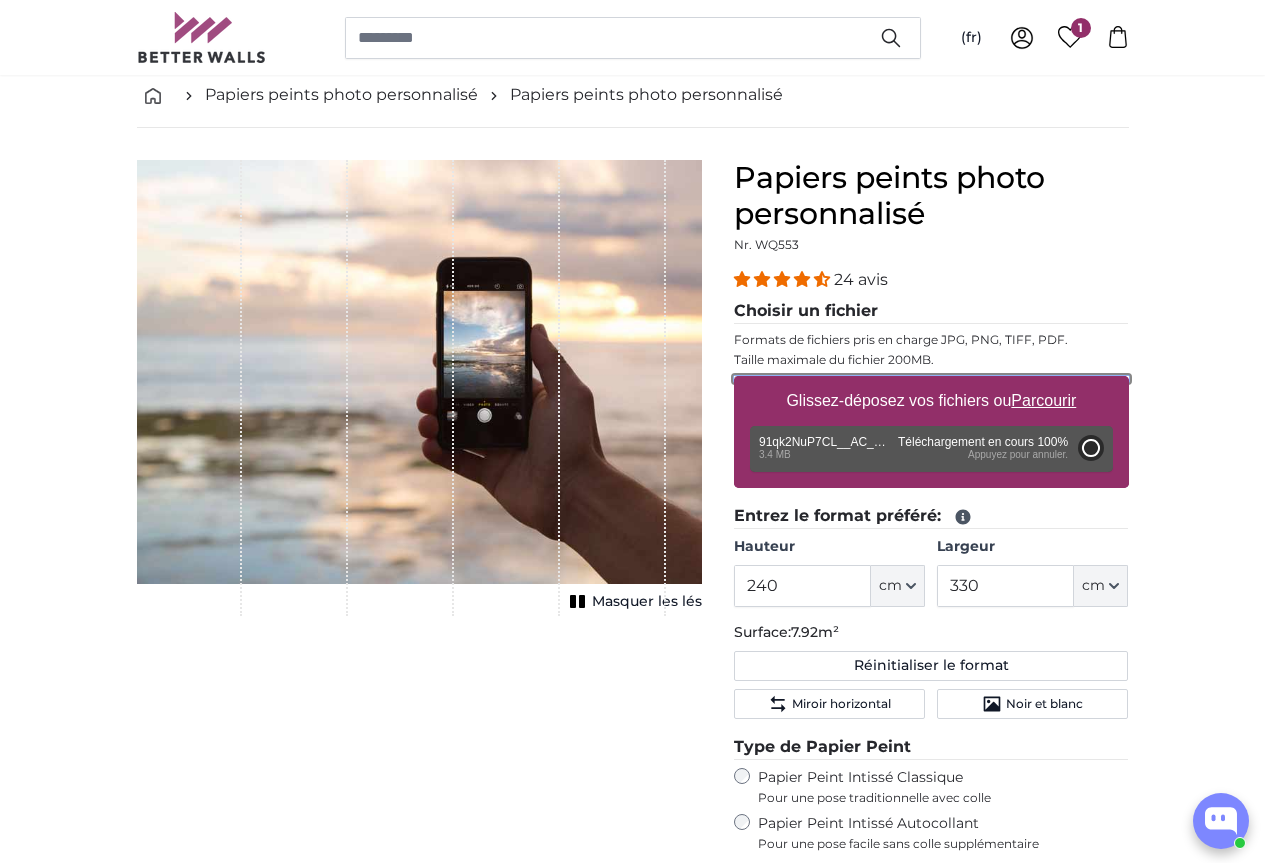 type on "200" 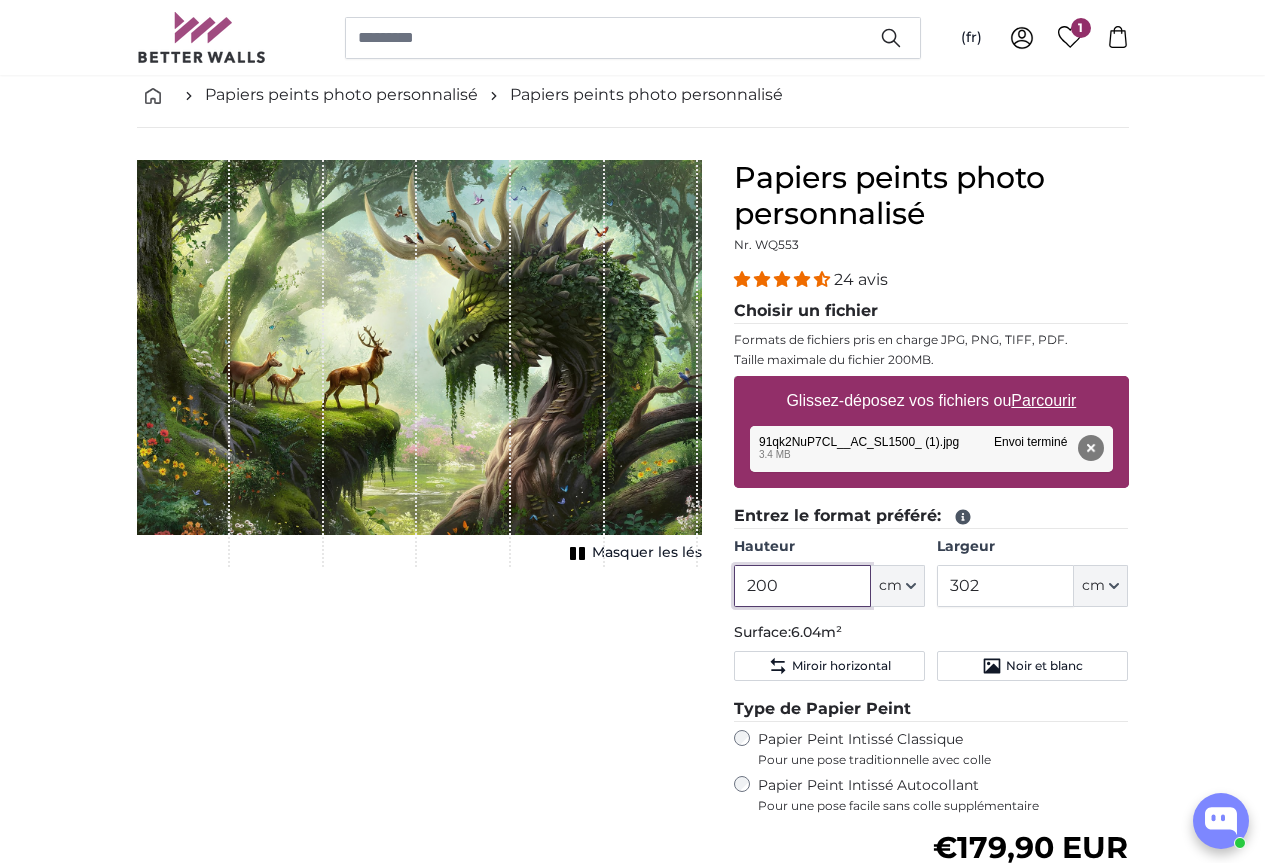 click on "200" at bounding box center [802, 586] 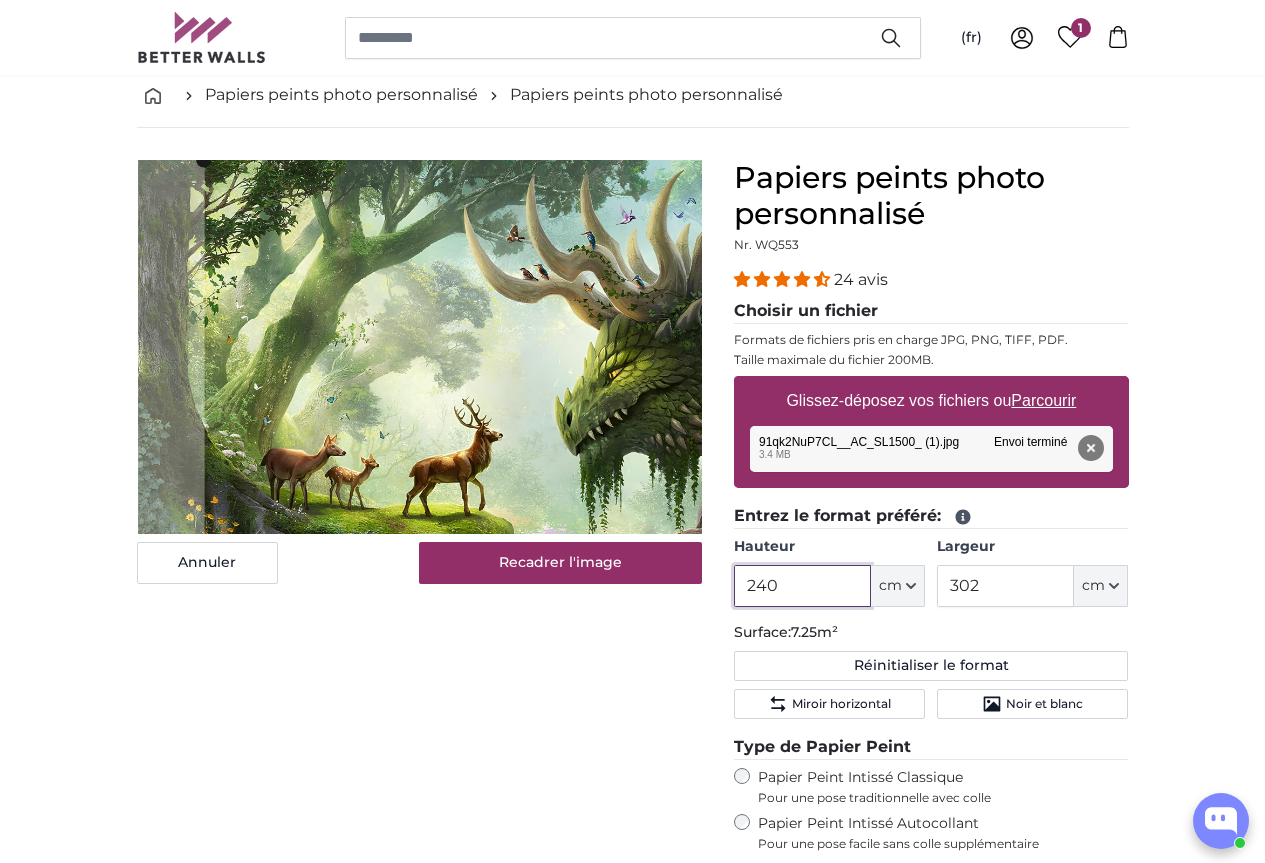 type on "240" 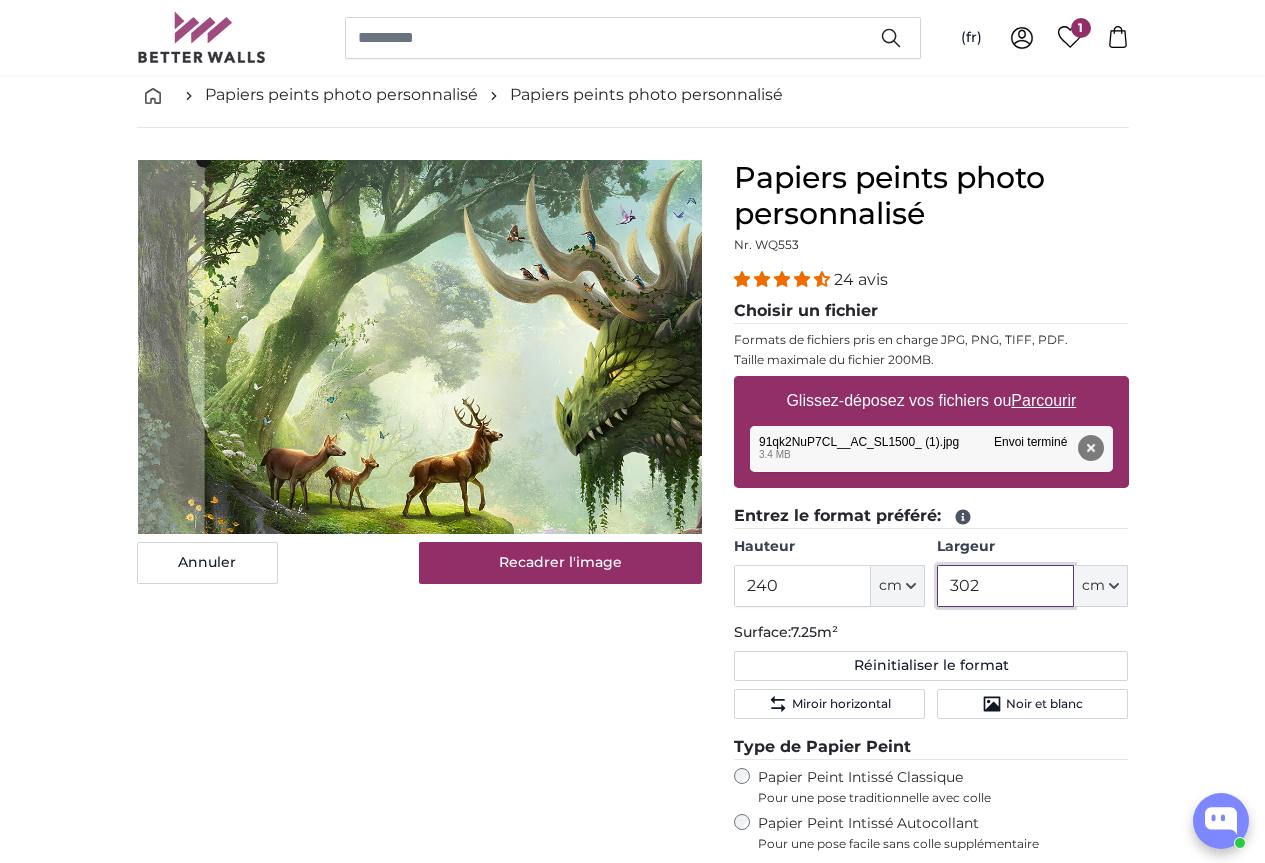 click on "302" at bounding box center [1005, 586] 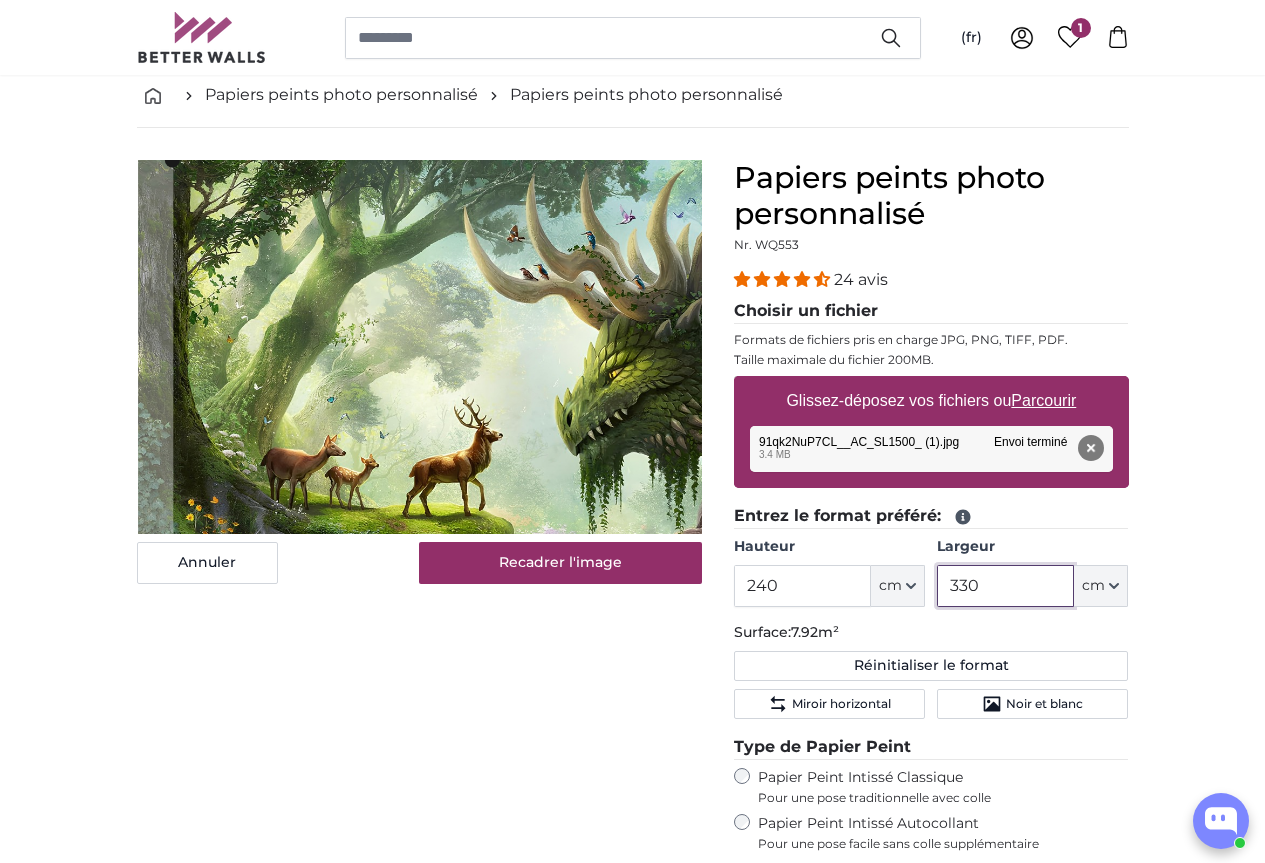 type on "330" 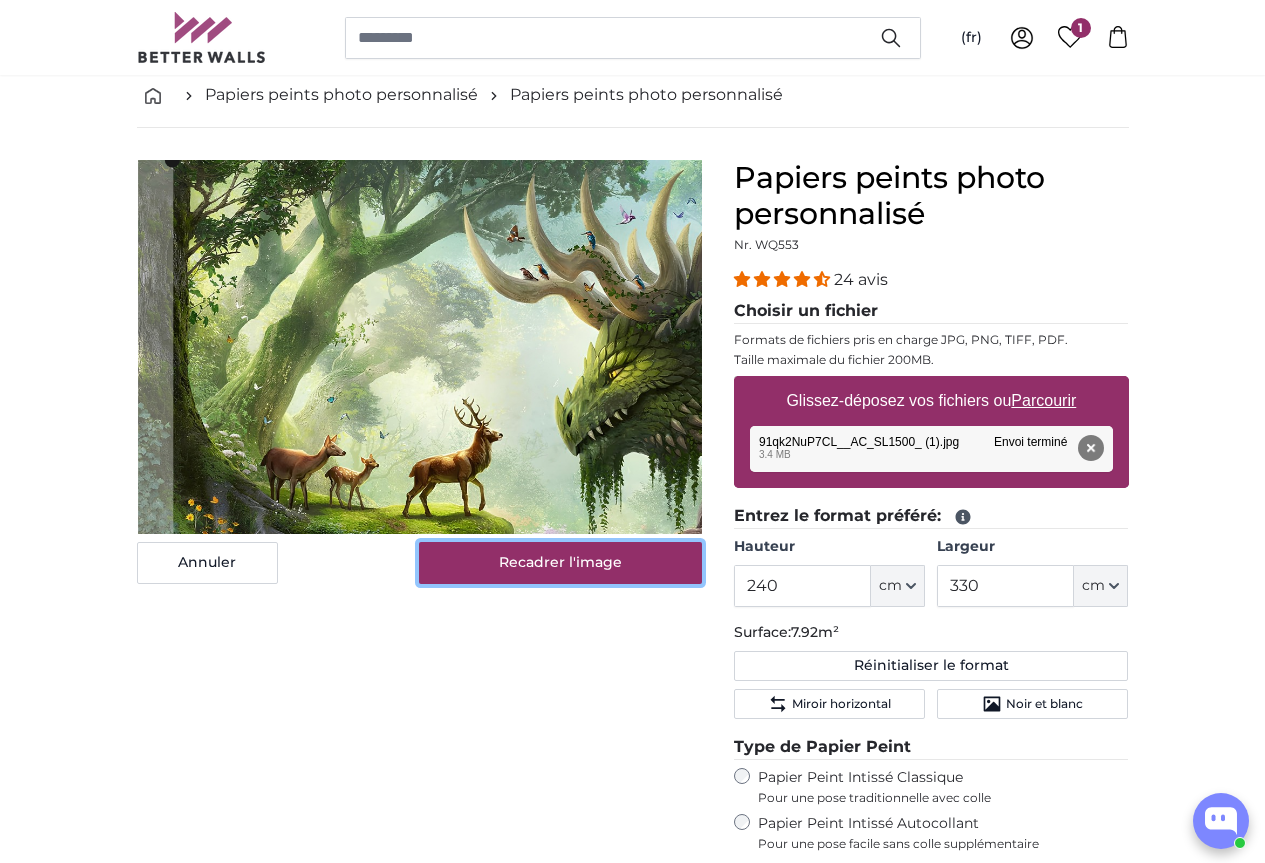 click on "Recadrer l'image" at bounding box center [560, 563] 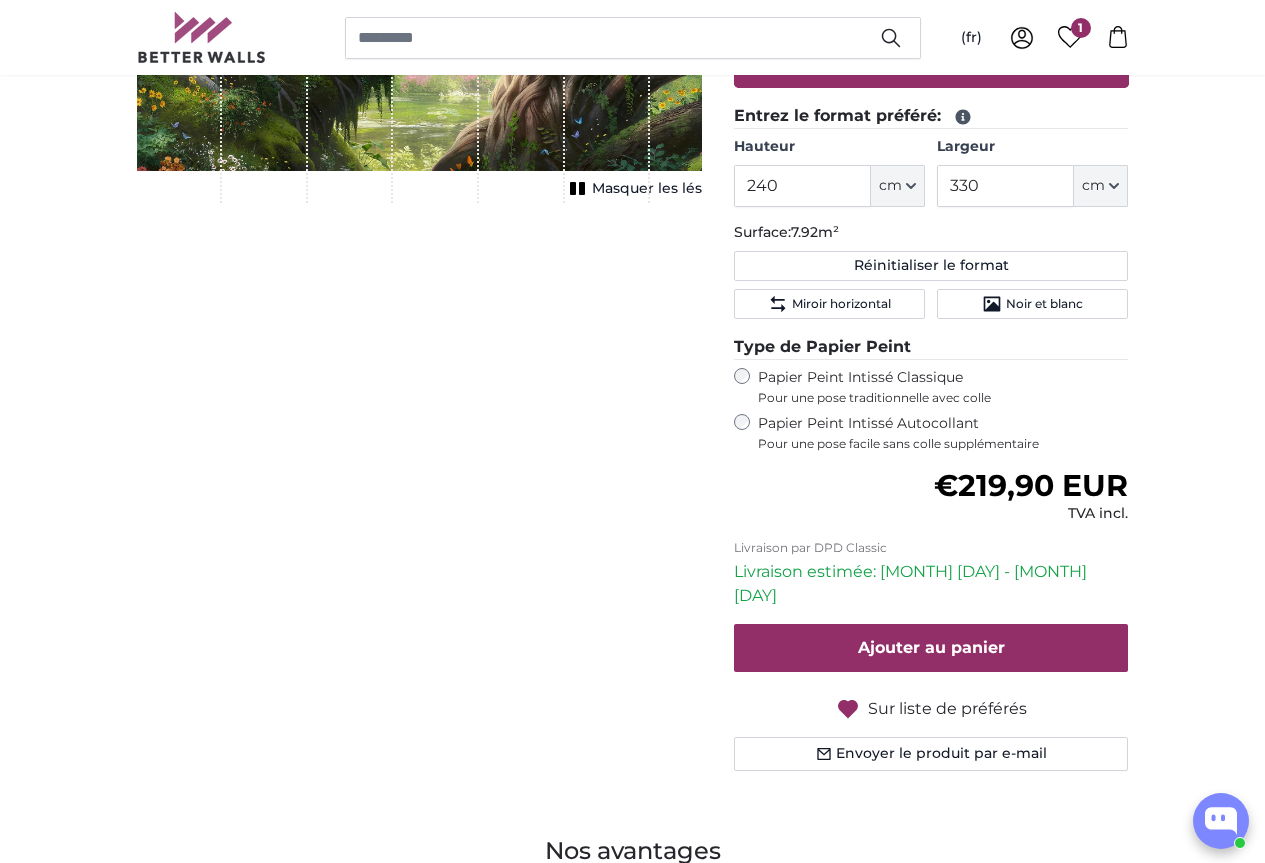 scroll, scrollTop: 700, scrollLeft: 0, axis: vertical 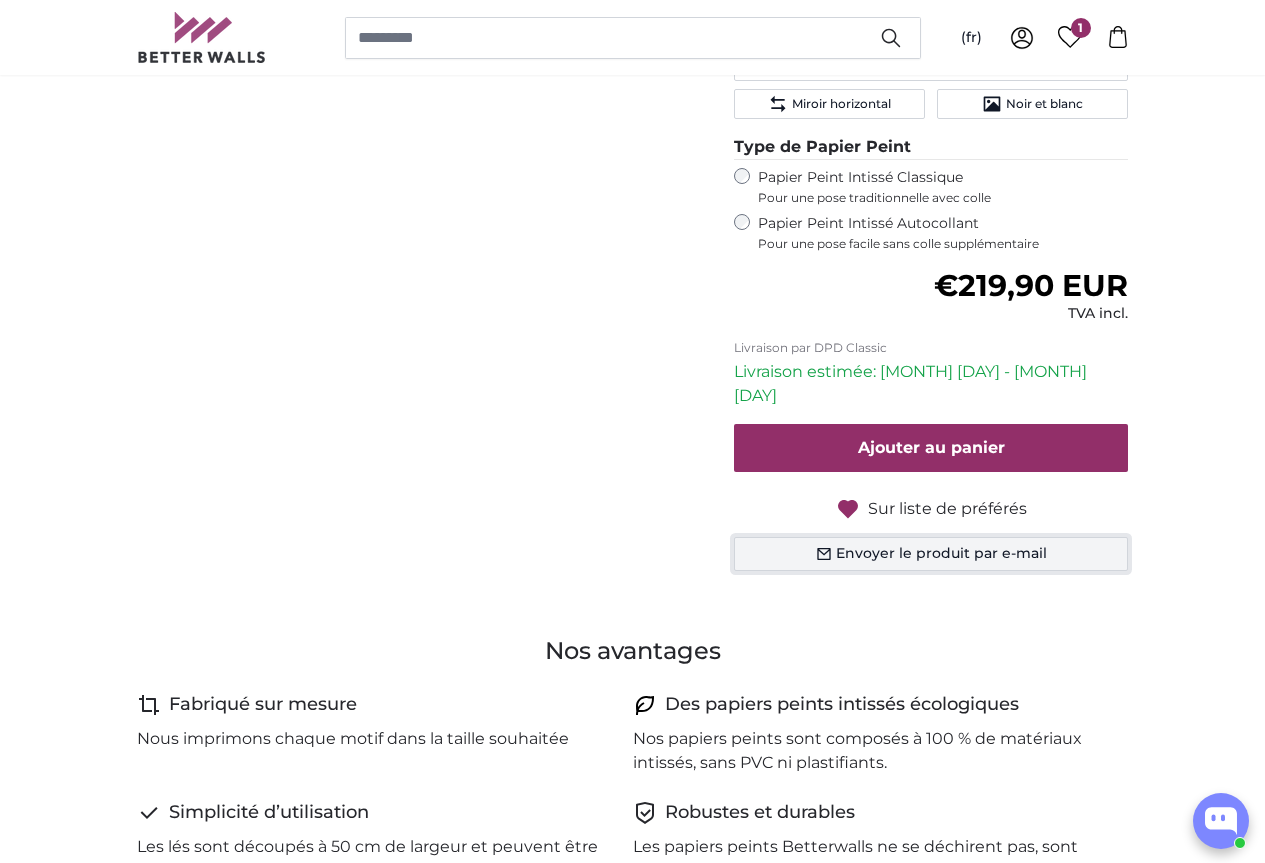 click on "Envoyer le produit par e-mail" at bounding box center (931, 554) 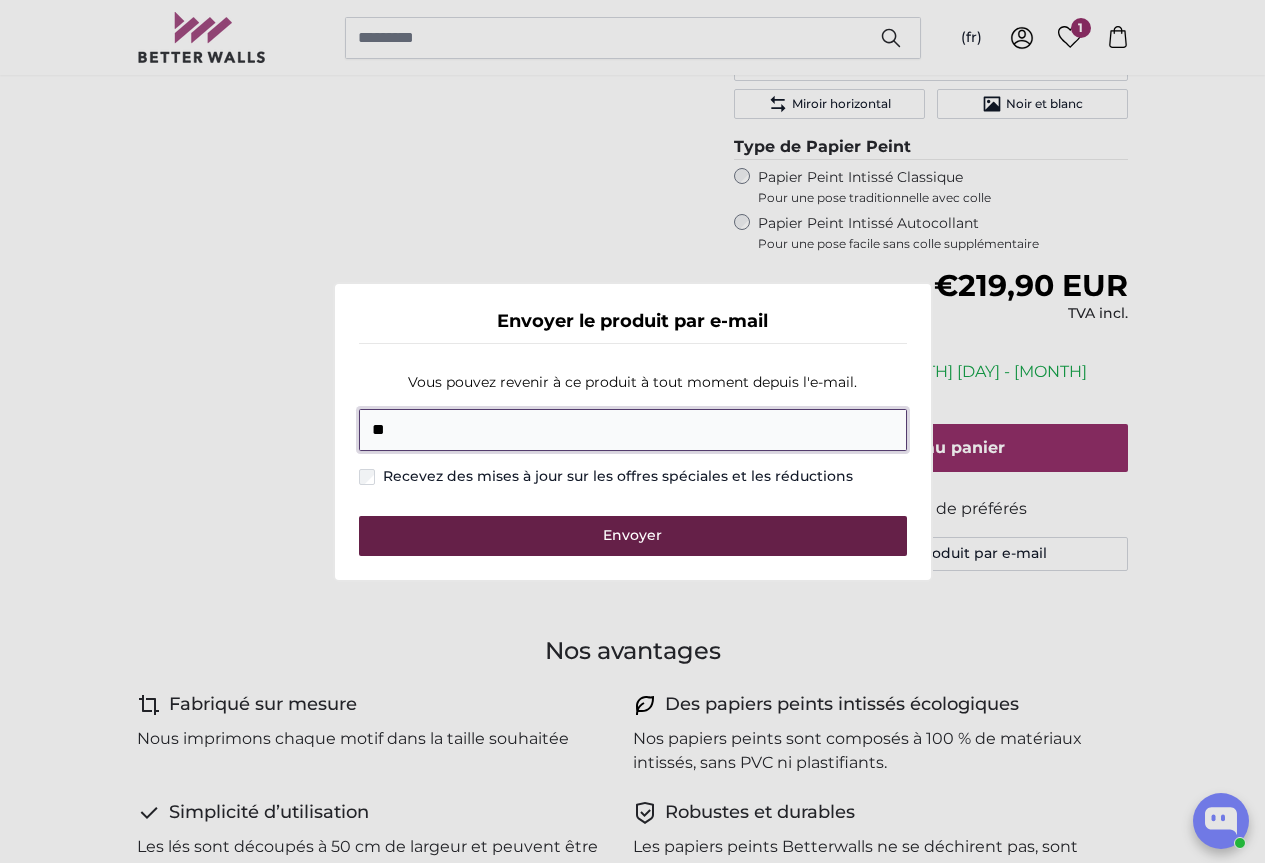type on "**********" 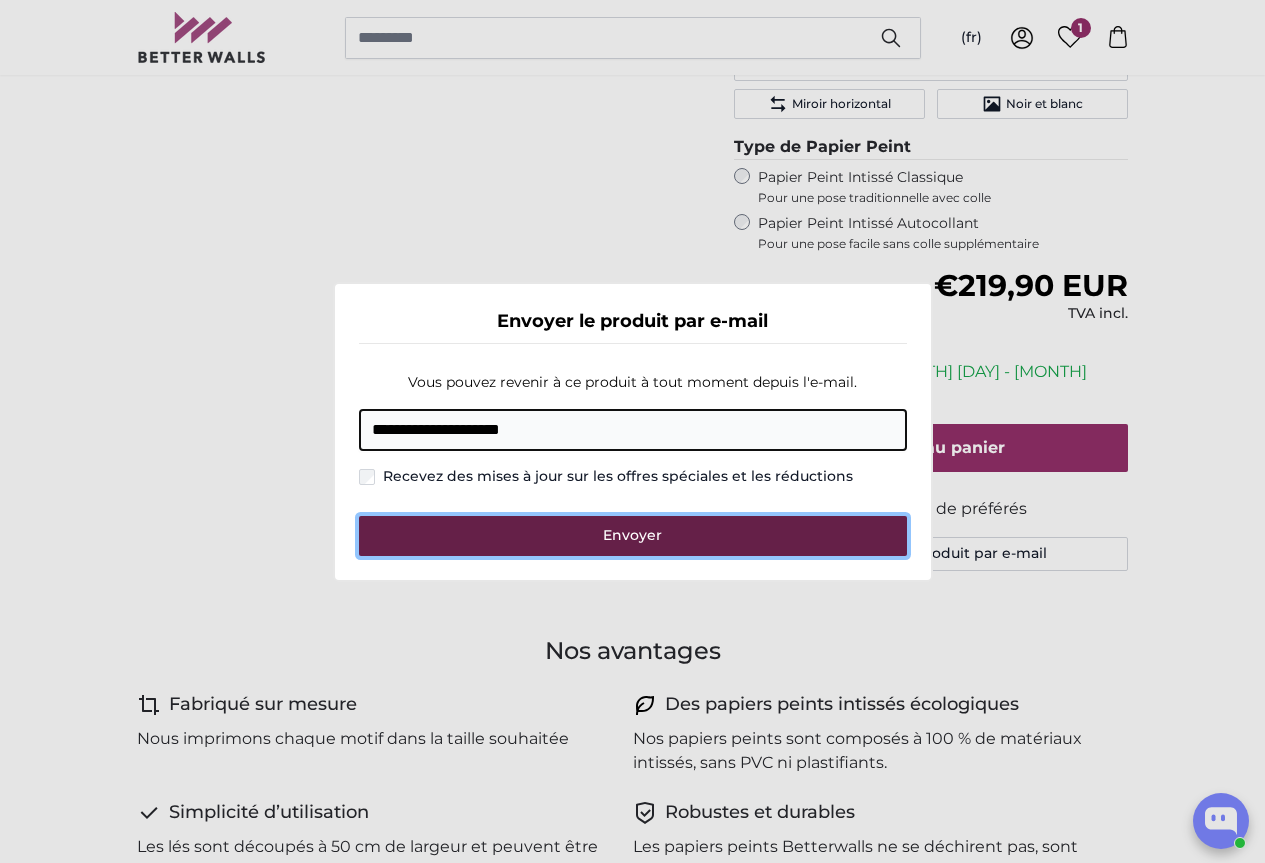 click on "Envoyer" at bounding box center (632, 535) 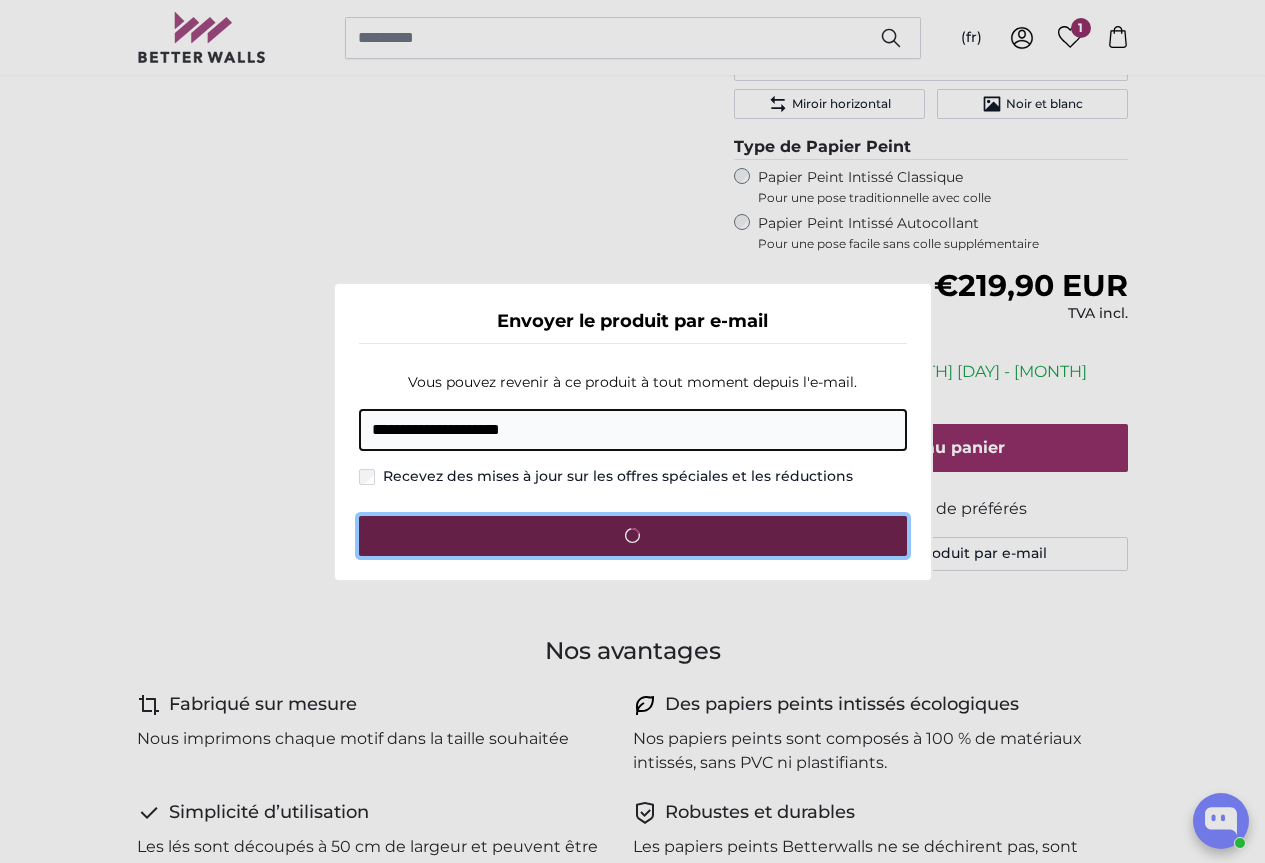 type 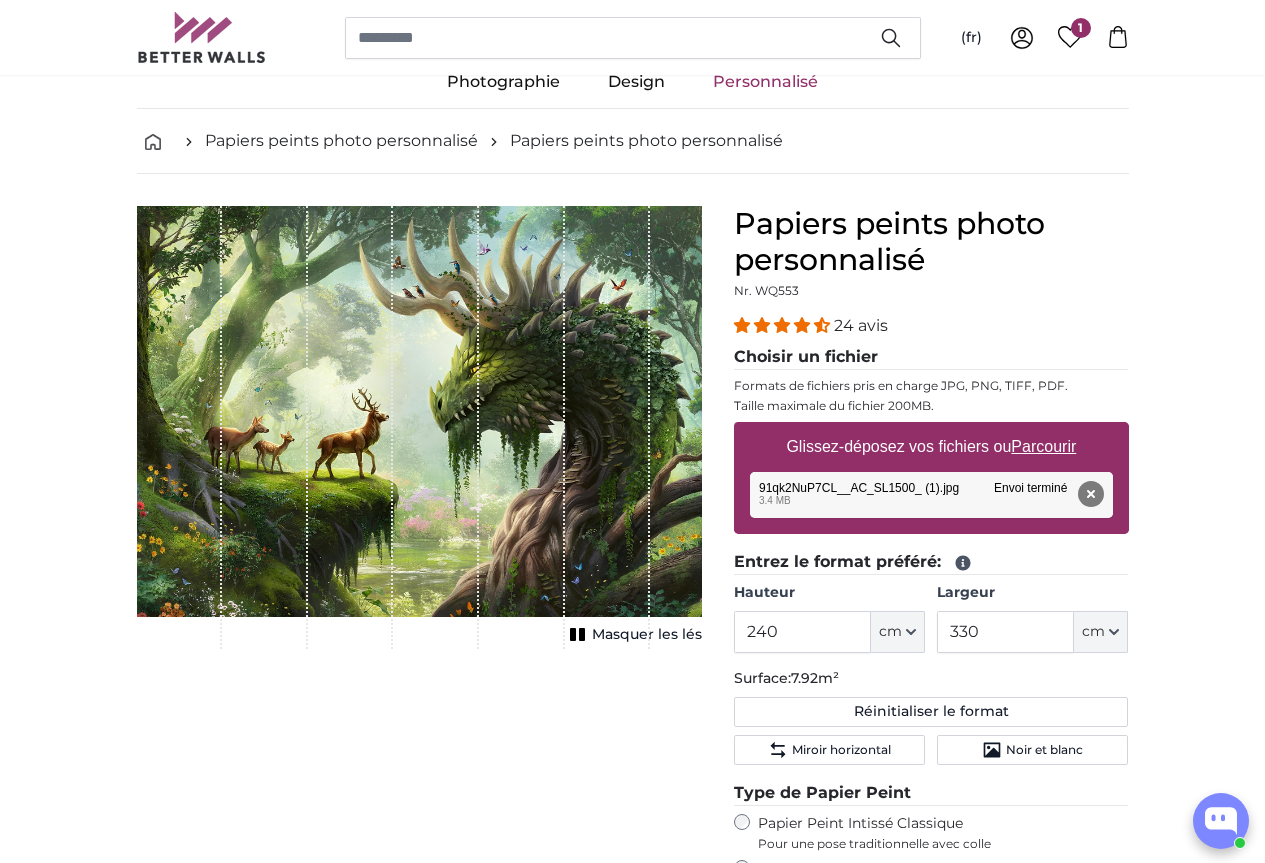scroll, scrollTop: 100, scrollLeft: 0, axis: vertical 